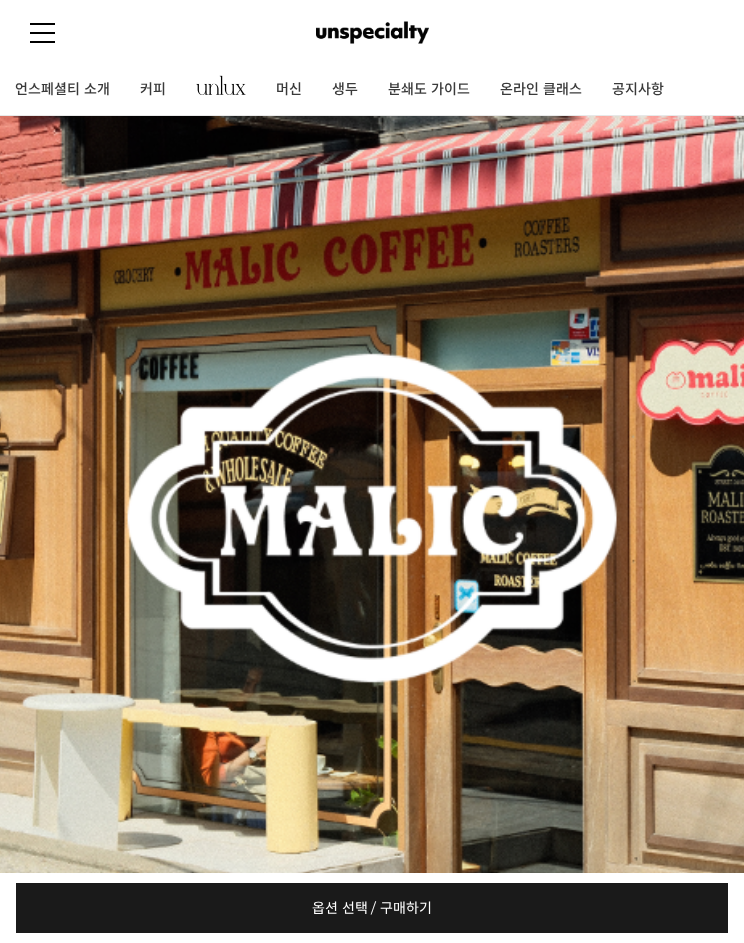 scroll, scrollTop: 784, scrollLeft: 0, axis: vertical 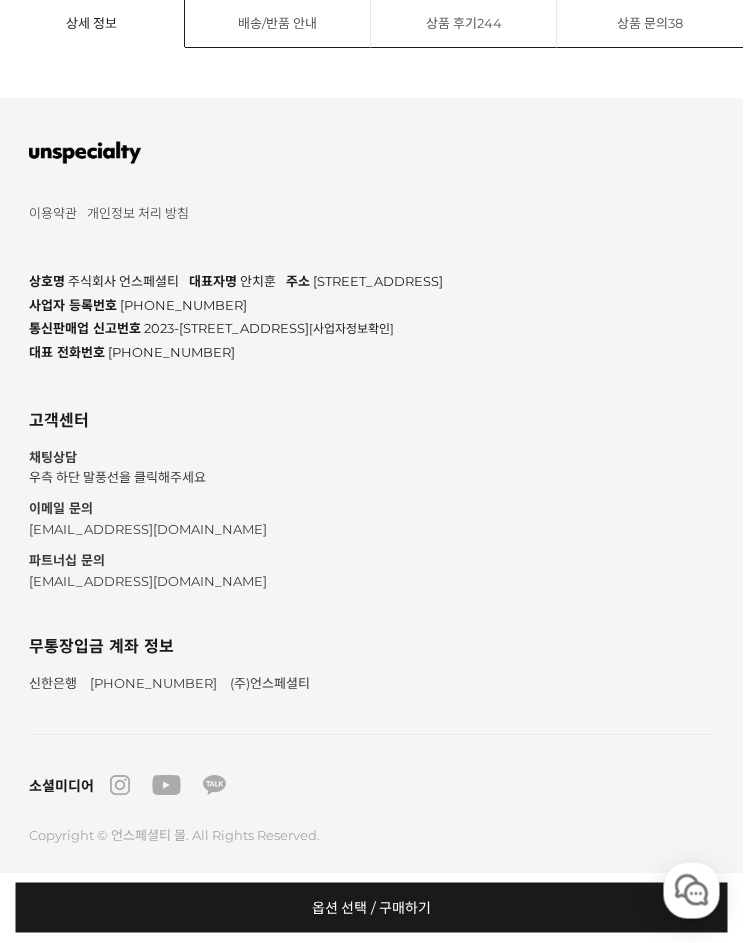 click at bounding box center (372, -1009) 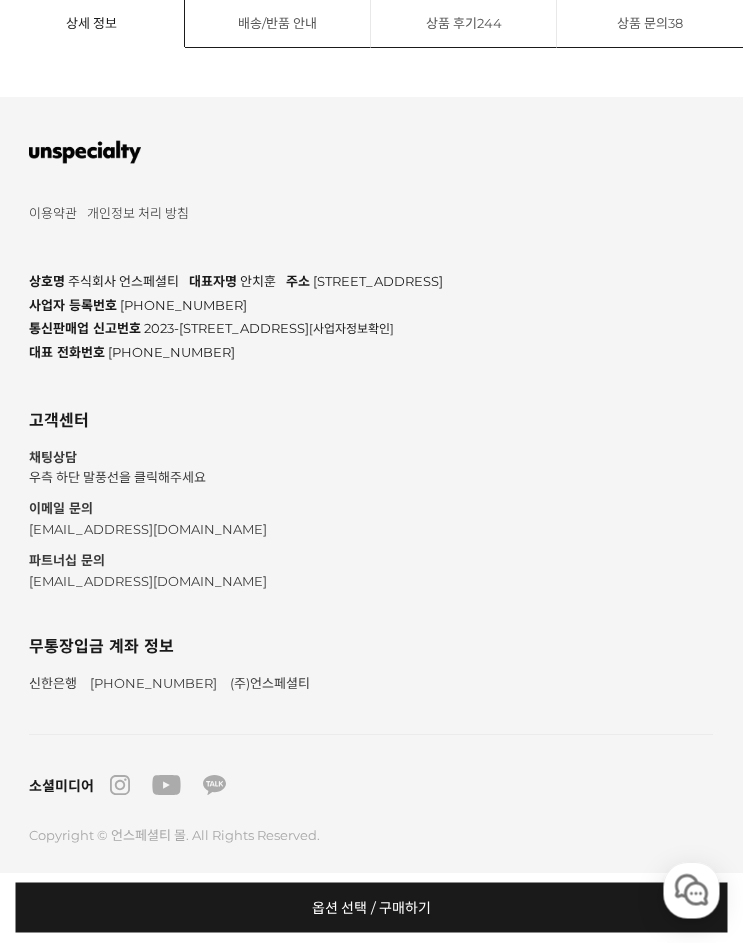 scroll, scrollTop: 10887, scrollLeft: 0, axis: vertical 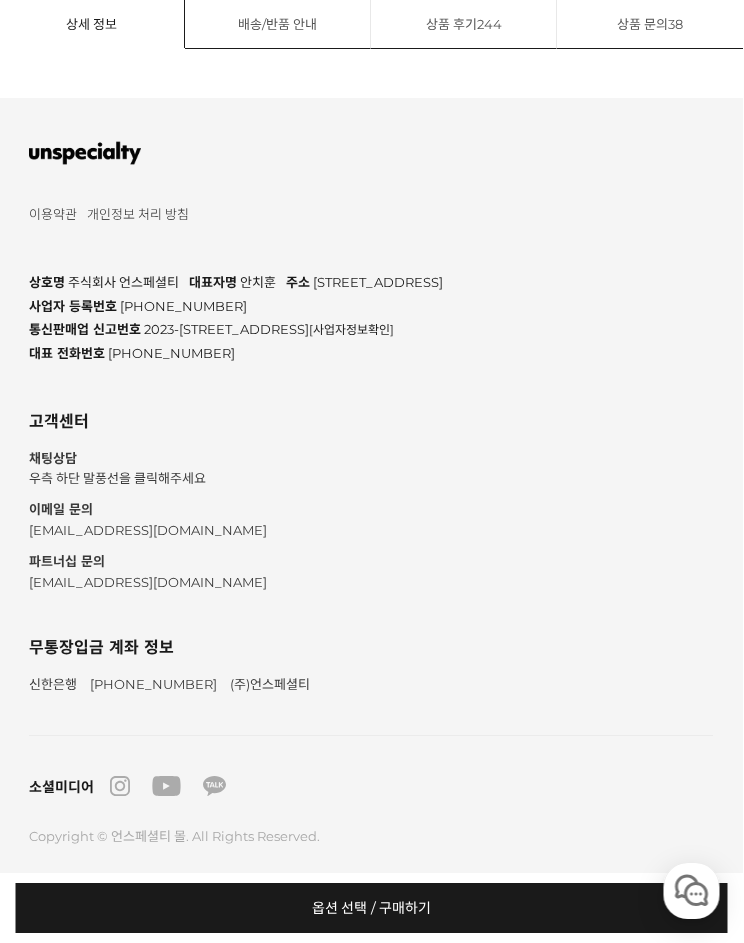 click at bounding box center [372, -1892] 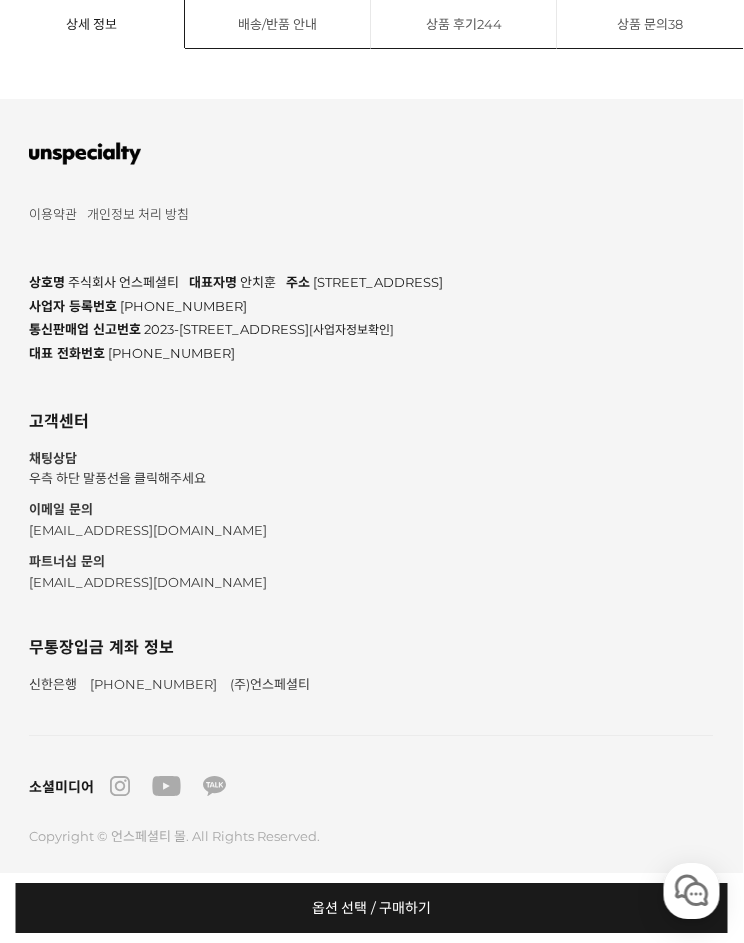 scroll, scrollTop: 10887, scrollLeft: 1, axis: both 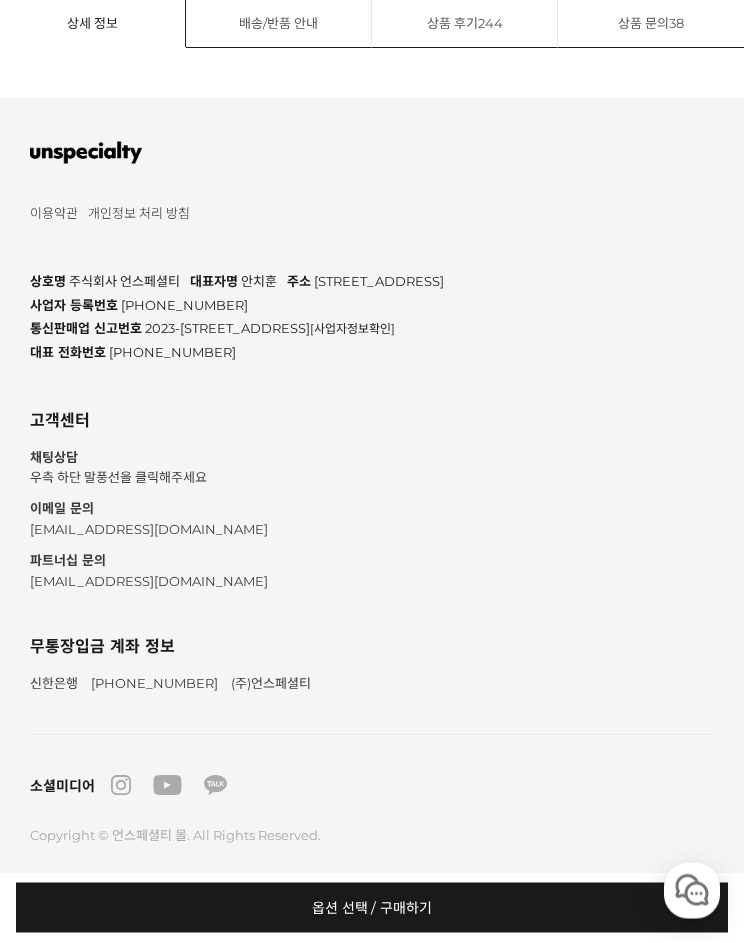 click at bounding box center [372, -1054] 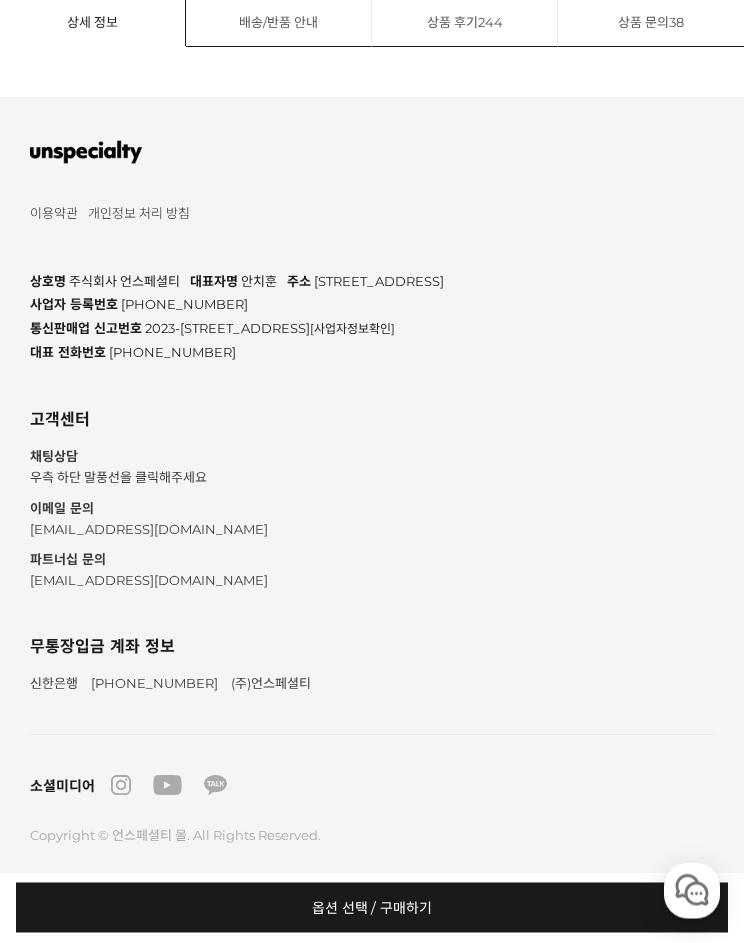 scroll, scrollTop: 10264, scrollLeft: 0, axis: vertical 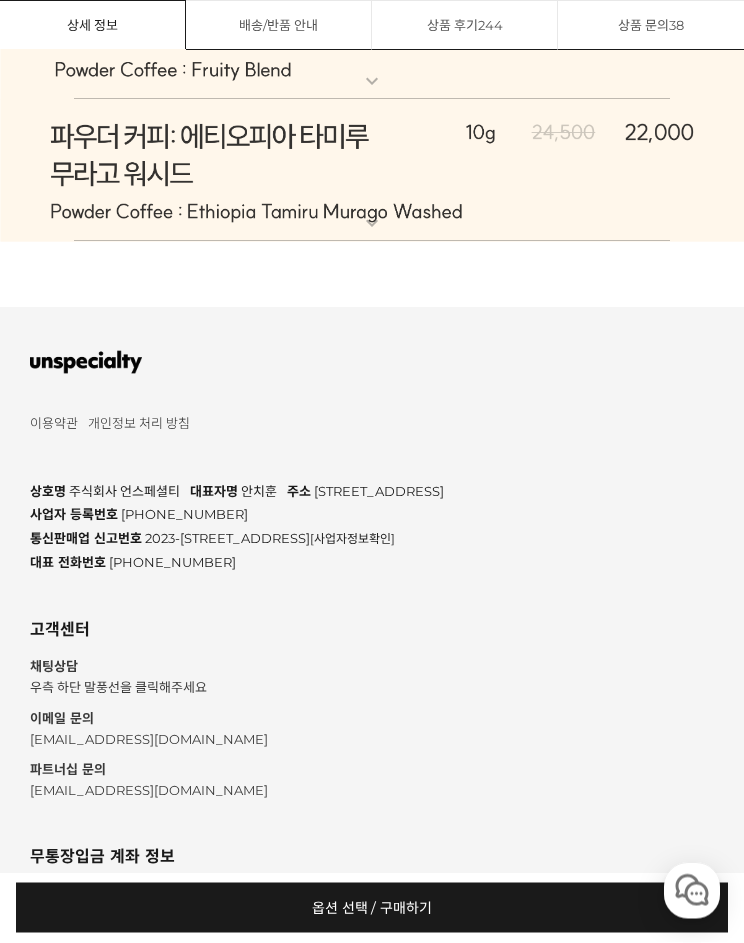 click at bounding box center (372, -1886) 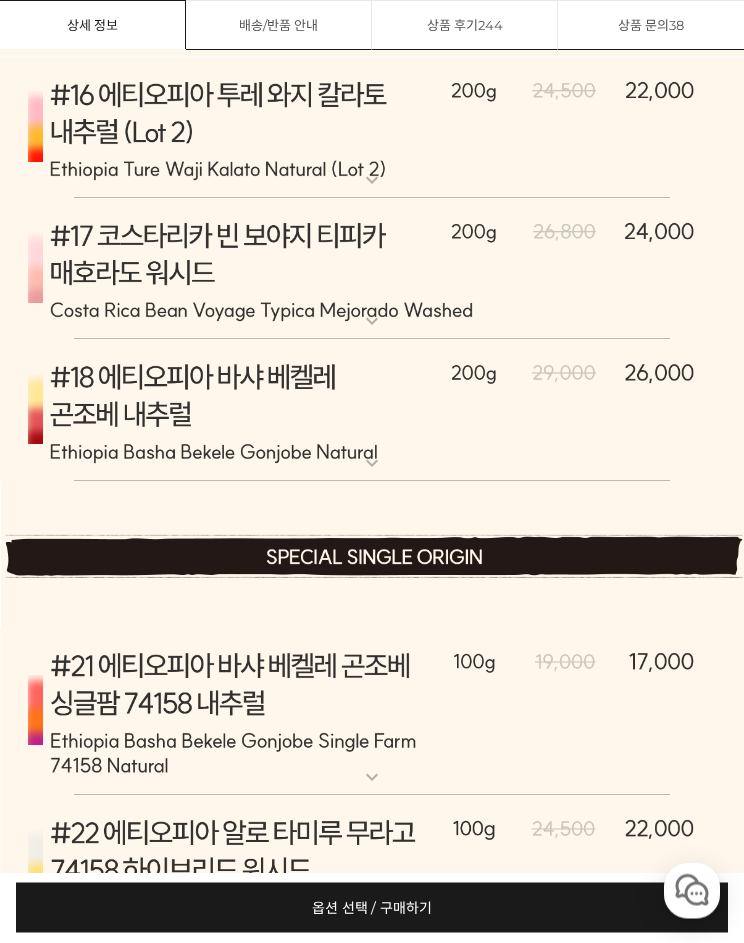 scroll, scrollTop: 9811, scrollLeft: 0, axis: vertical 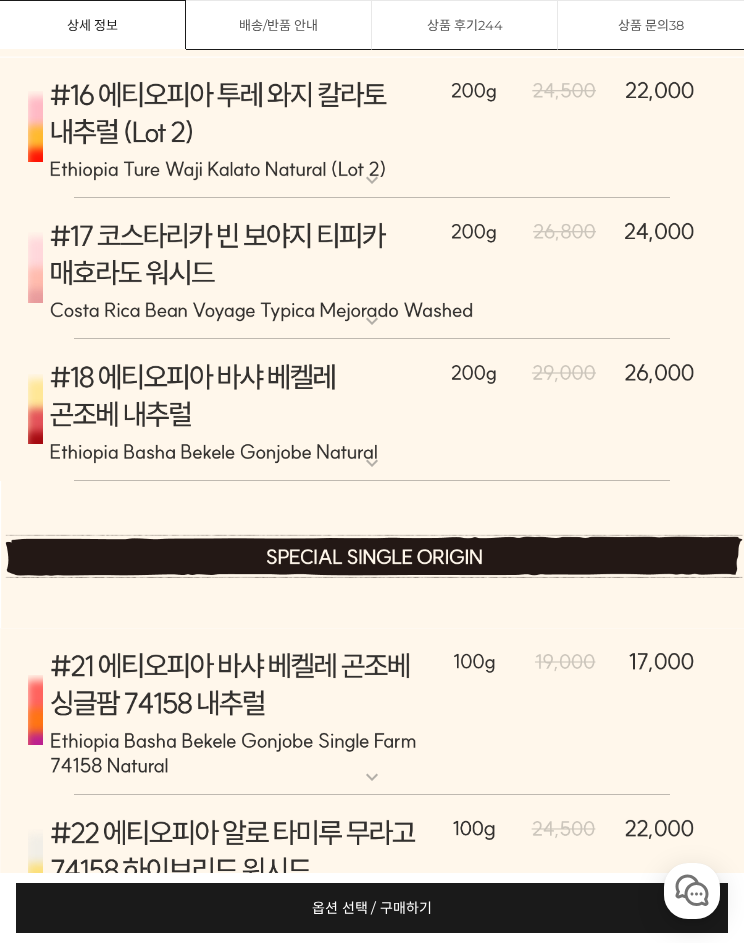 click at bounding box center [372, -1887] 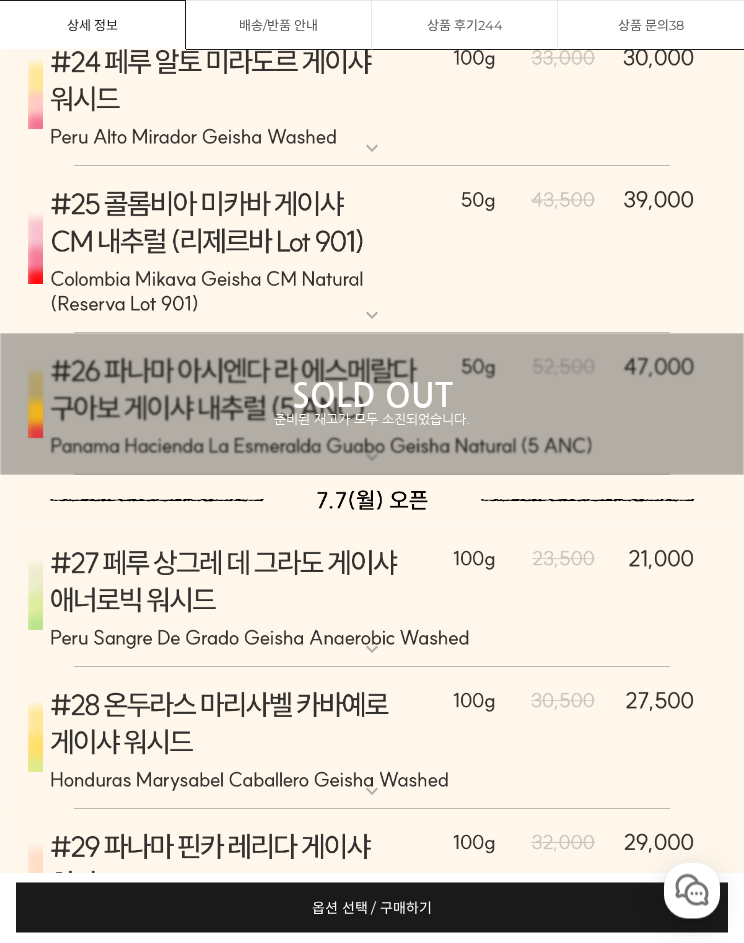 click at bounding box center [372, -2009] 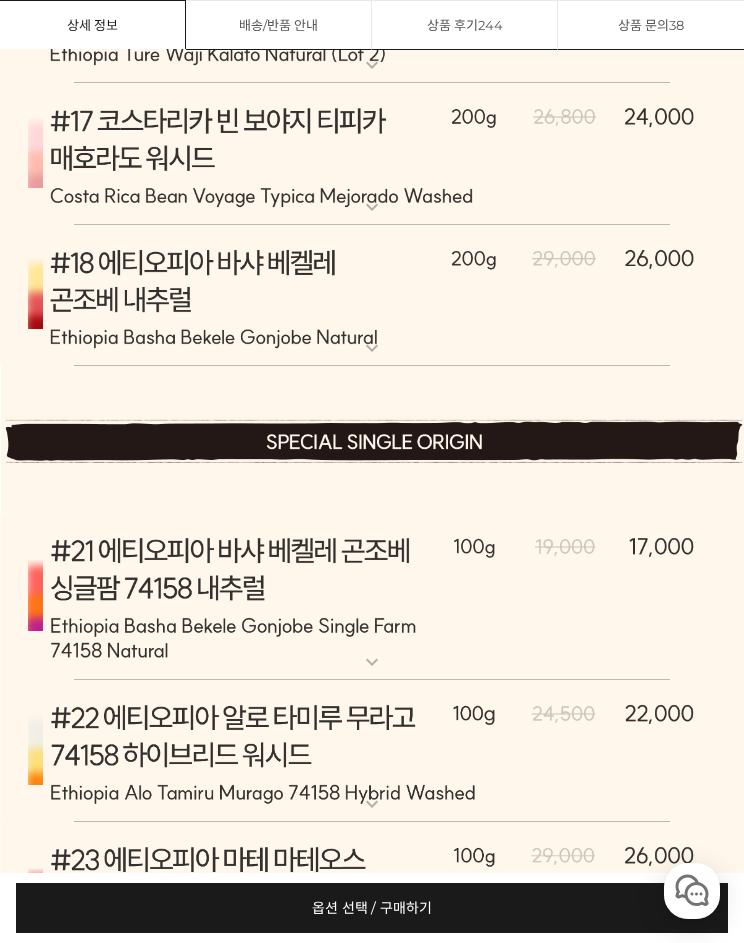 scroll, scrollTop: 10293, scrollLeft: 0, axis: vertical 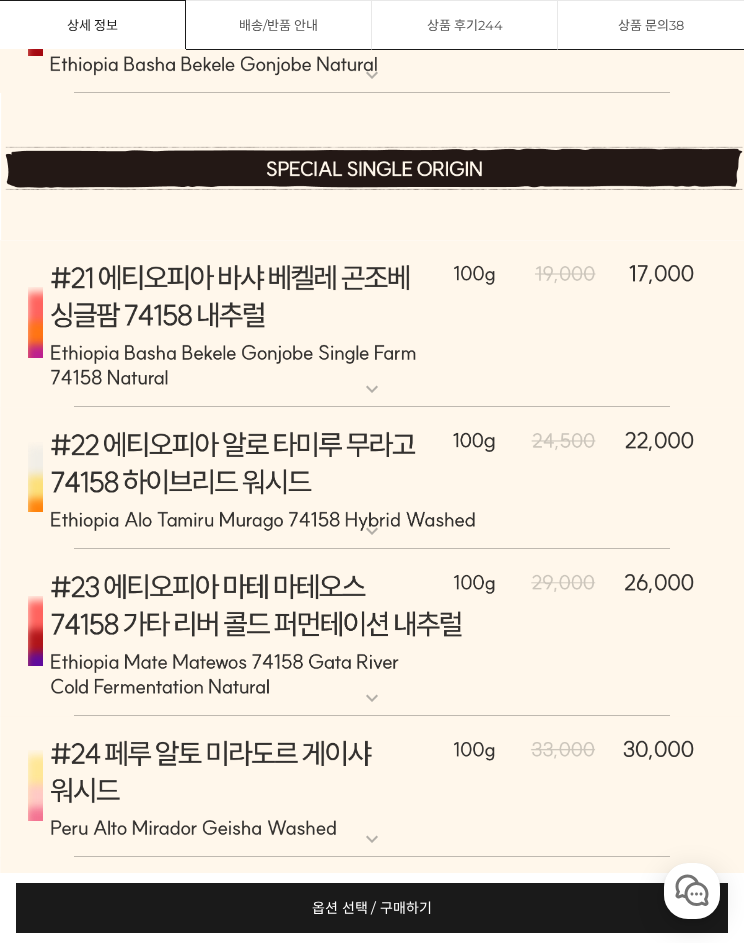 click at bounding box center (372, -2309) 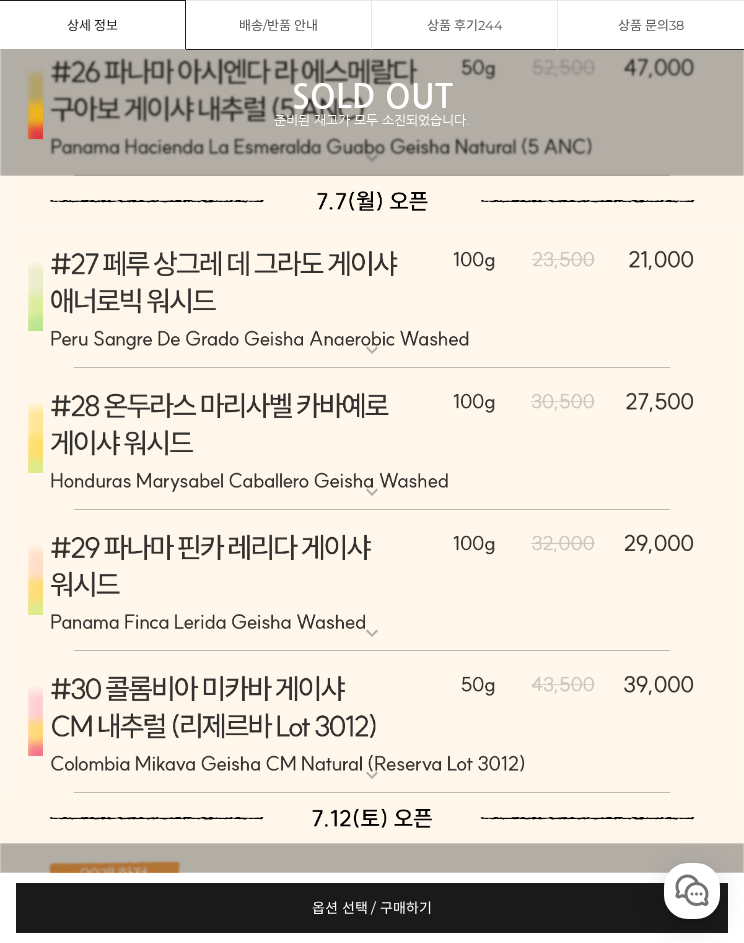 click at bounding box center (372, -2309) 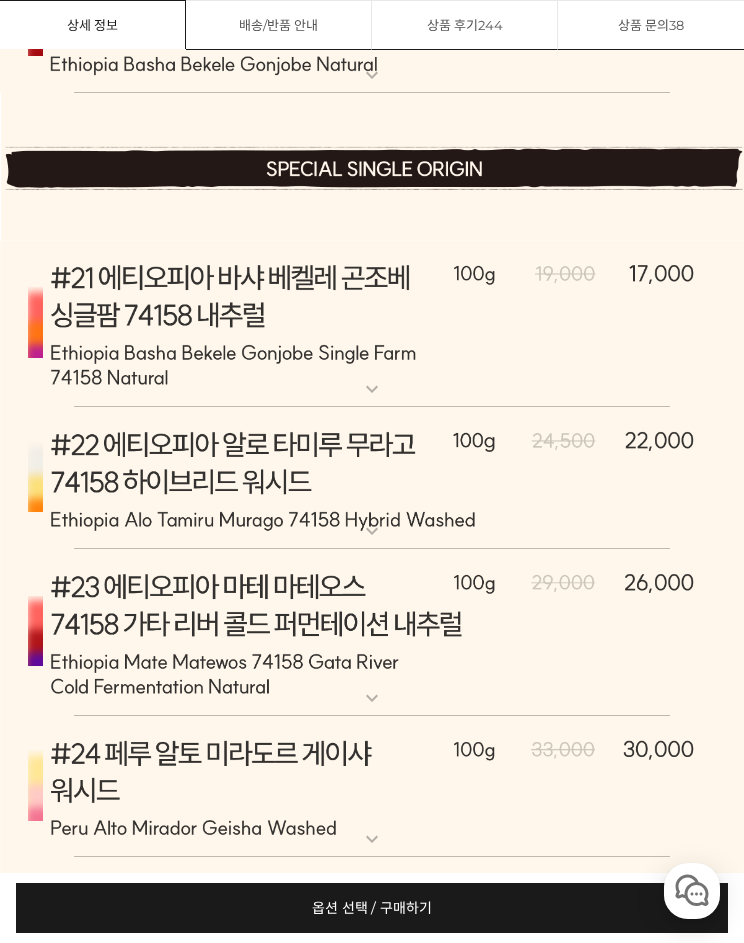 click at bounding box center (372, -2309) 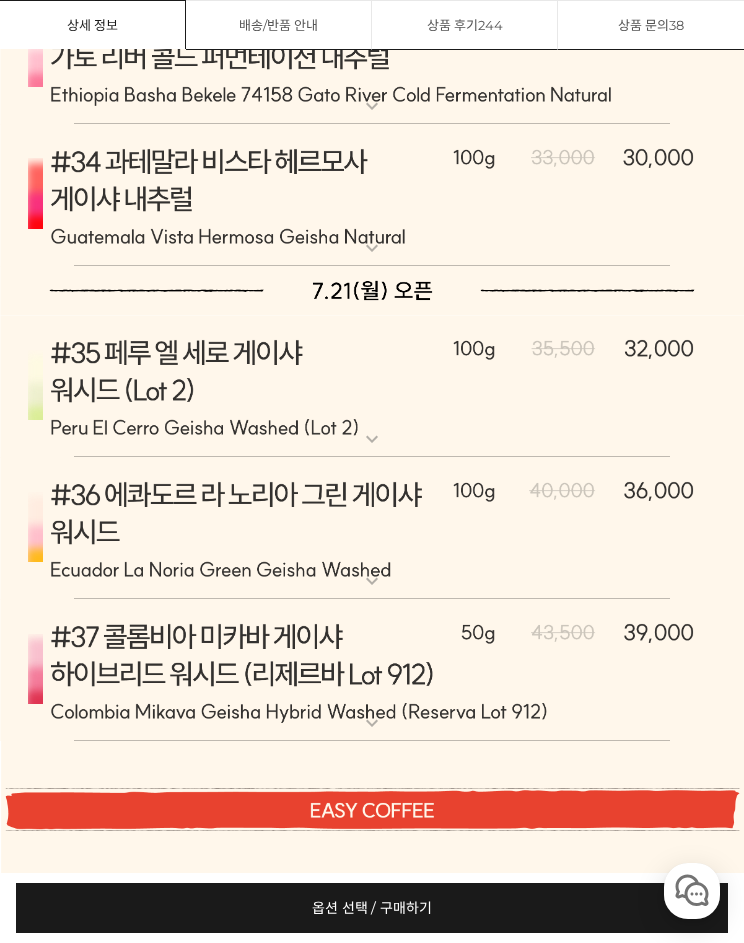 scroll, scrollTop: 12106, scrollLeft: 0, axis: vertical 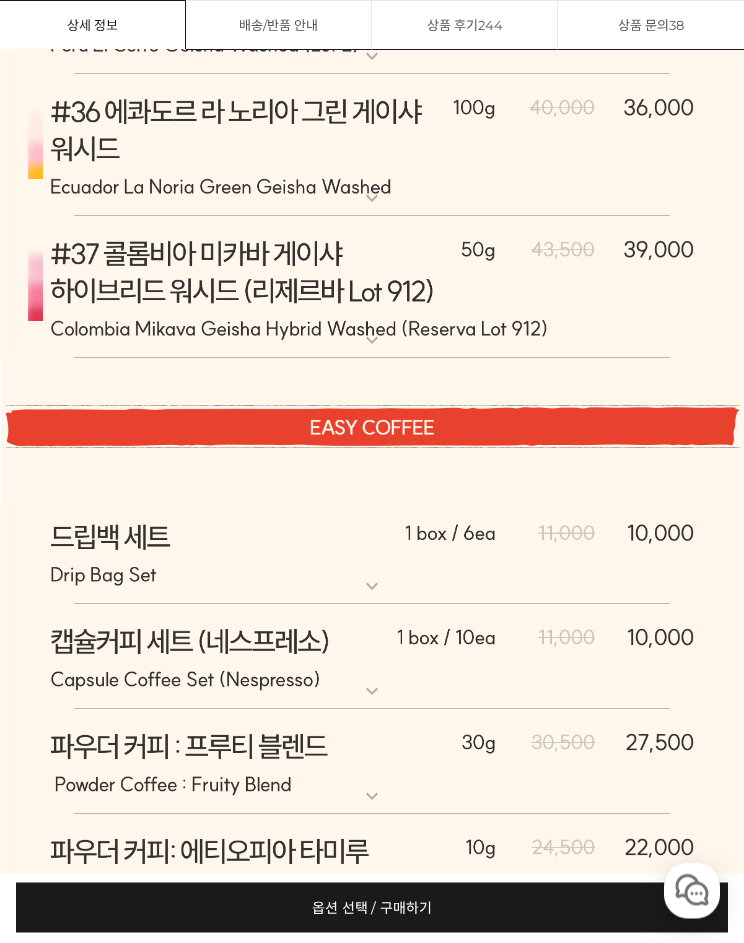 click at bounding box center (372, -2479) 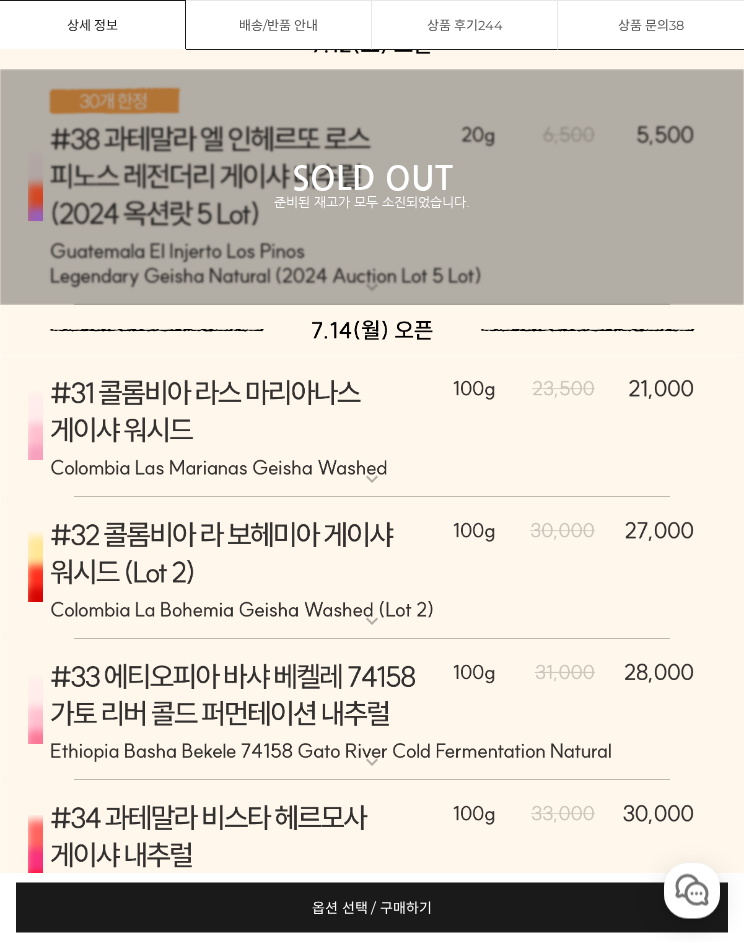 scroll, scrollTop: 12107, scrollLeft: 0, axis: vertical 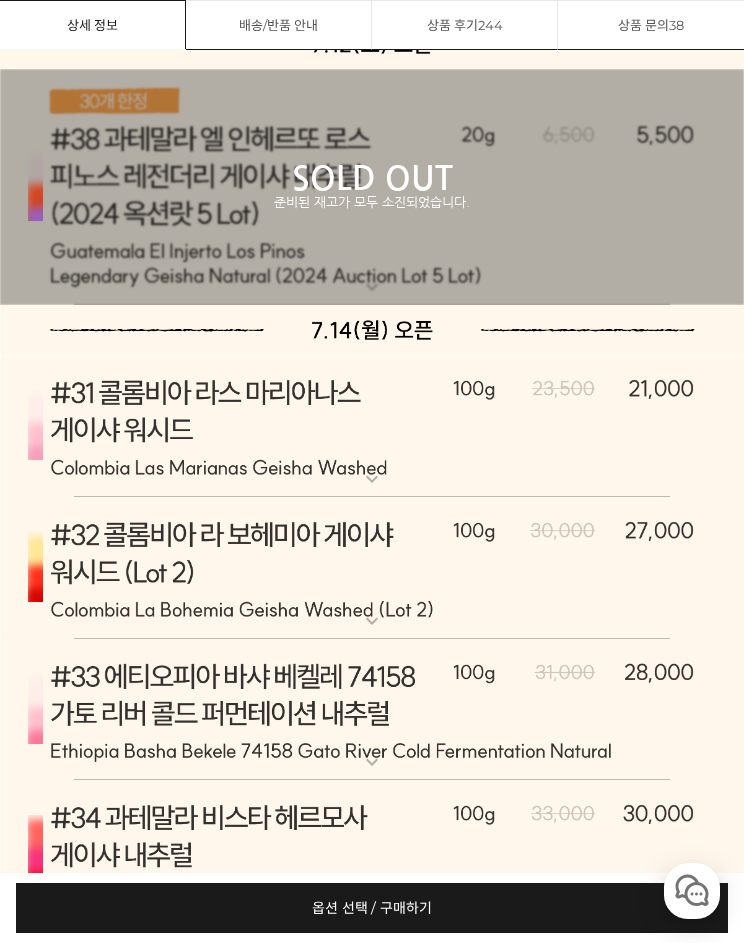 click at bounding box center [372, -2480] 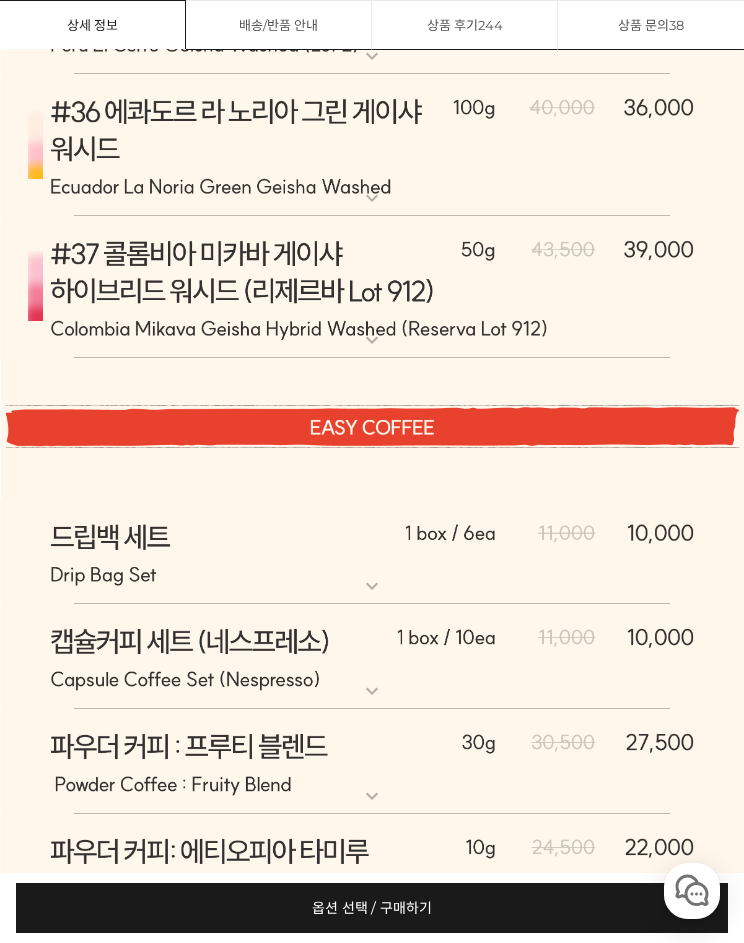 click at bounding box center [372, -2326] 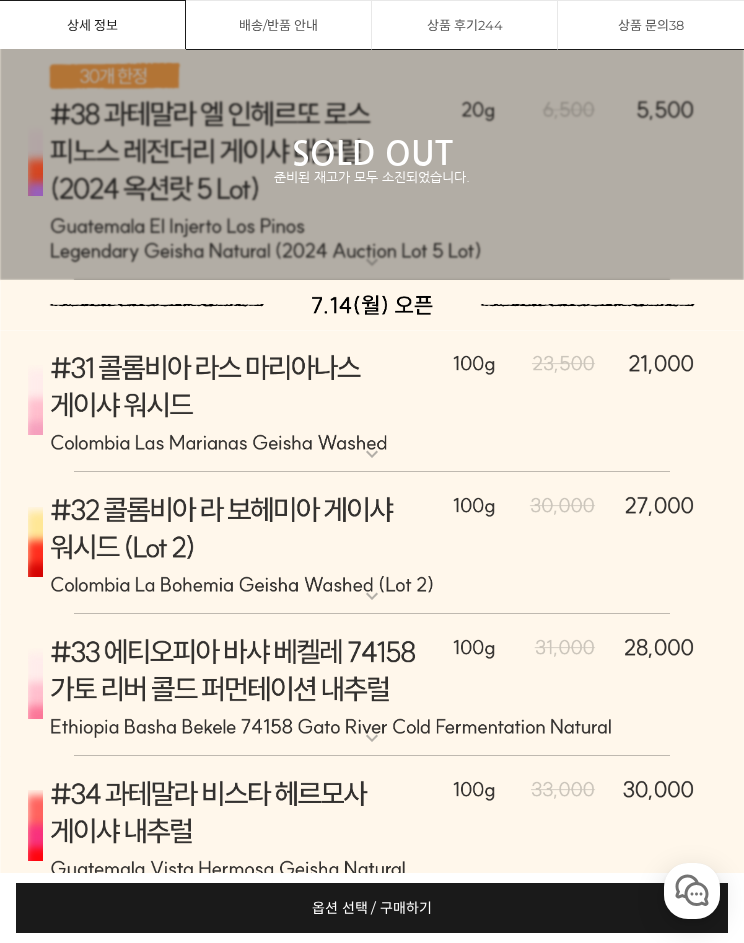 click at bounding box center (372, -2326) 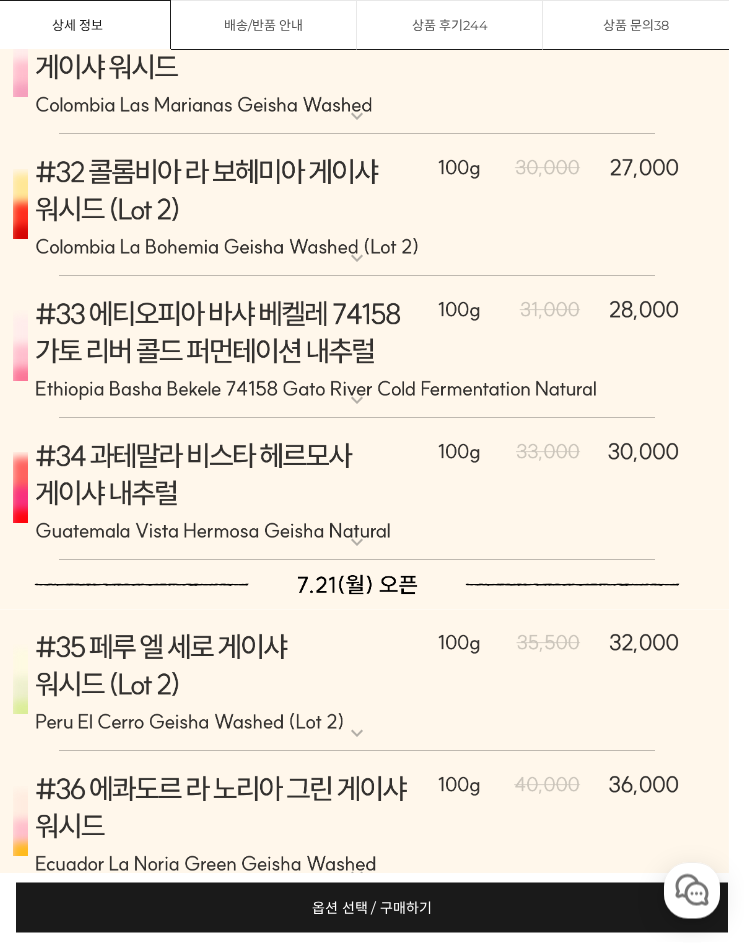 scroll, scrollTop: 11418, scrollLeft: 15, axis: both 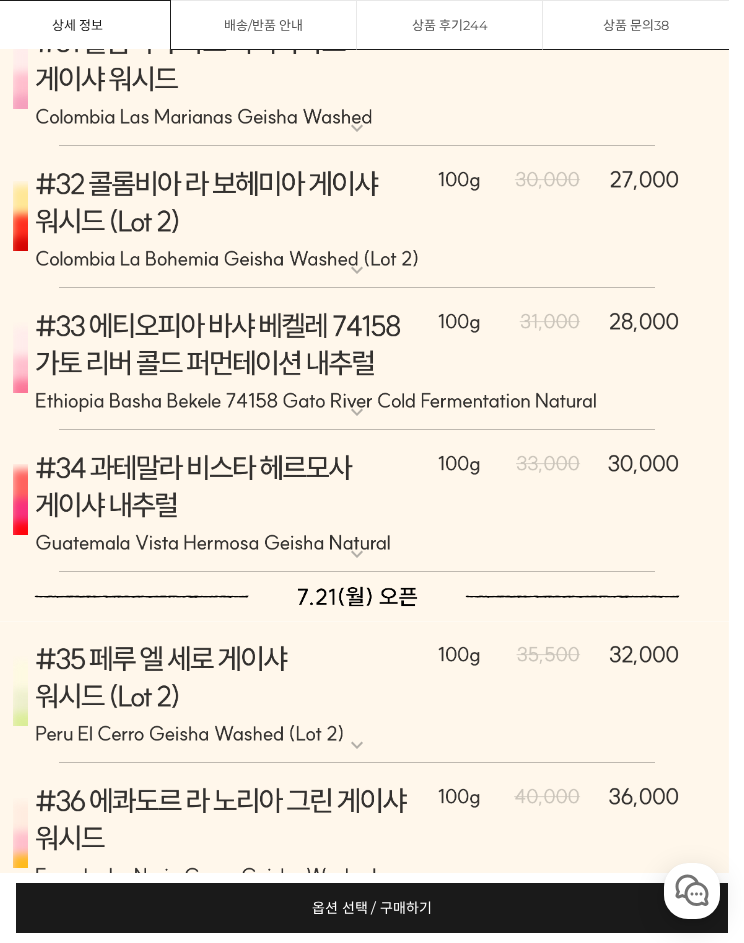 click at bounding box center [357, -2234] 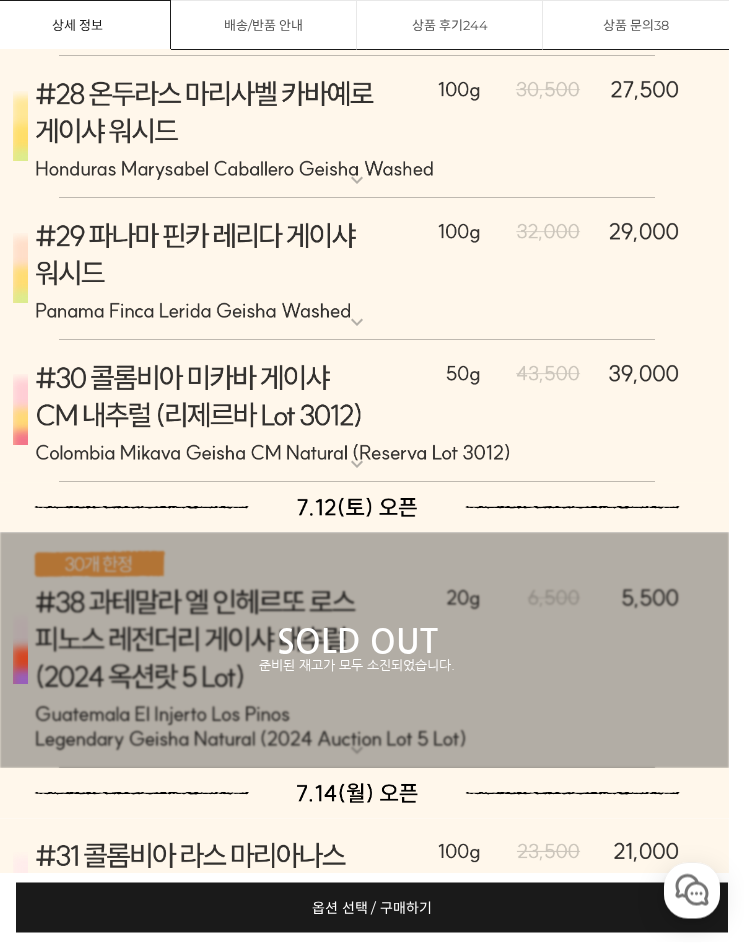 scroll, scrollTop: 11547, scrollLeft: 15, axis: both 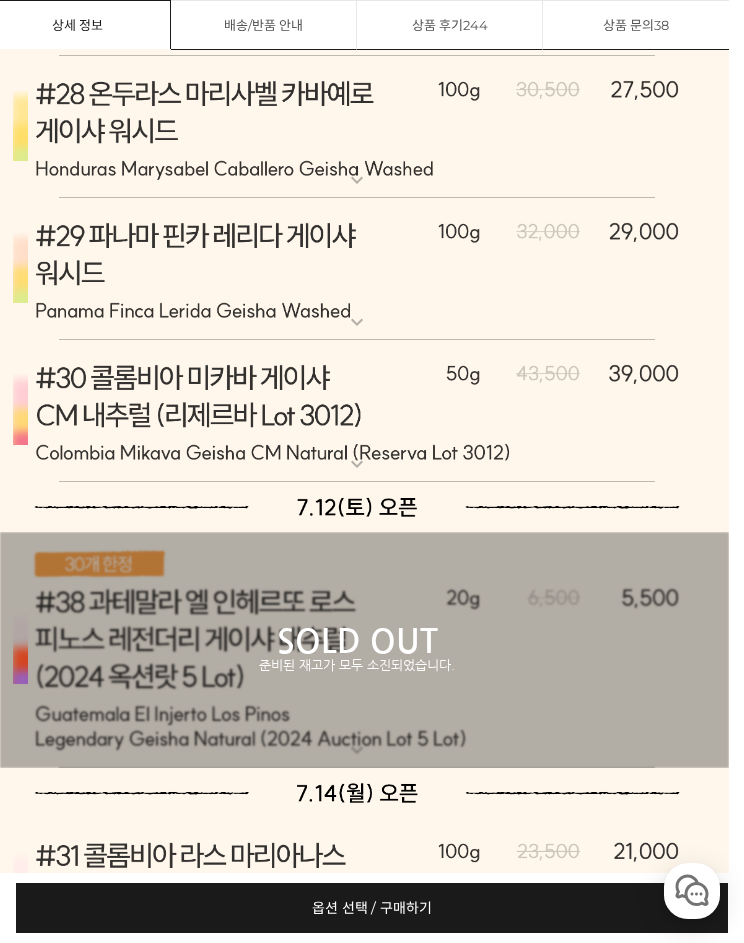 click at bounding box center (357, -2363) 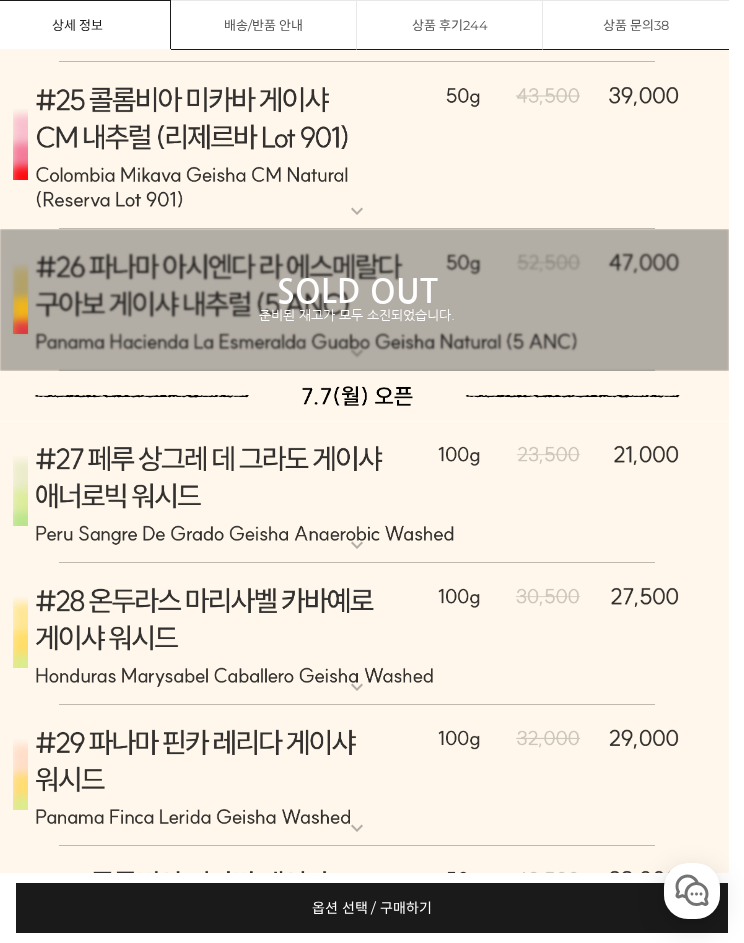 scroll, scrollTop: 10090, scrollLeft: 15, axis: both 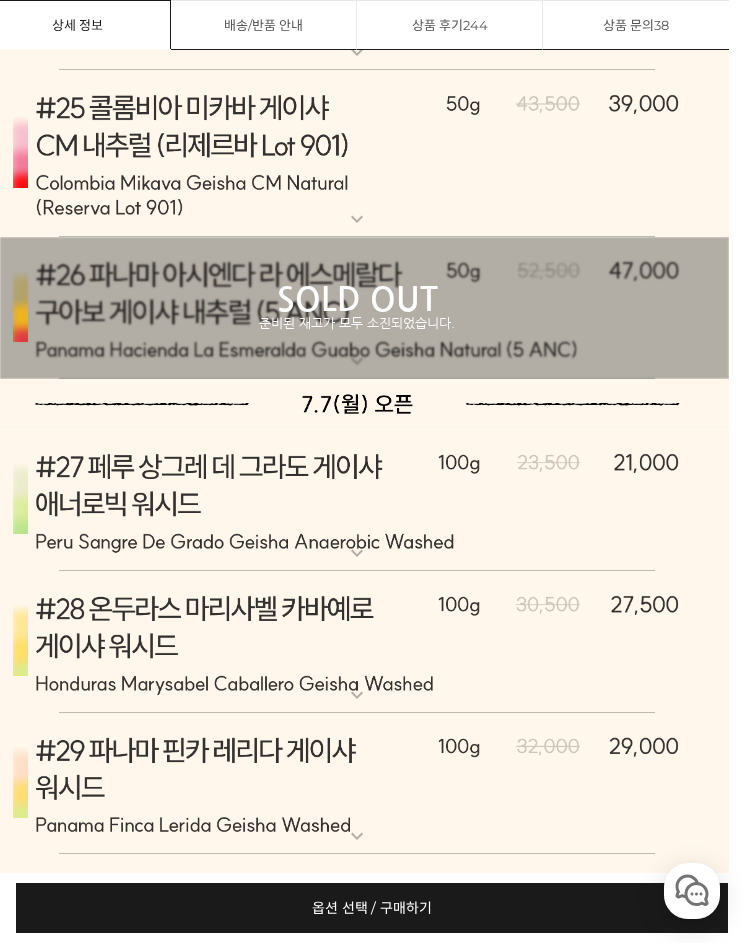 click at bounding box center (357, -2091) 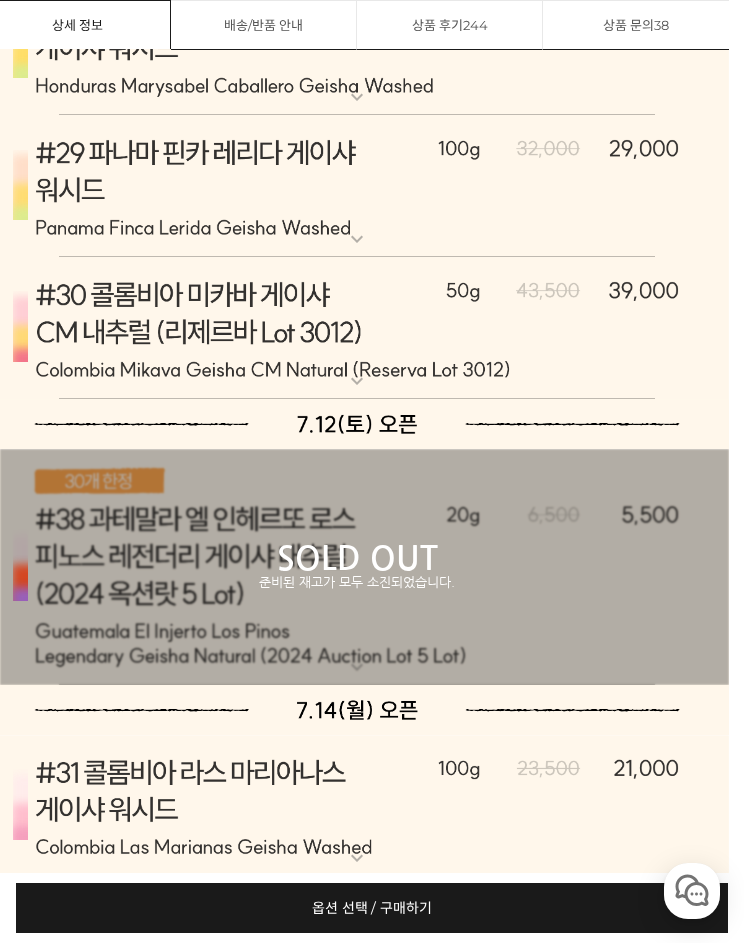scroll, scrollTop: 9720, scrollLeft: 15, axis: both 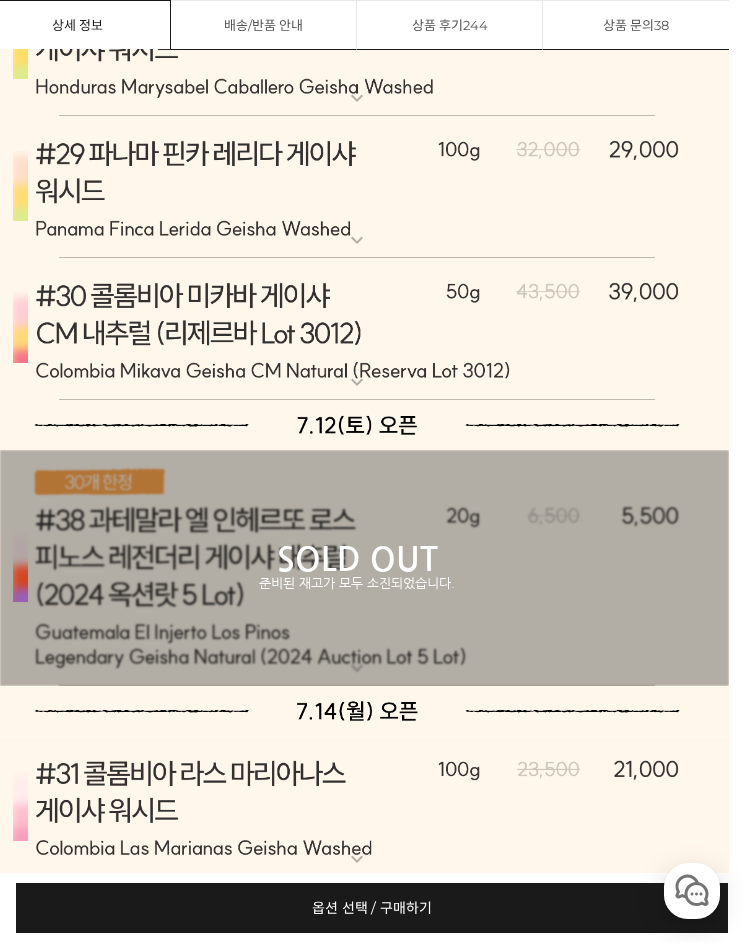 click at bounding box center [357, -1796] 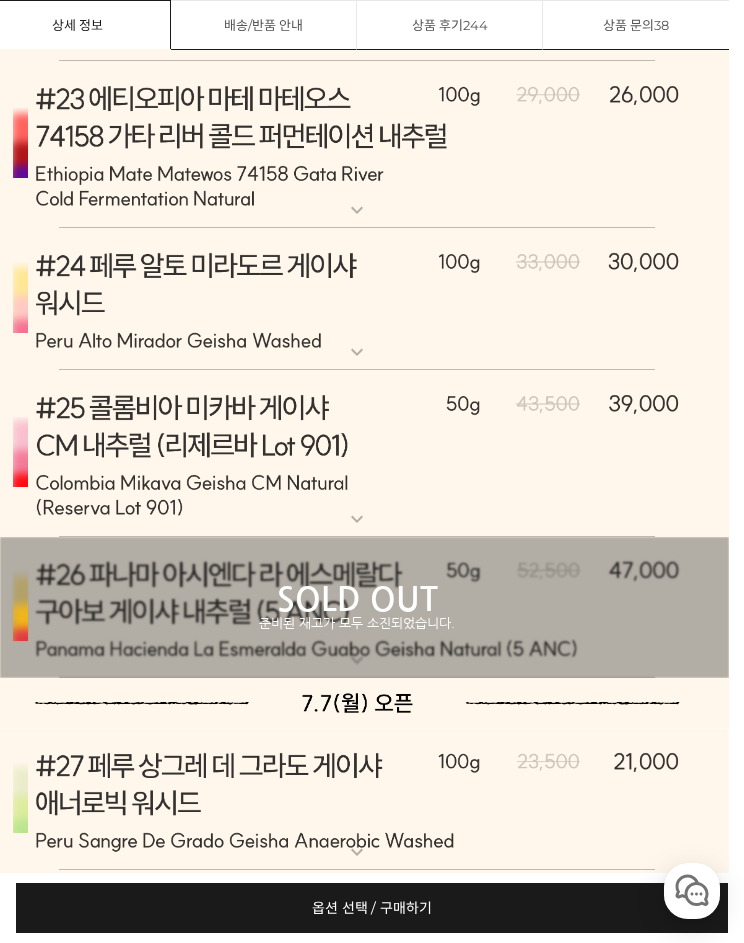 click at bounding box center (357, -1796) 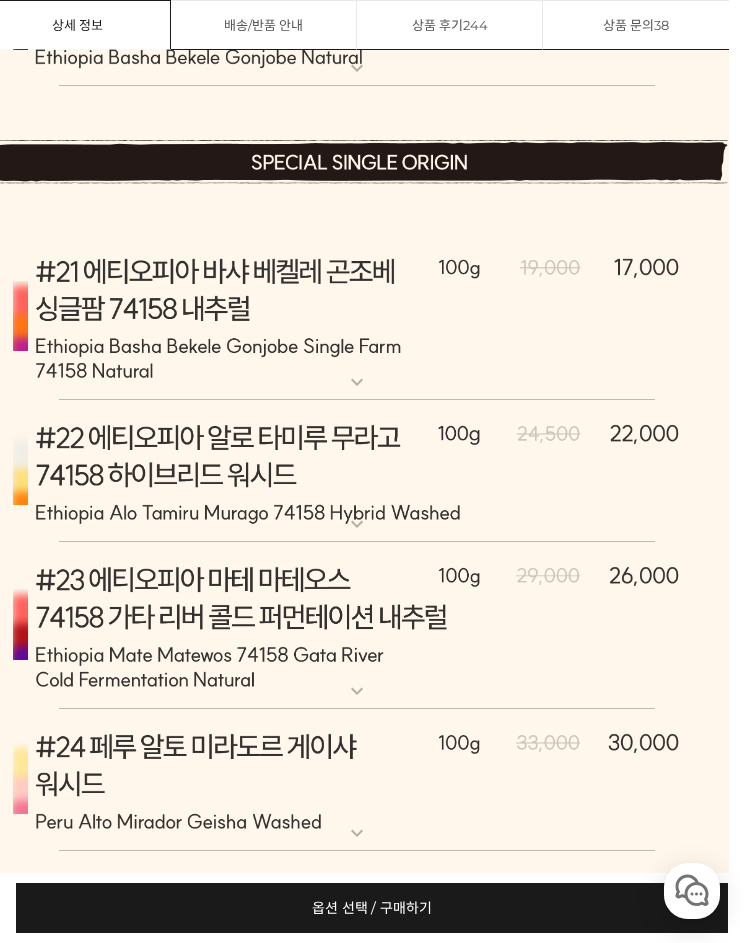 scroll, scrollTop: 8342, scrollLeft: 15, axis: both 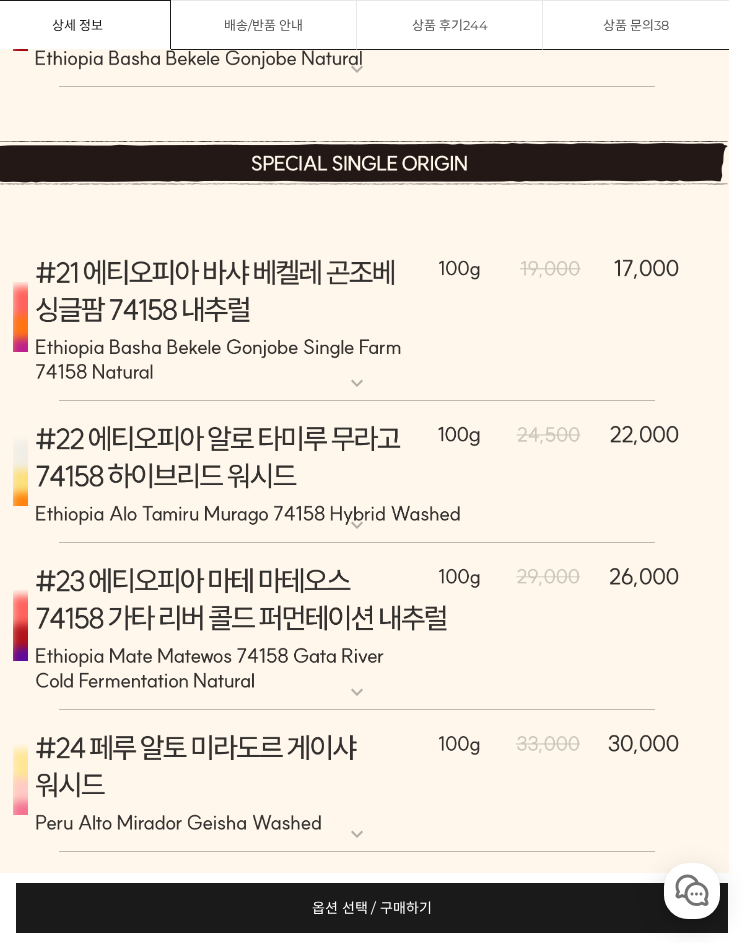 click on "준비된 재고가 모두 소진되었습니다." at bounding box center [357, -686] 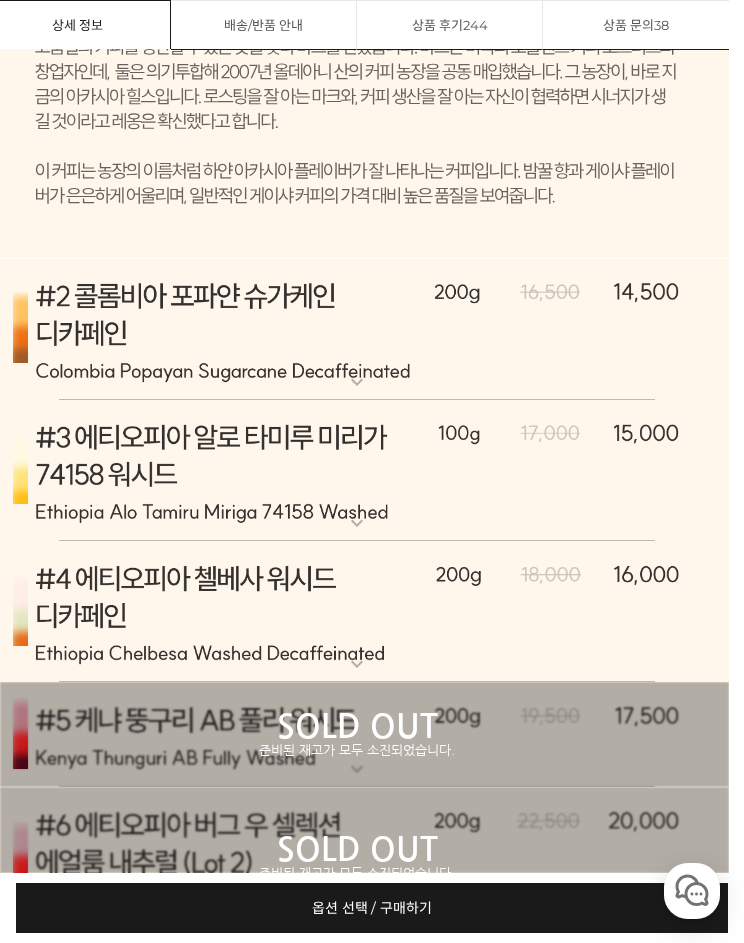 click on "SOLD OUT 준비된 재고가 모두 소진되었습니다." at bounding box center (357, -702) 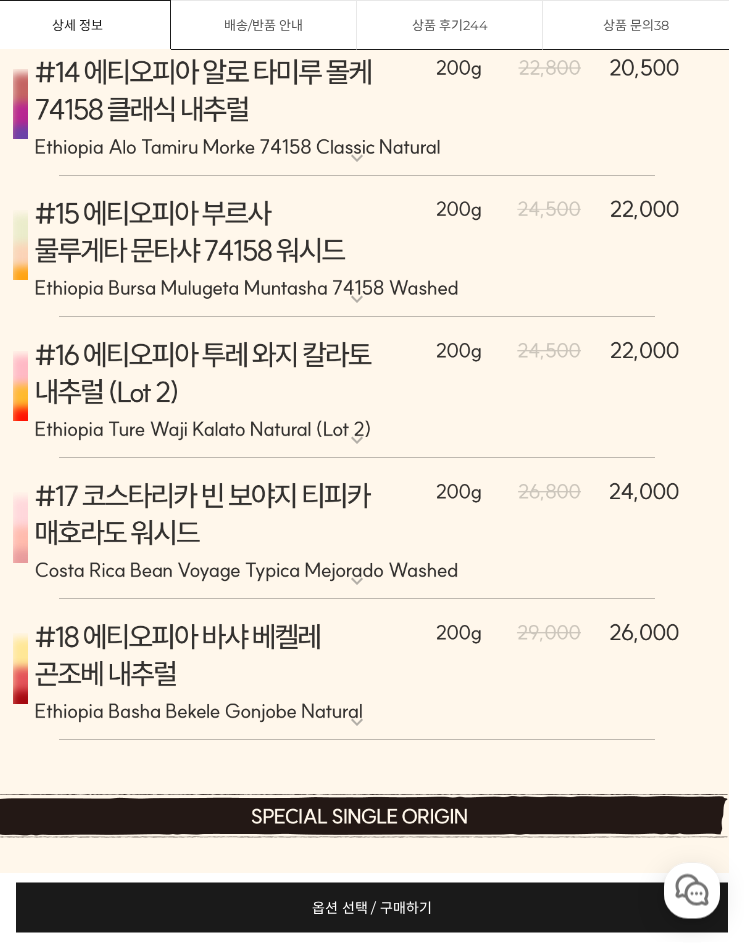 scroll, scrollTop: 9538, scrollLeft: 15, axis: both 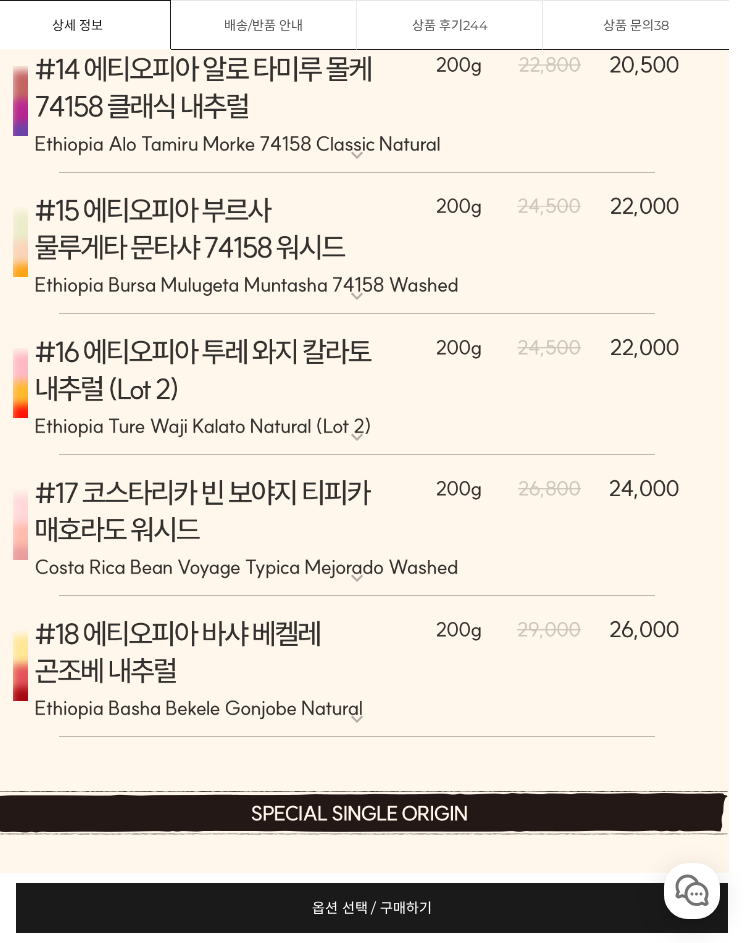 click at bounding box center (357, -630) 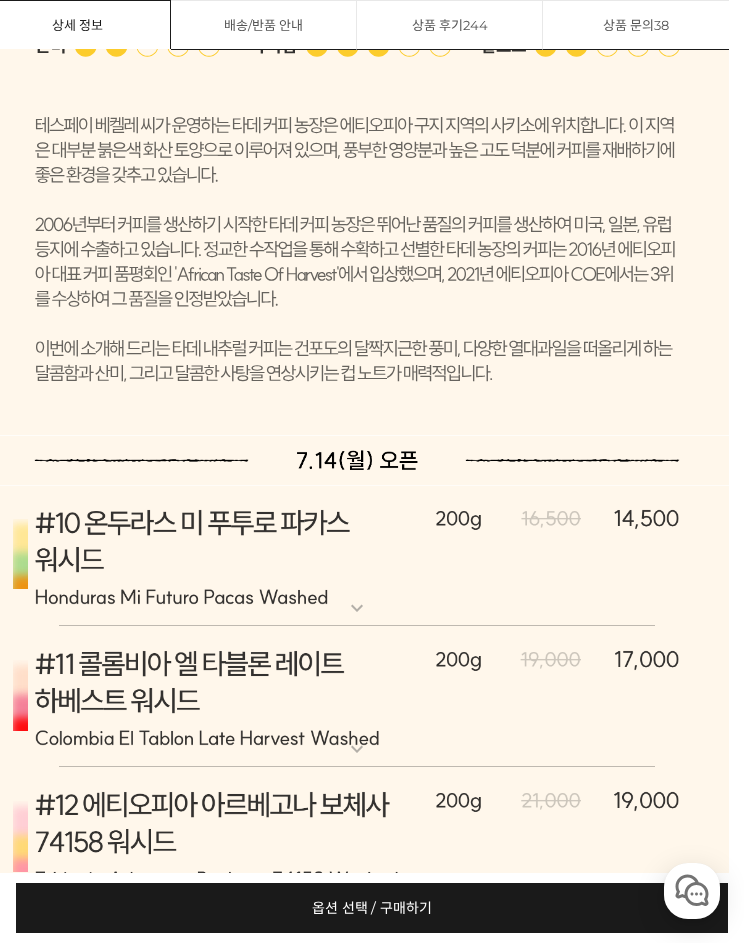 click at bounding box center (357, -630) 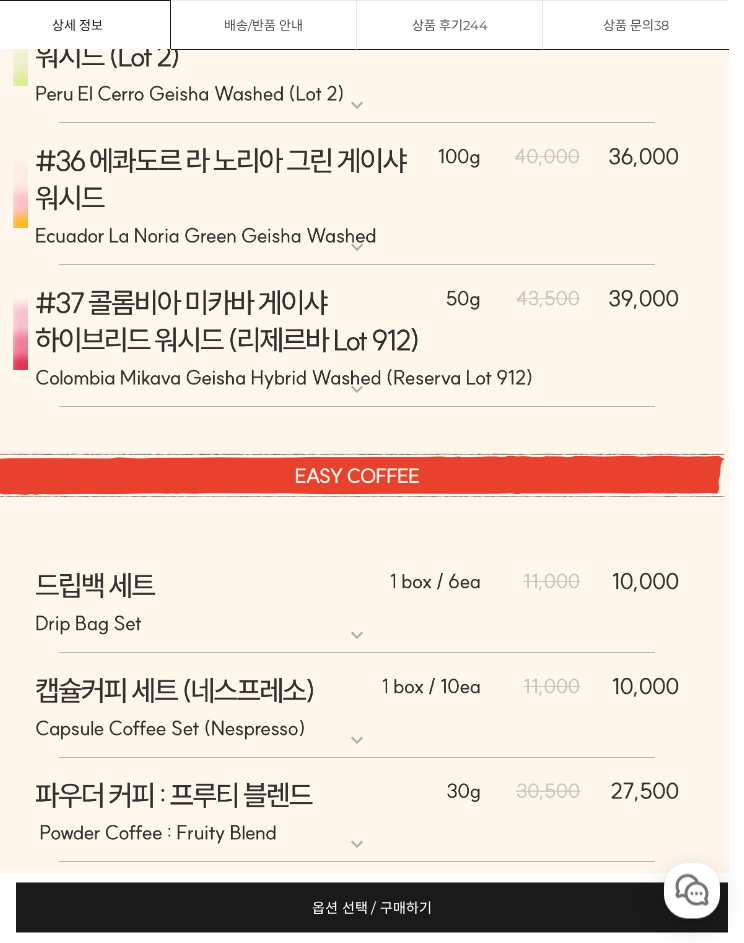 scroll, scrollTop: 12949, scrollLeft: 15, axis: both 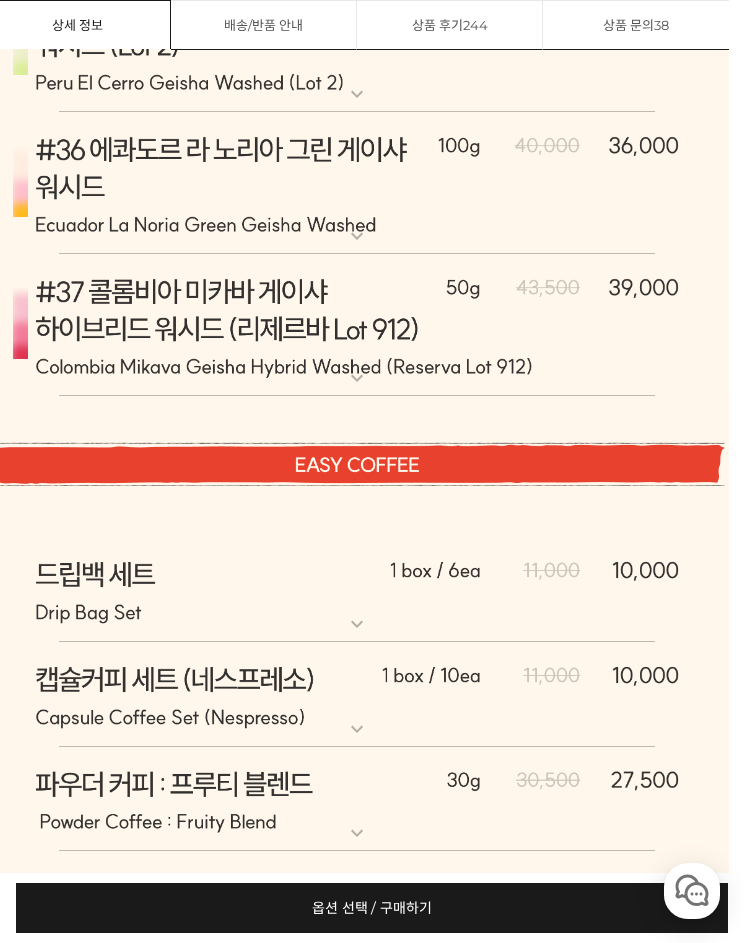 click at bounding box center [357, -576] 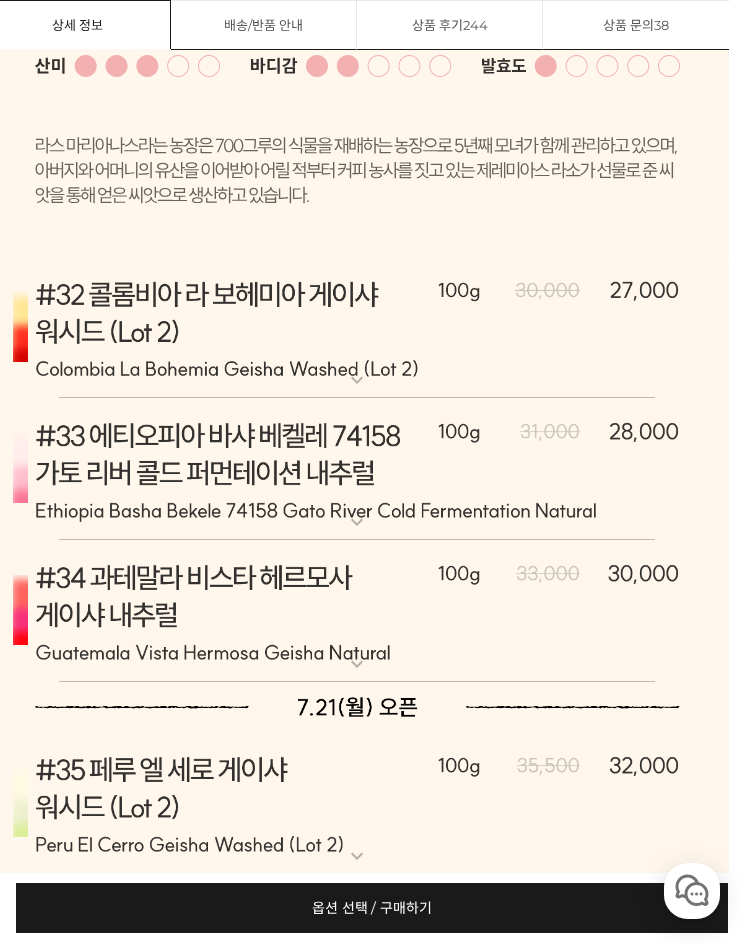 click at bounding box center [357, -576] 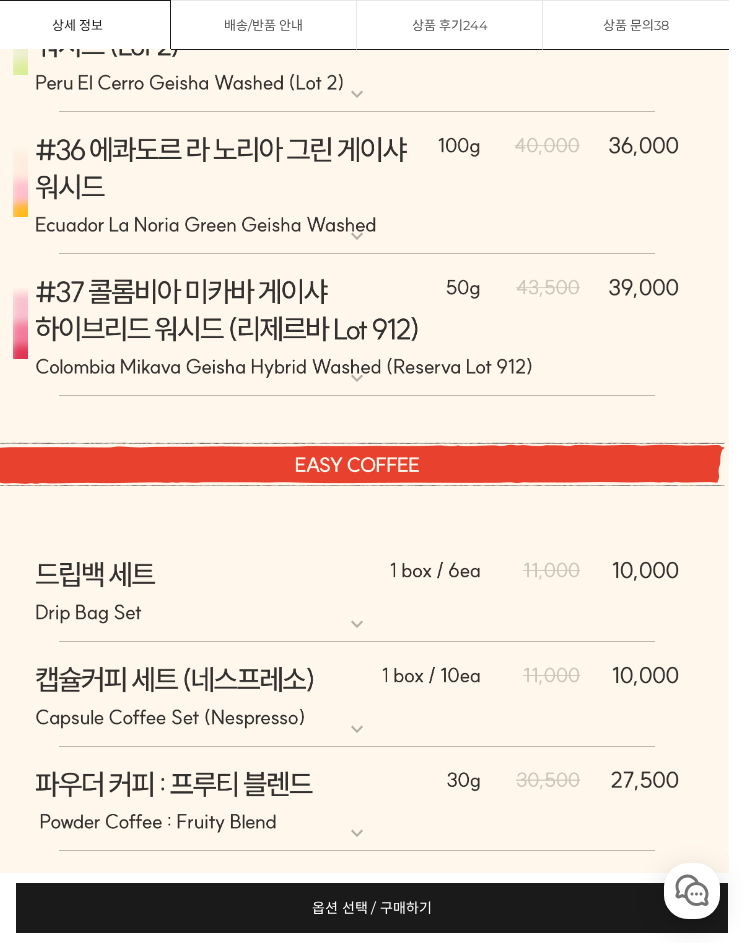 click at bounding box center [357, -576] 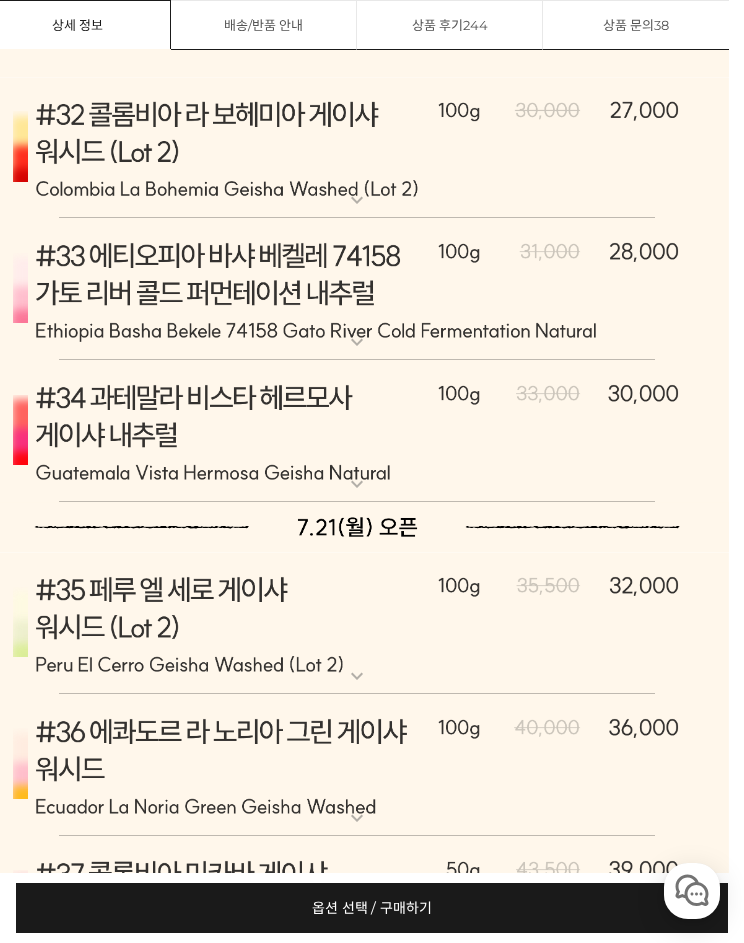 scroll, scrollTop: 13145, scrollLeft: 15, axis: both 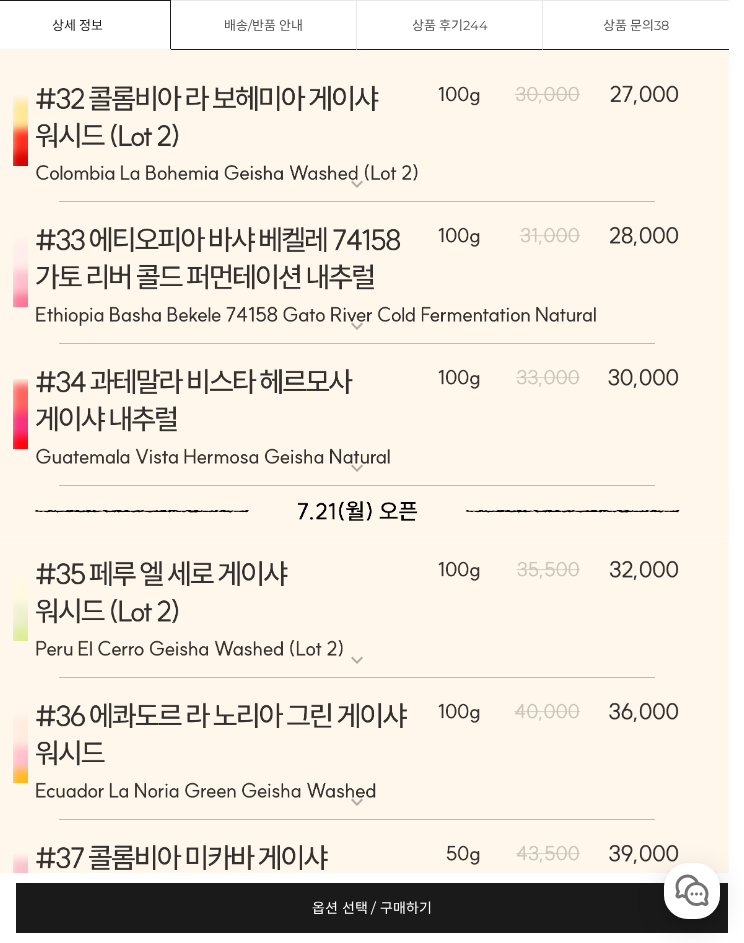 click at bounding box center [357, -772] 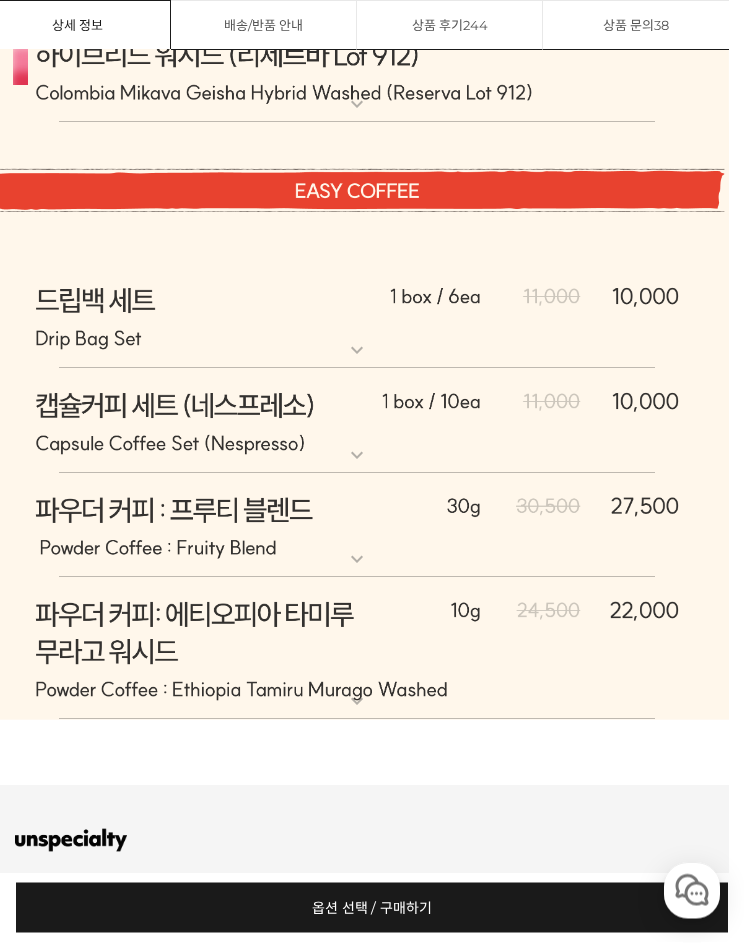 scroll, scrollTop: 13094, scrollLeft: 15, axis: both 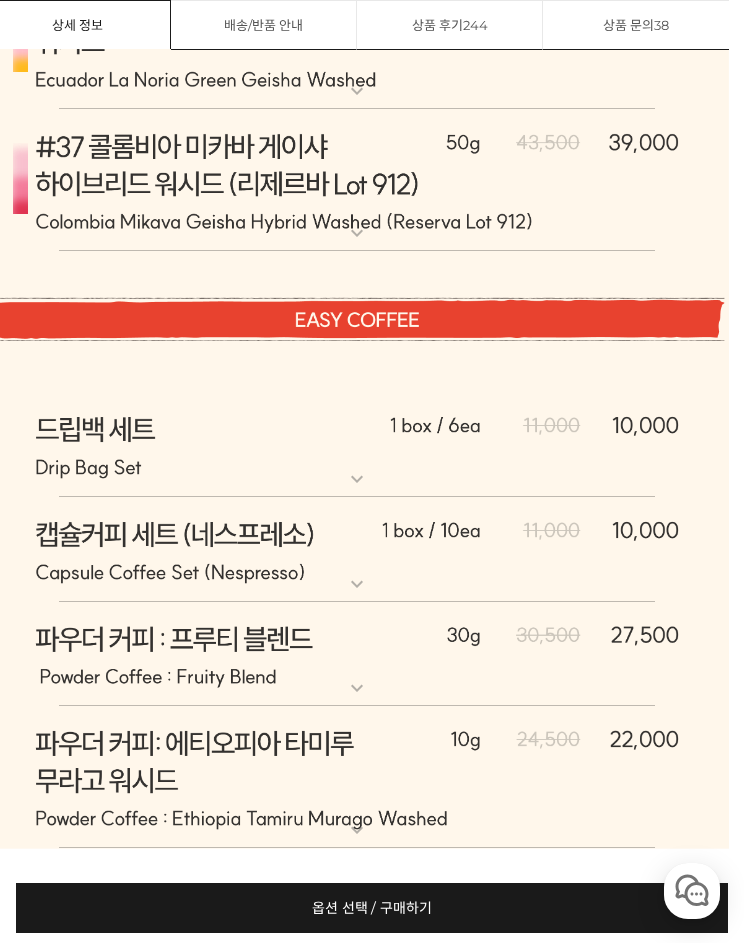 click at bounding box center [357, -721] 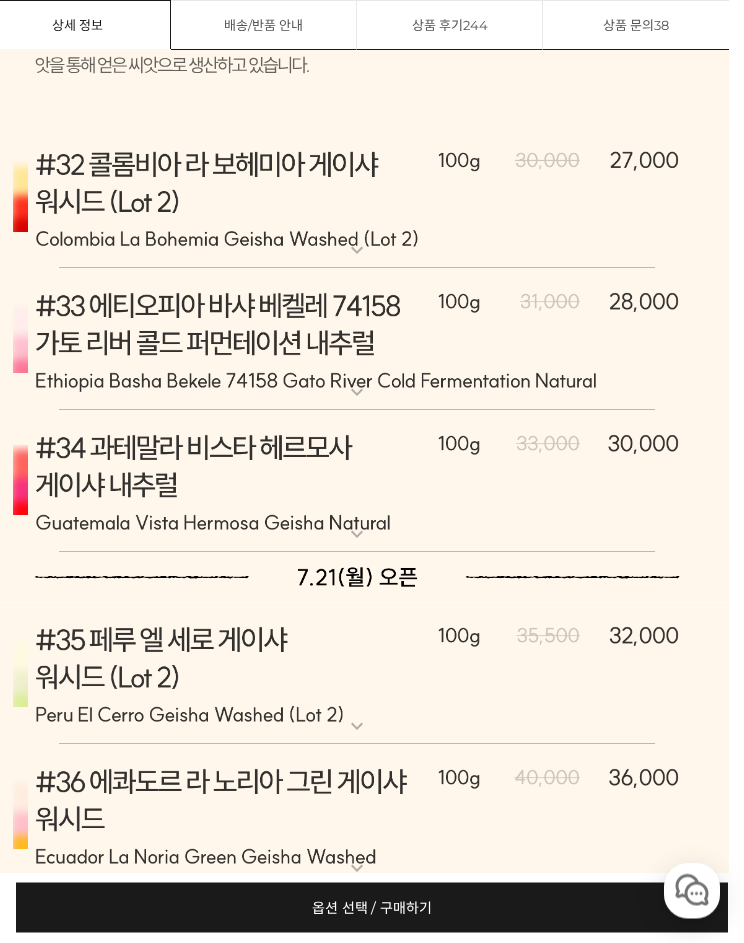 scroll, scrollTop: 13079, scrollLeft: 15, axis: both 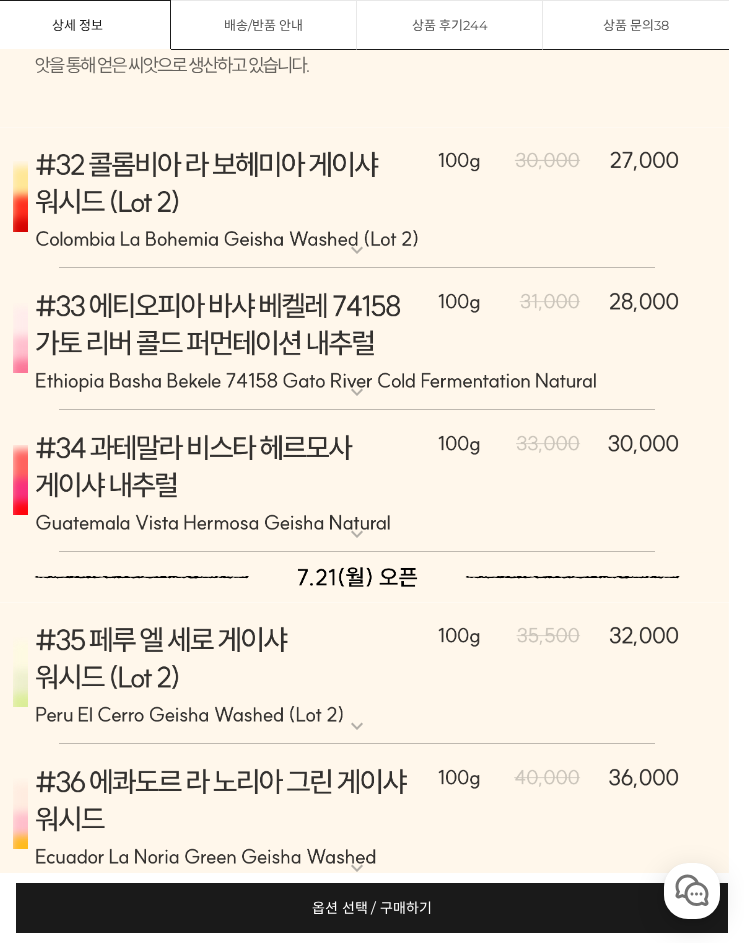 click at bounding box center [357, -706] 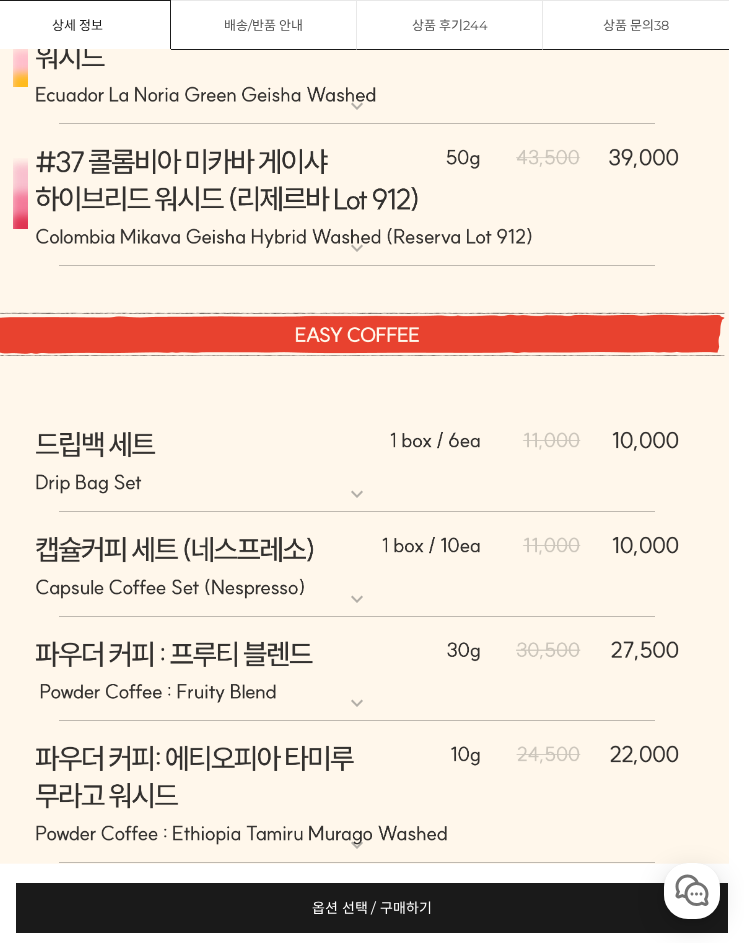 click at bounding box center [357, -564] 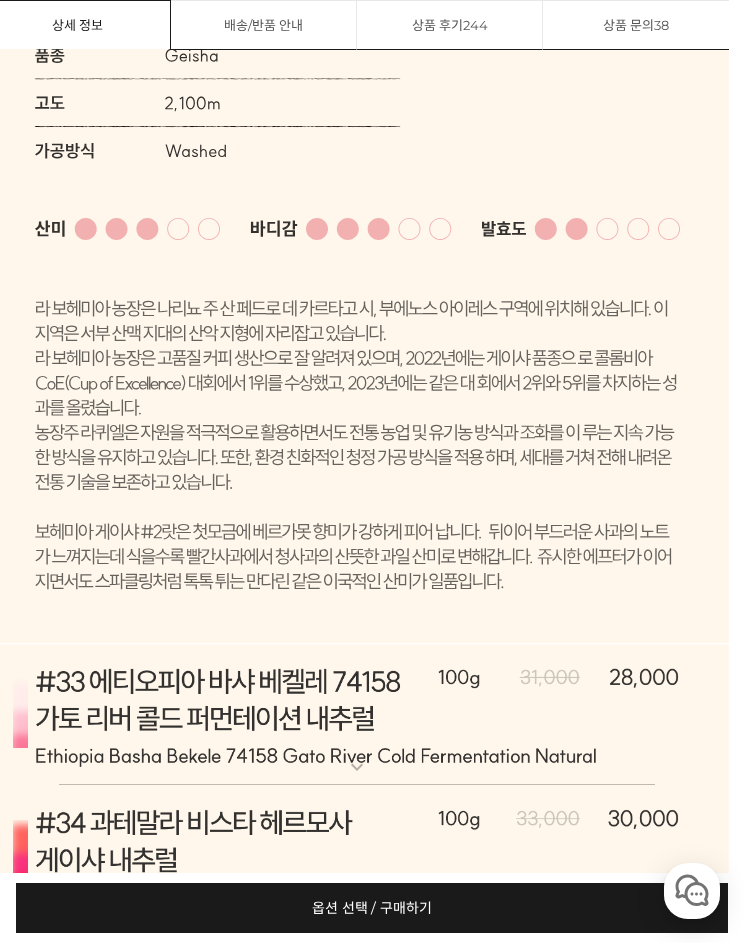 click at bounding box center [357, -564] 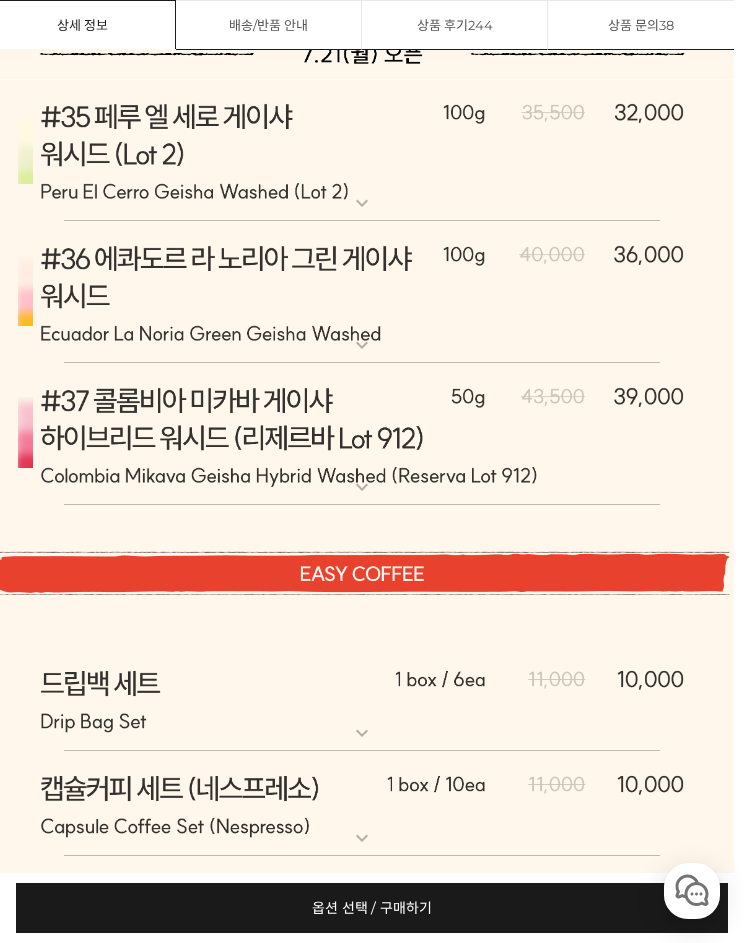 scroll, scrollTop: 12675, scrollLeft: 1, axis: both 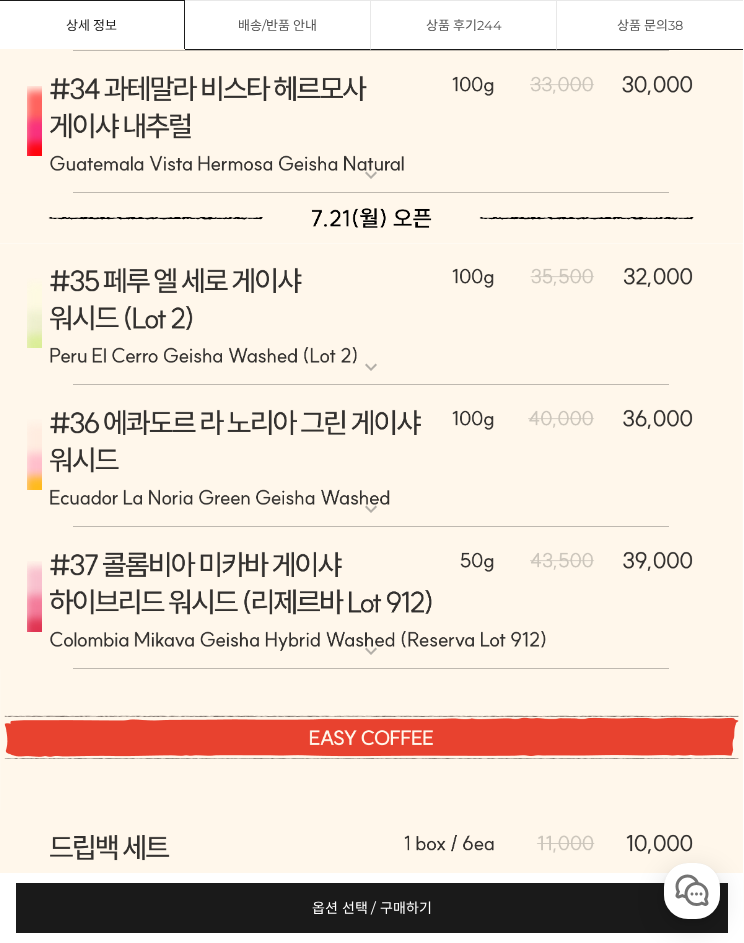 click at bounding box center [371, -303] 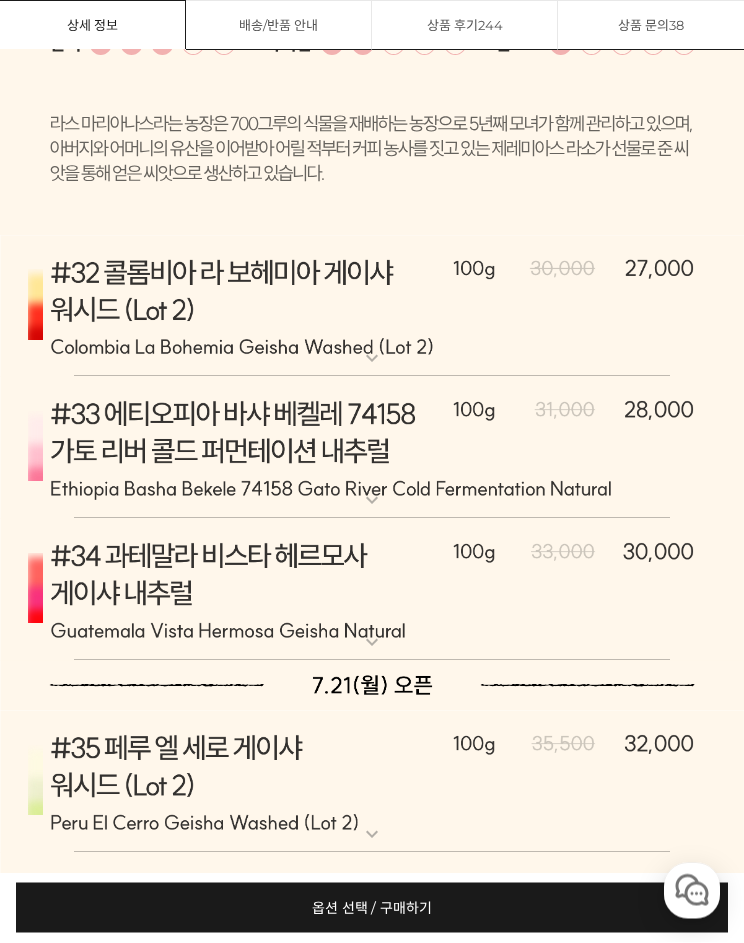 scroll, scrollTop: 12971, scrollLeft: 0, axis: vertical 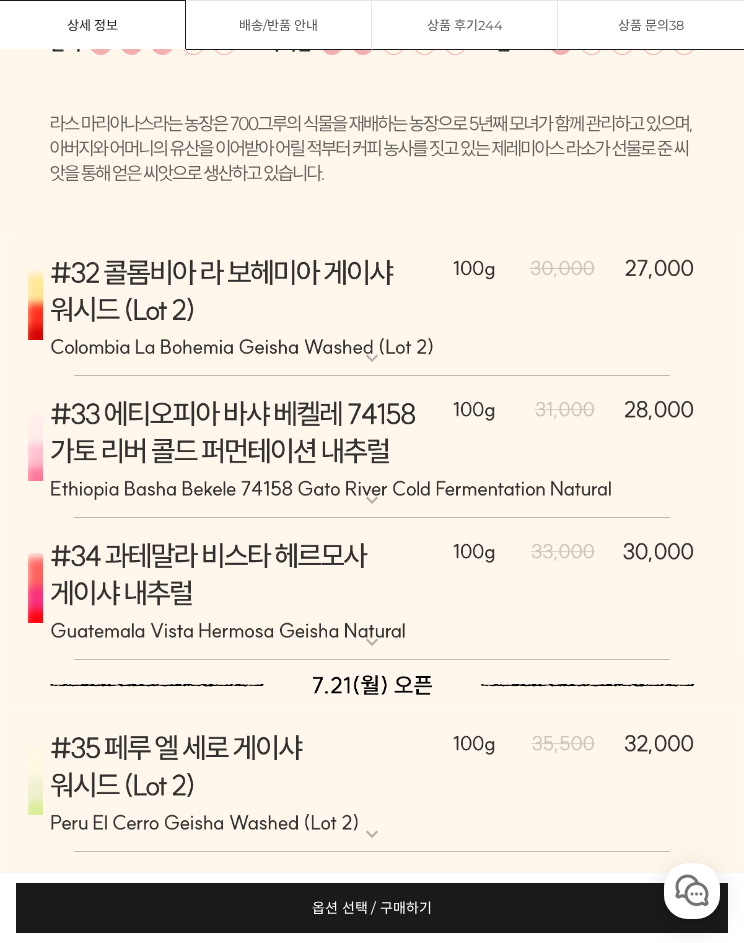 click at bounding box center (372, -598) 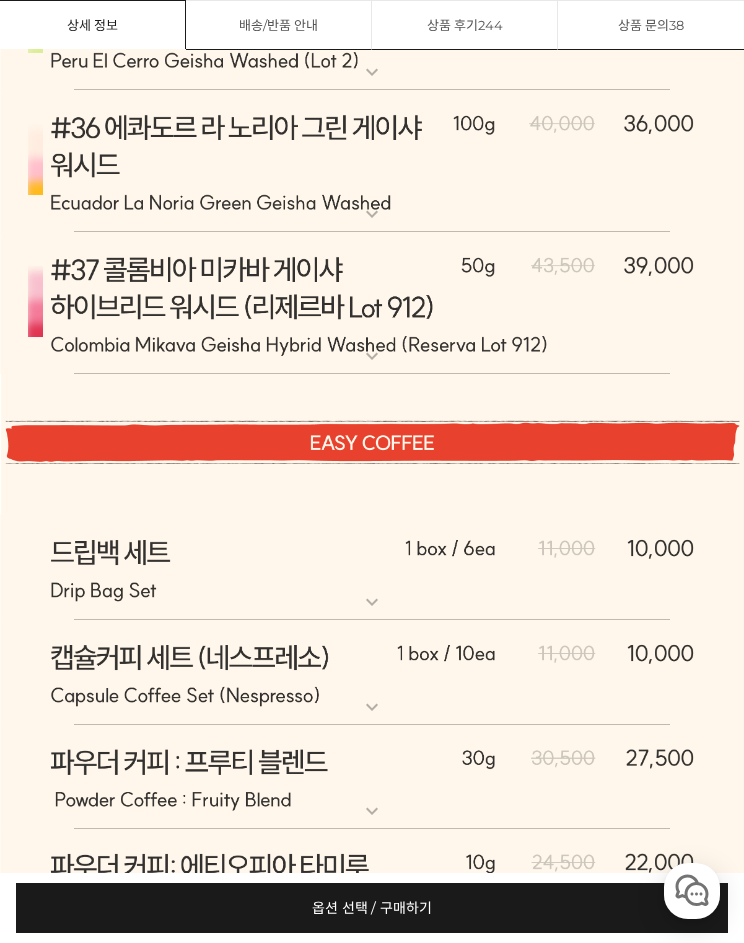 click at bounding box center [372, -456] 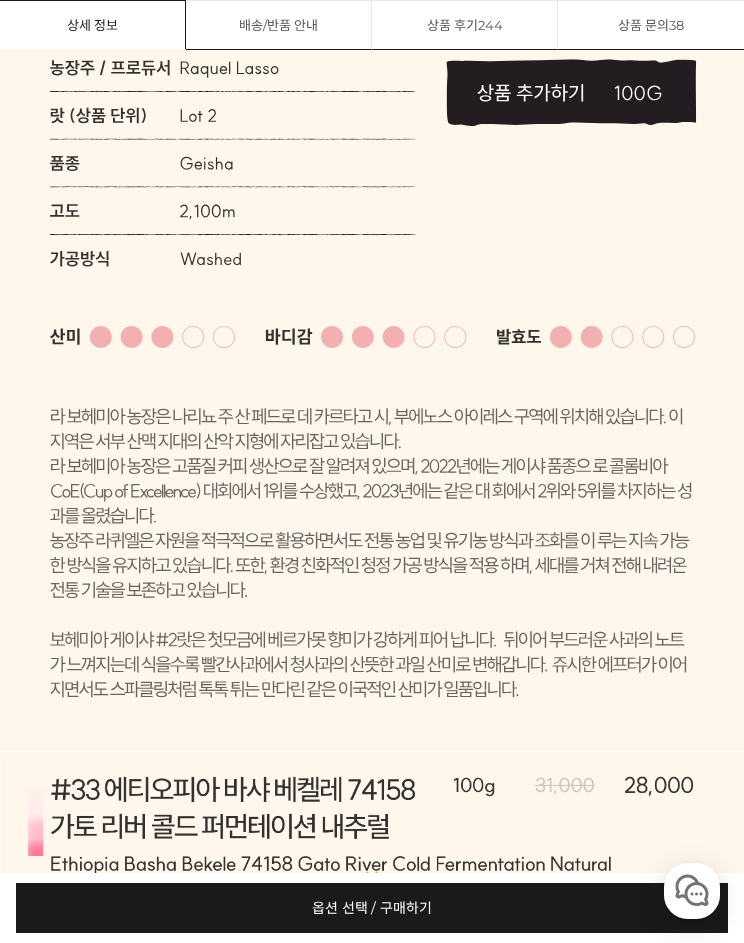 click at bounding box center (372, -456) 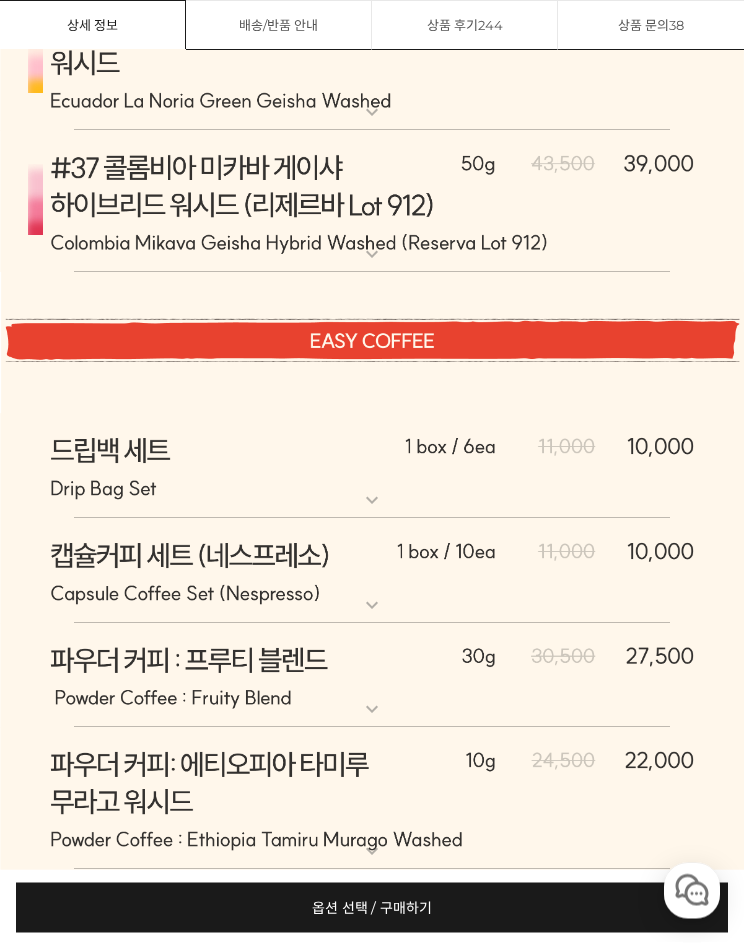 scroll, scrollTop: 13229, scrollLeft: 0, axis: vertical 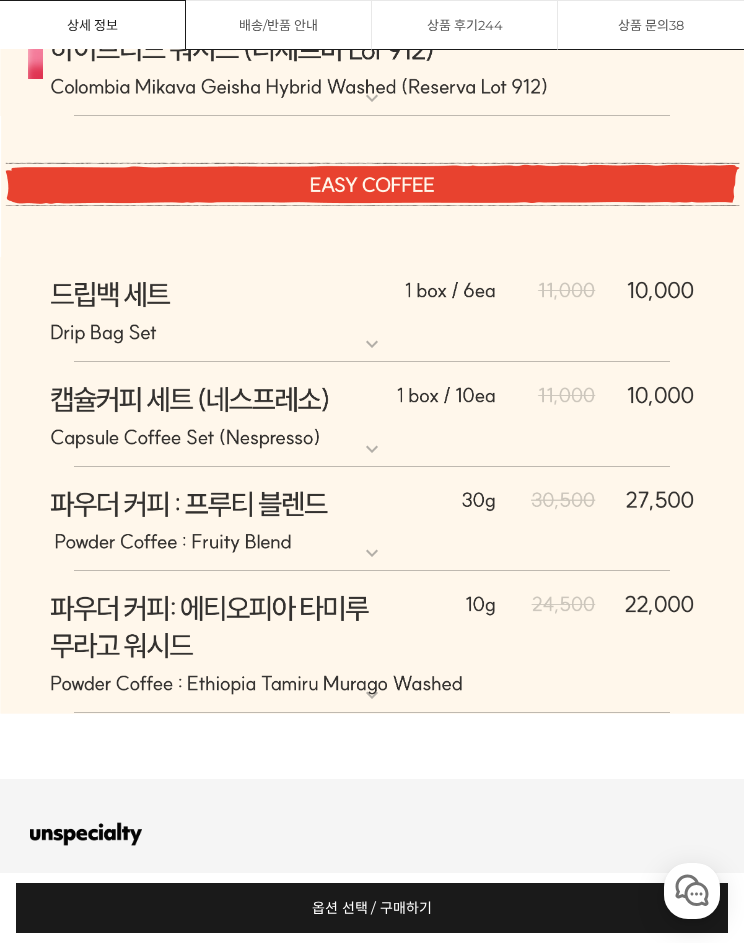 click at bounding box center [372, -573] 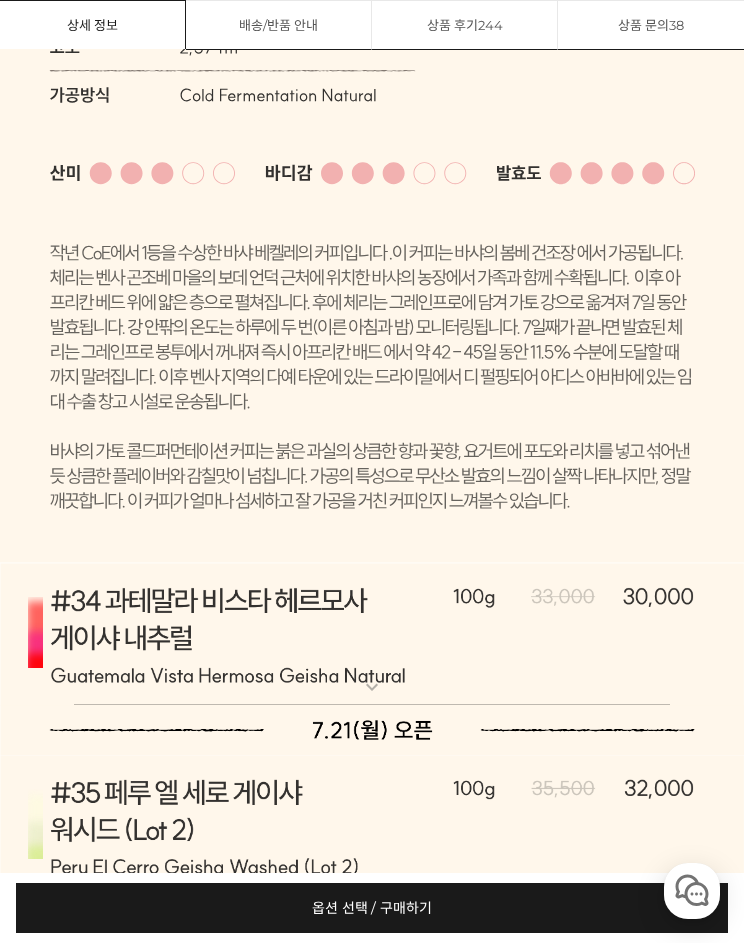 click at bounding box center (372, -573) 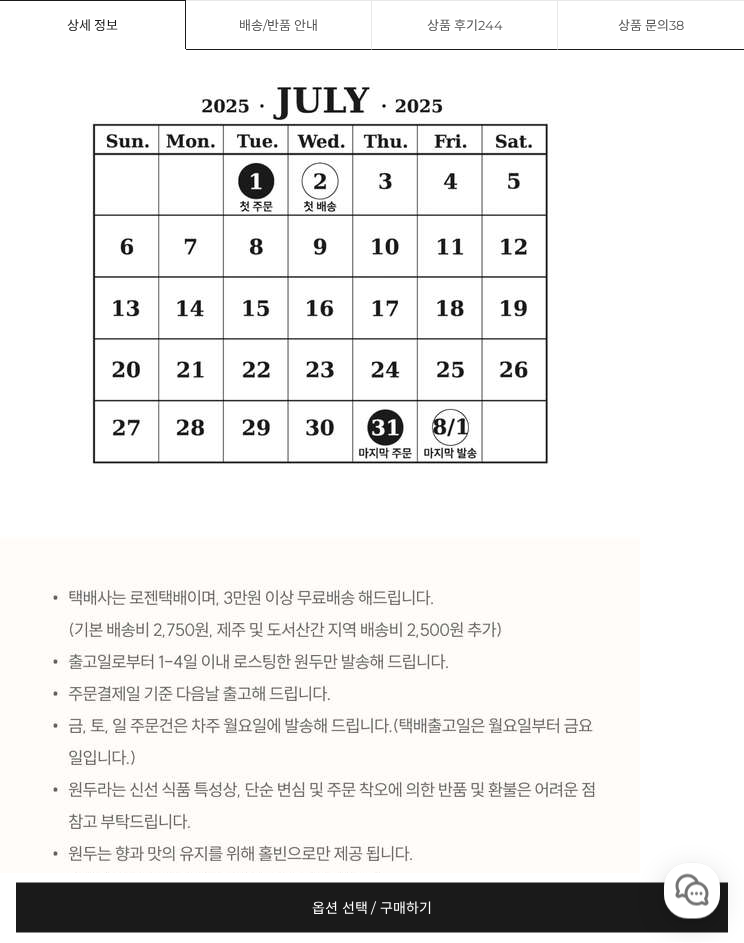 scroll, scrollTop: 14397, scrollLeft: 0, axis: vertical 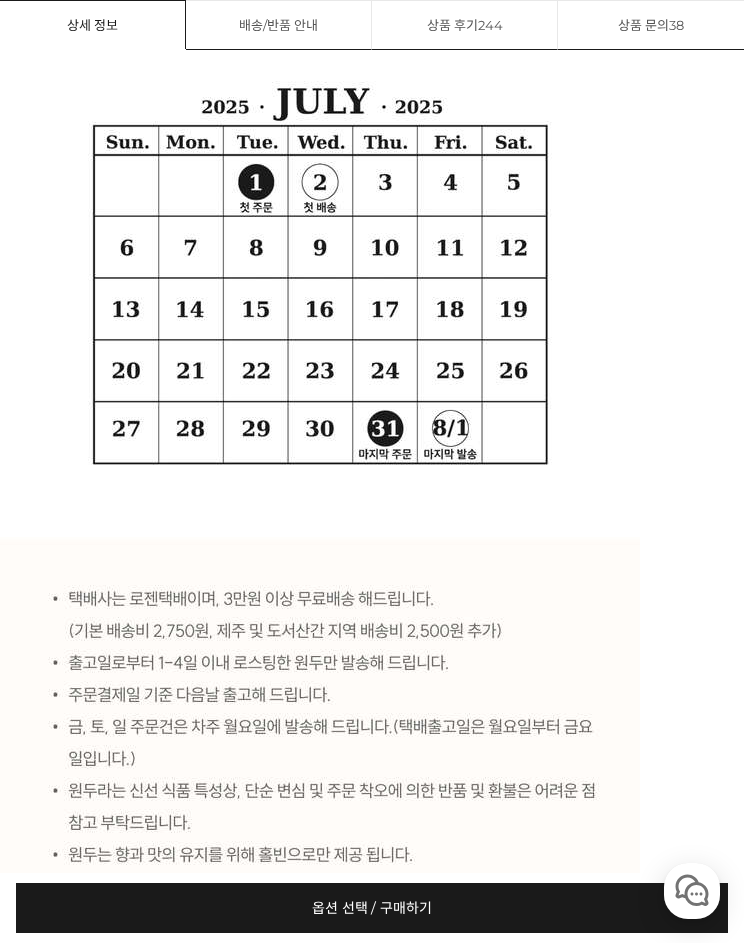 click at bounding box center (372, -526) 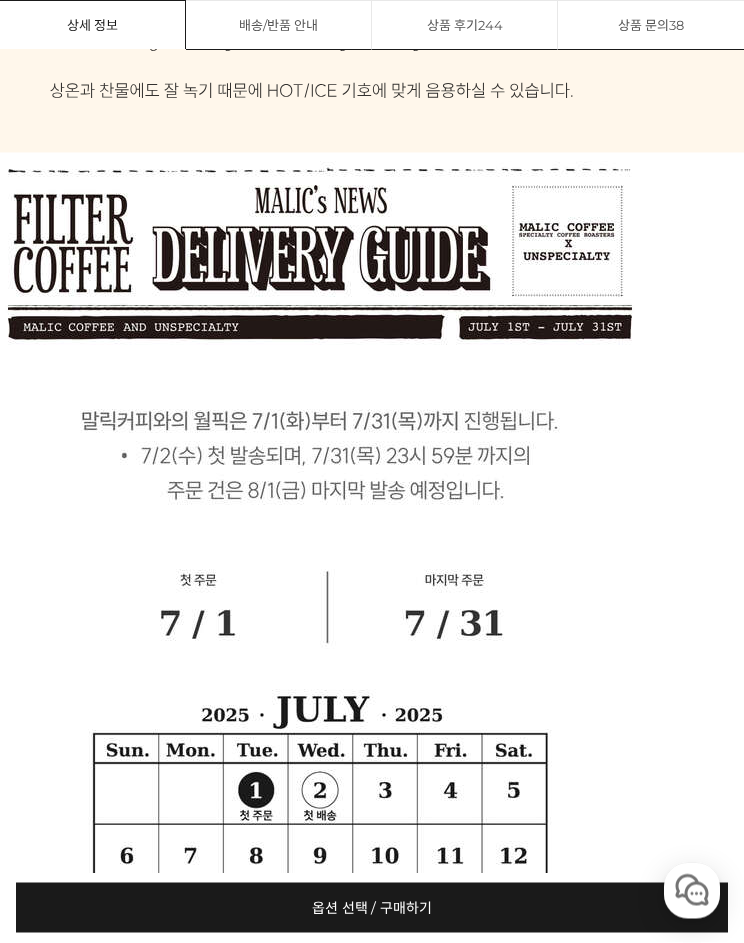 scroll, scrollTop: 14506, scrollLeft: 0, axis: vertical 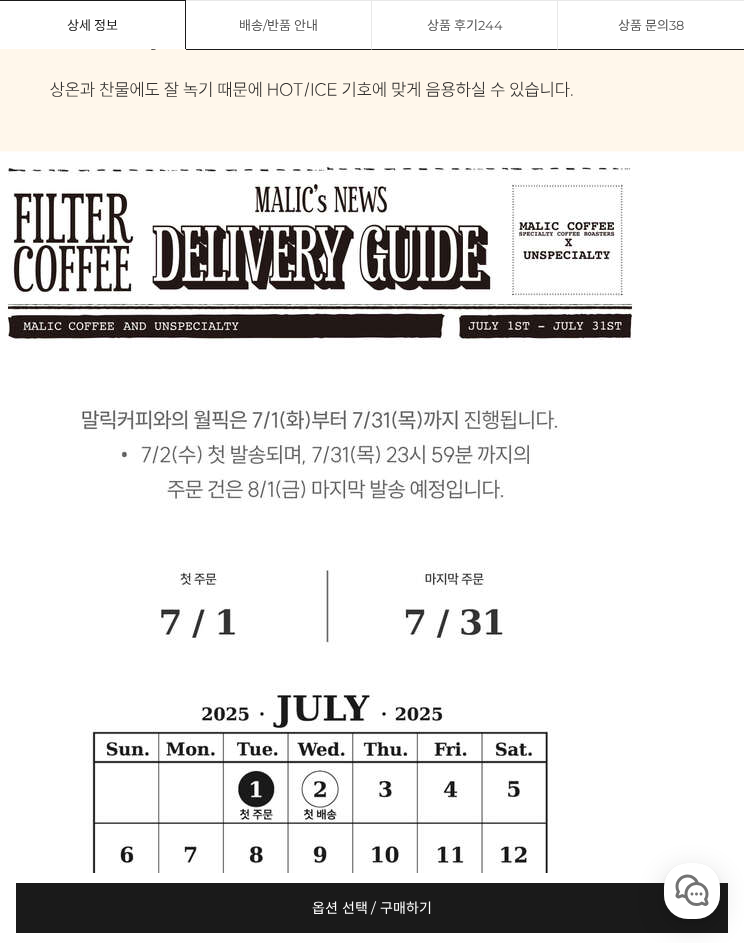 click at bounding box center (372, -635) 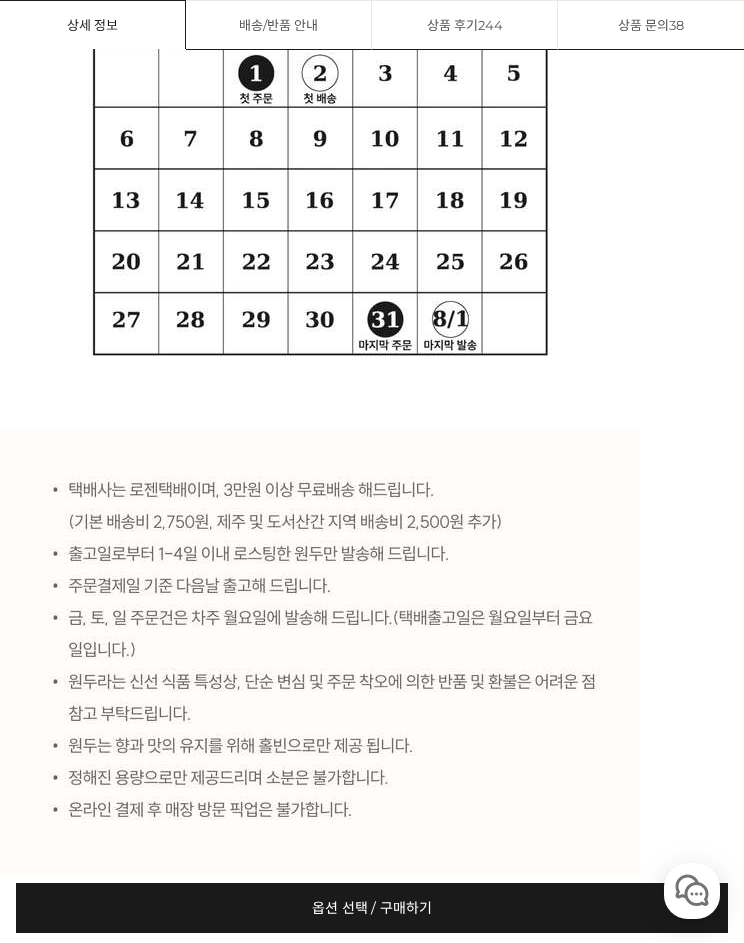 click at bounding box center (372, -635) 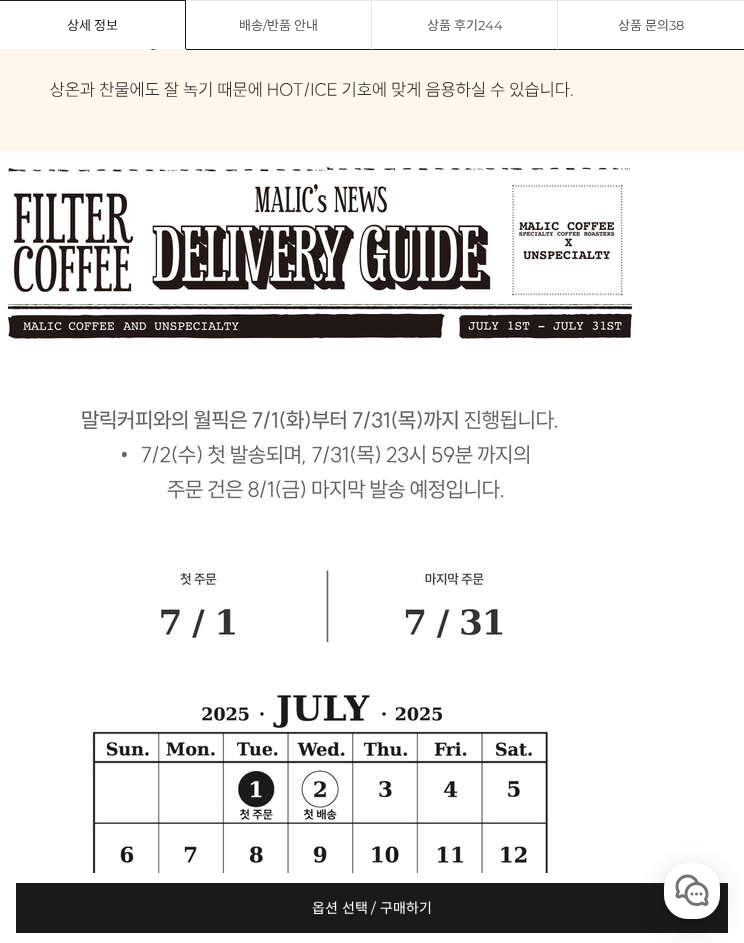 click at bounding box center [372, -635] 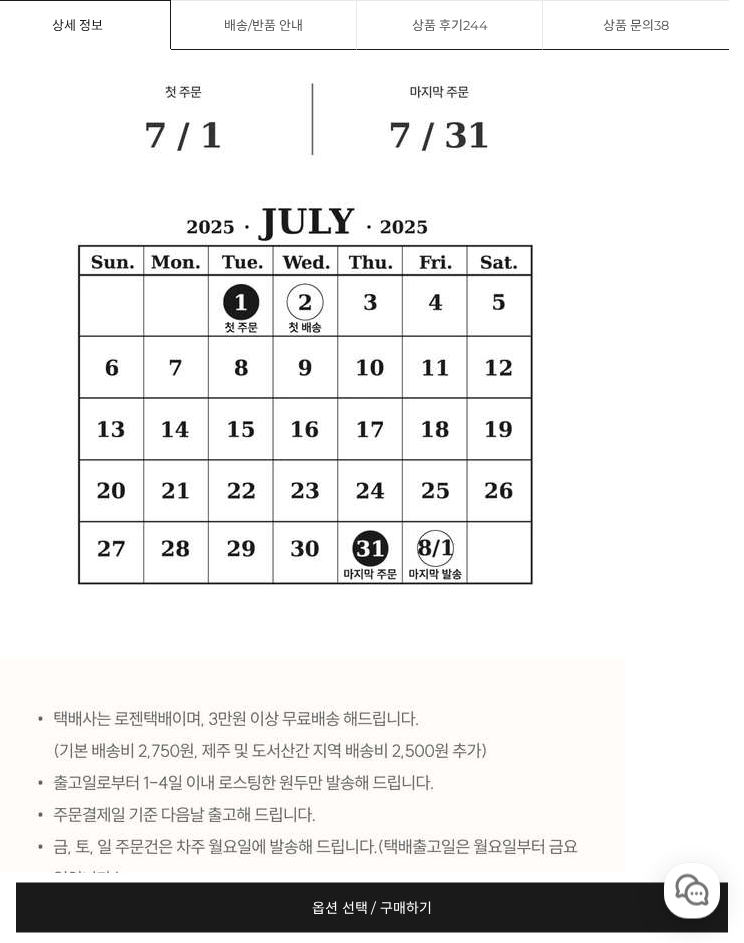 scroll, scrollTop: 14279, scrollLeft: 15, axis: both 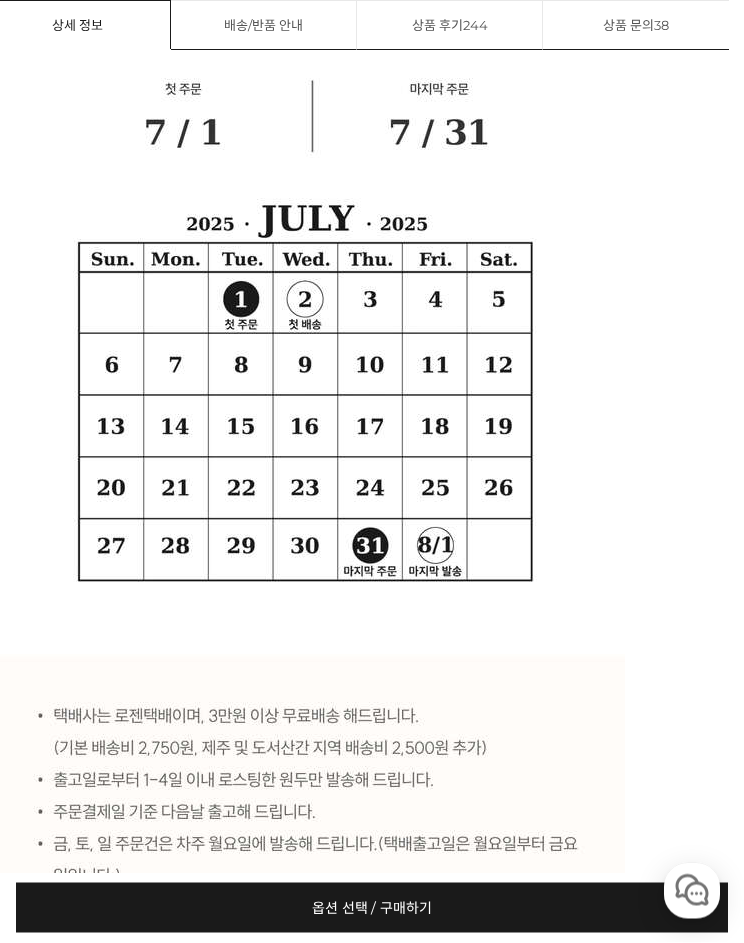 click on "파우더 커피 - 에티오피아 타미루 무라고 워시드" at bounding box center [357, -471] 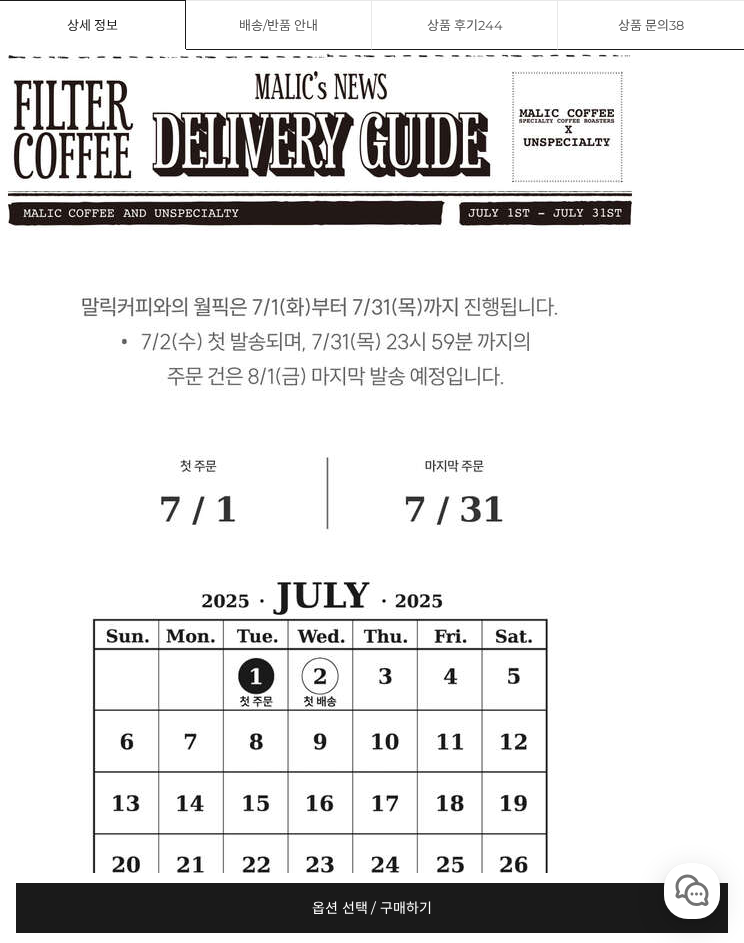 scroll, scrollTop: 14495, scrollLeft: 0, axis: vertical 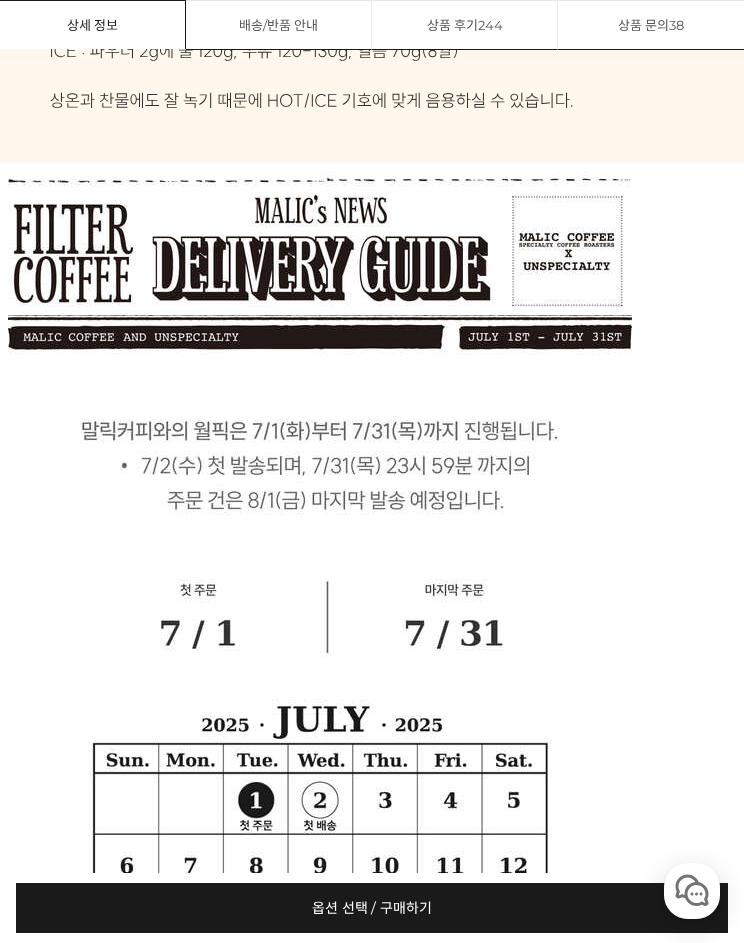 click at bounding box center [372, -746] 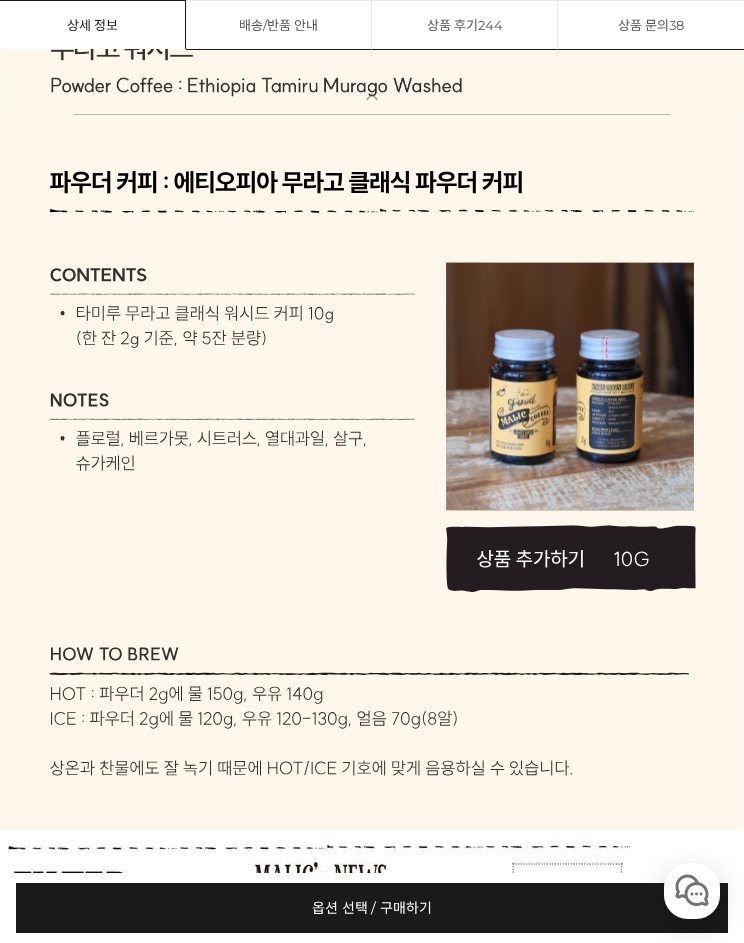 scroll, scrollTop: 14571, scrollLeft: 0, axis: vertical 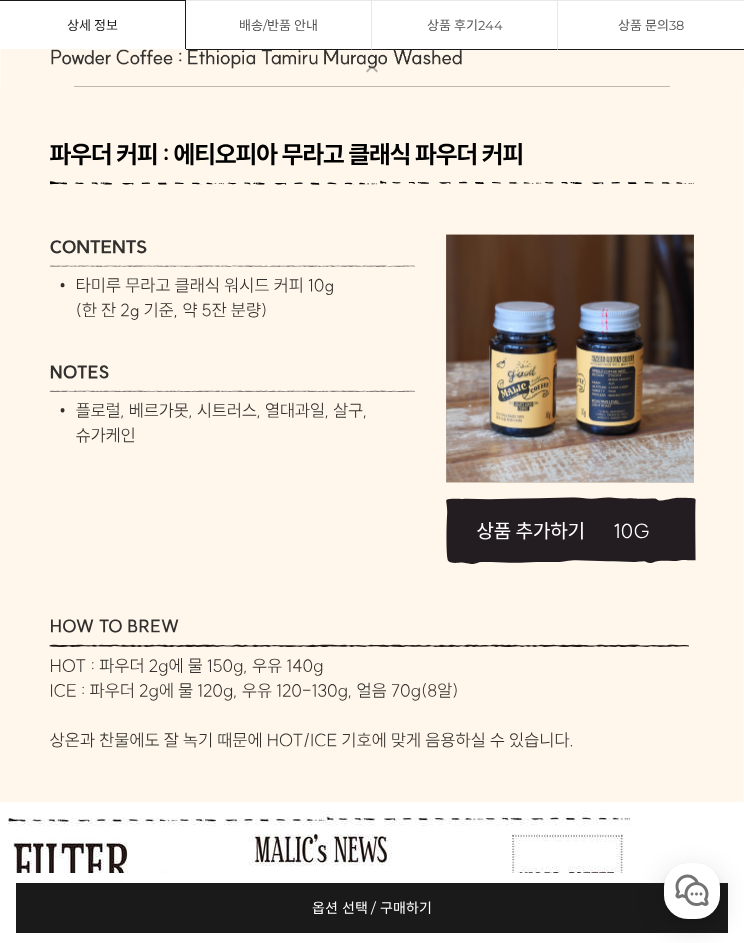 click on "expand_more" at bounding box center (371, -789) 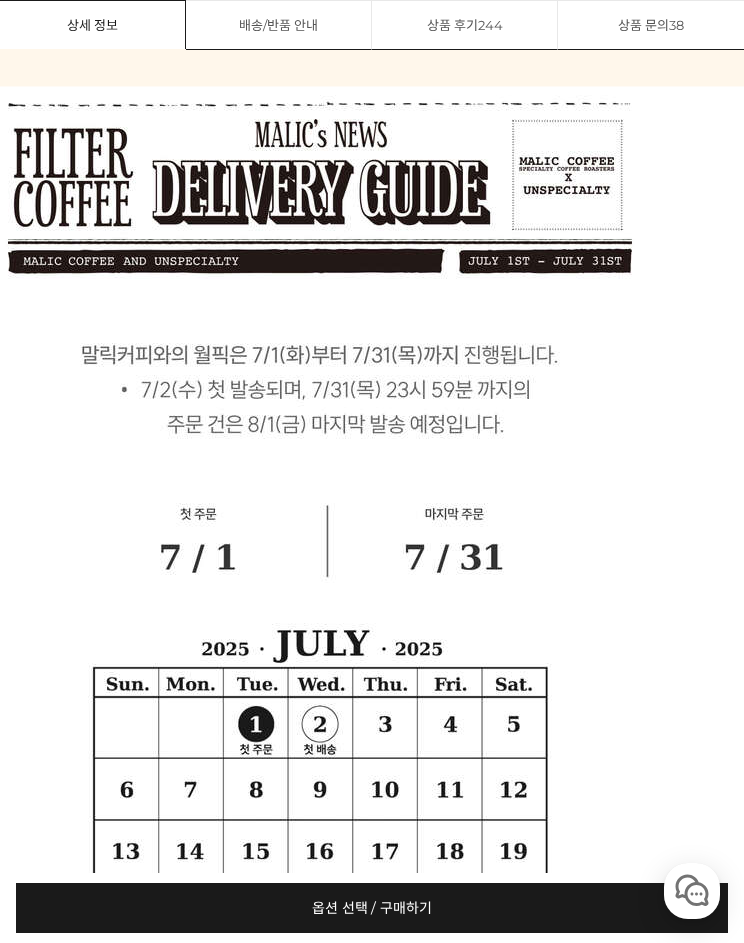 click at bounding box center (372, -700) 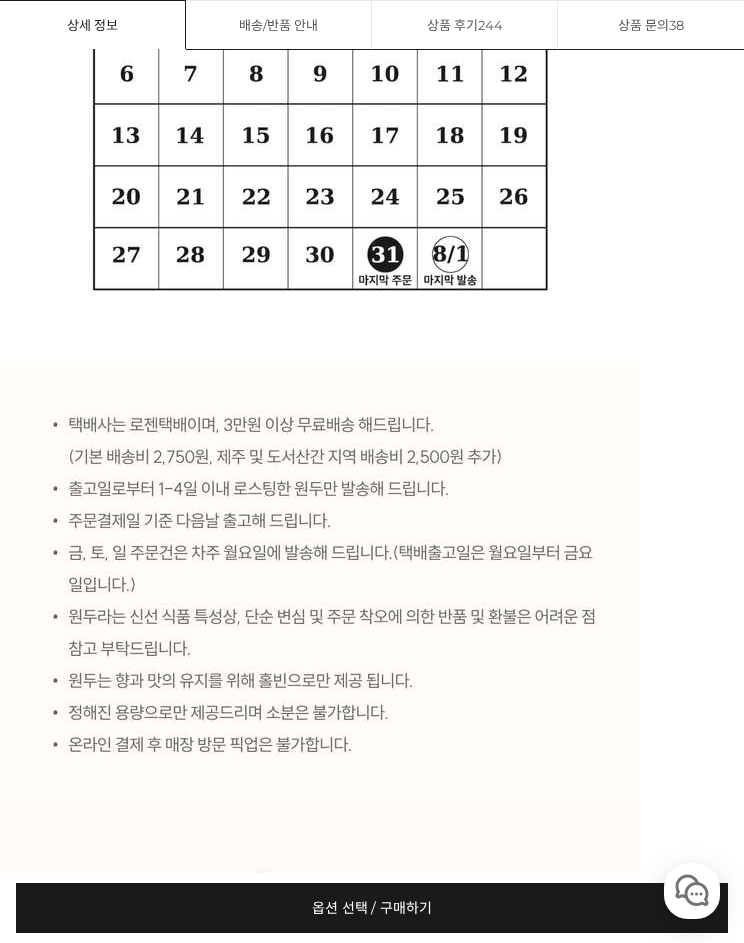 click at bounding box center [372, -700] 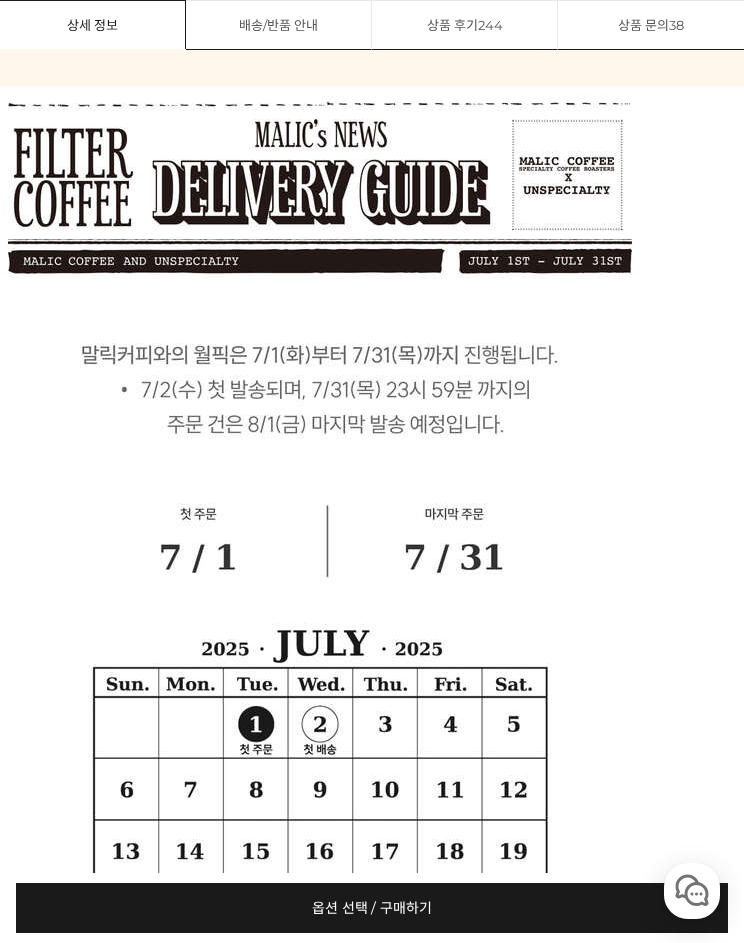 click at bounding box center (372, -822) 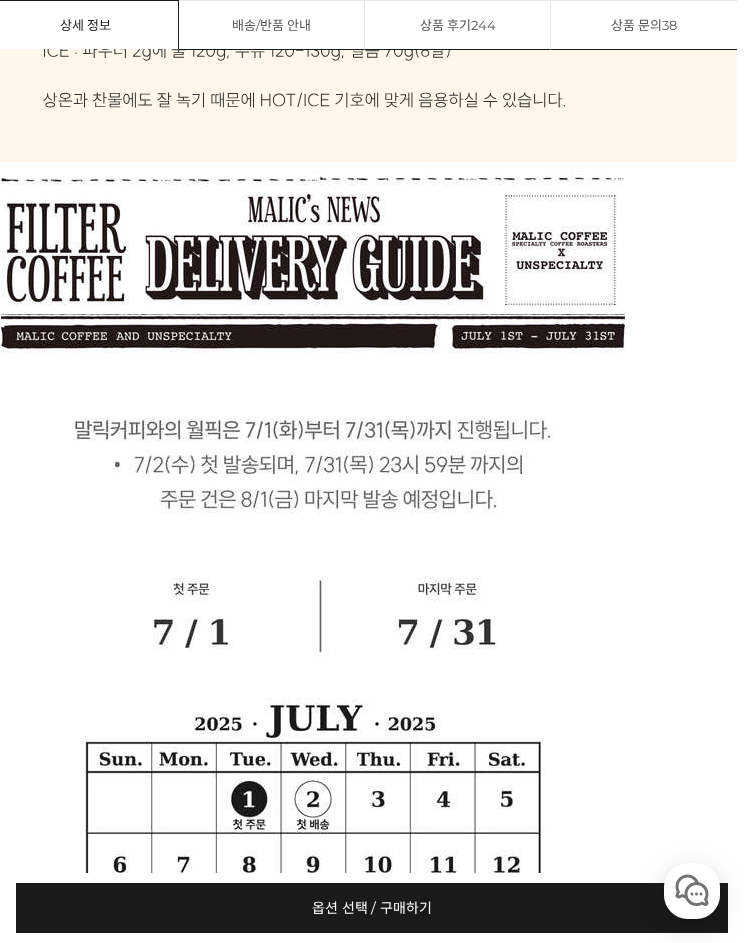 scroll, scrollTop: 15211, scrollLeft: 6, axis: both 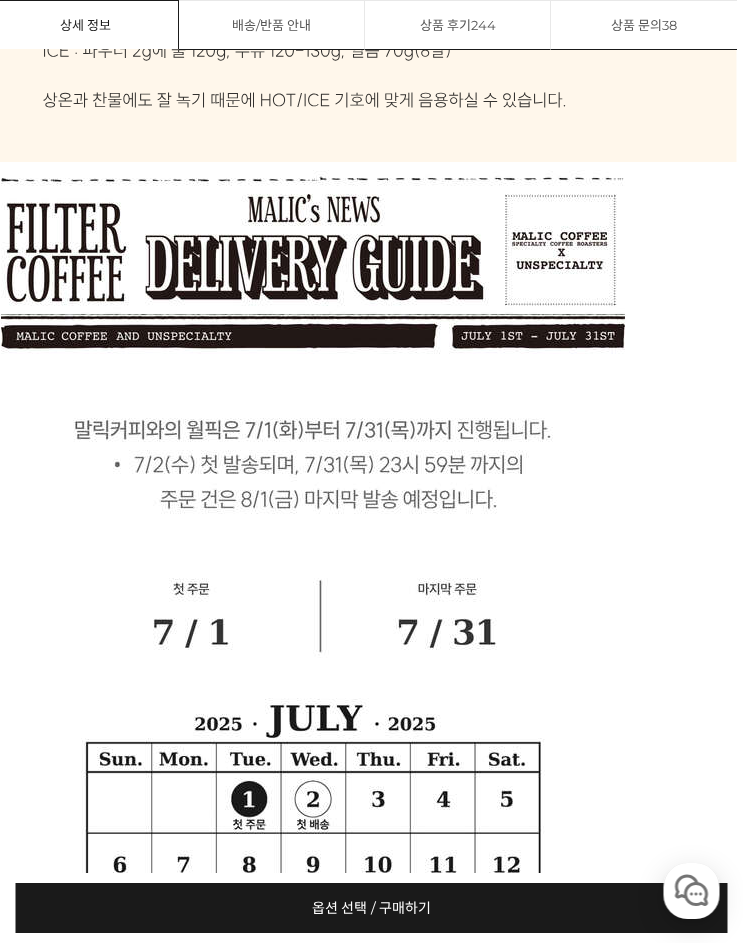 click at bounding box center [366, -624] 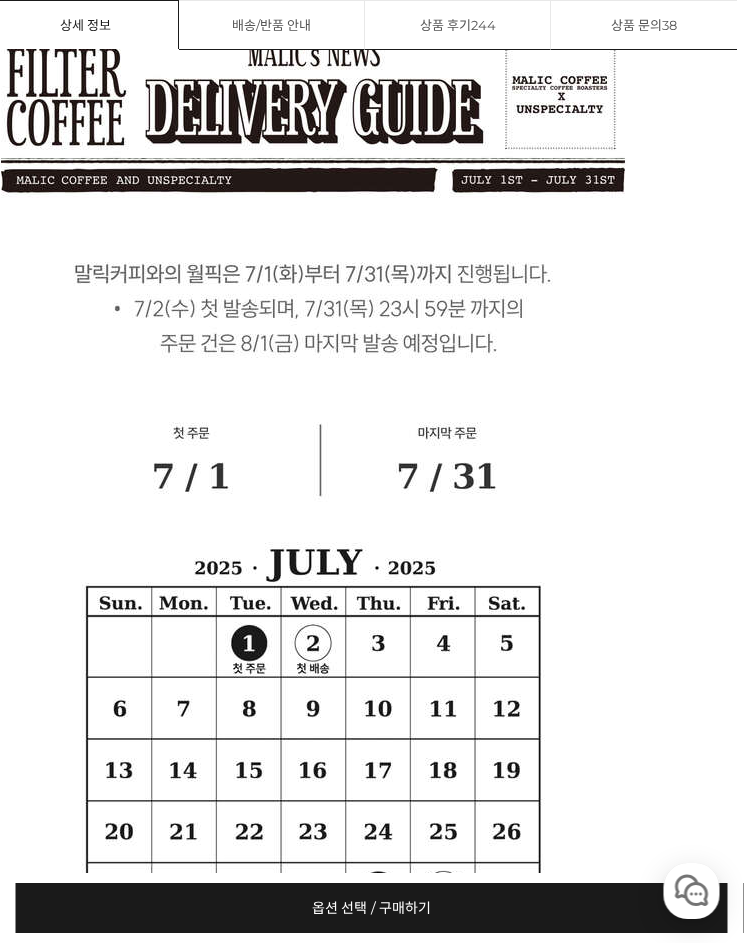 scroll, scrollTop: 14429, scrollLeft: 6, axis: both 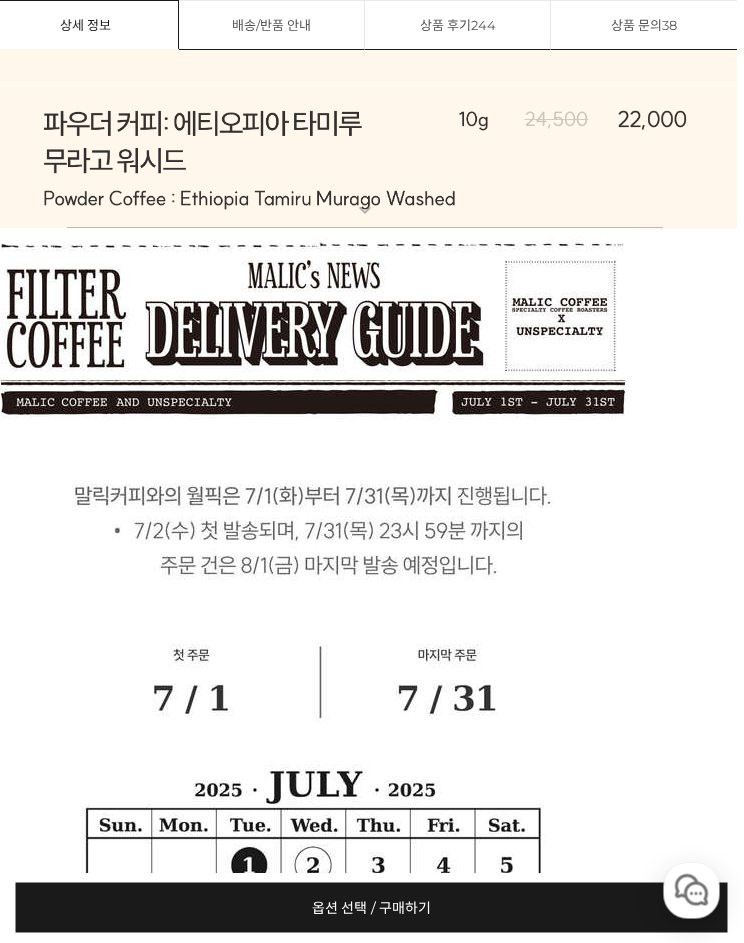click at bounding box center [366, -680] 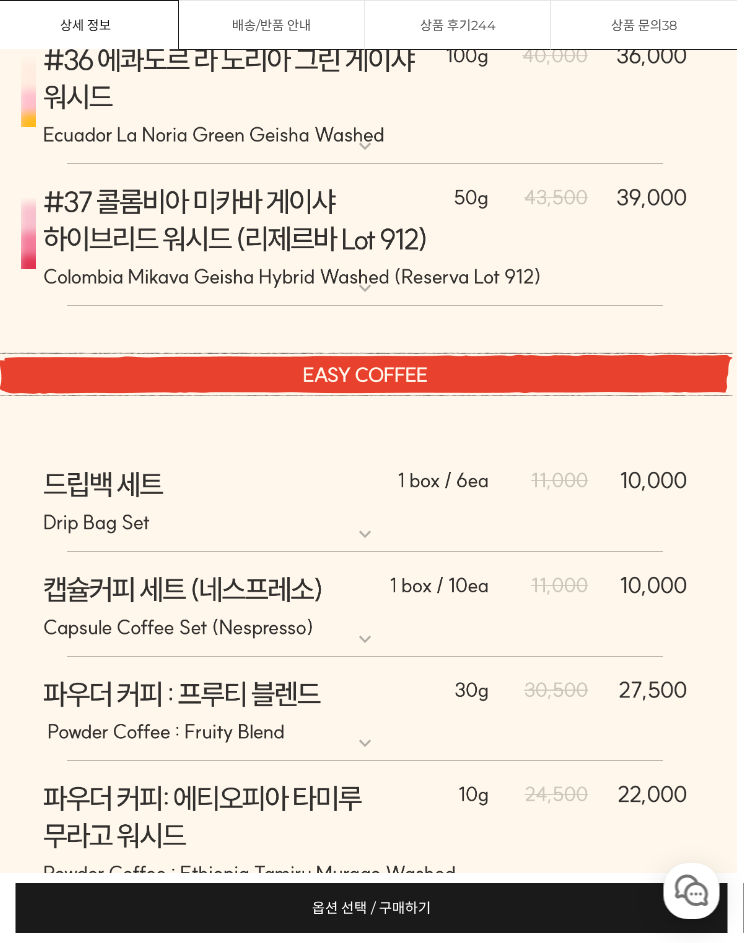scroll, scrollTop: 13027, scrollLeft: 7, axis: both 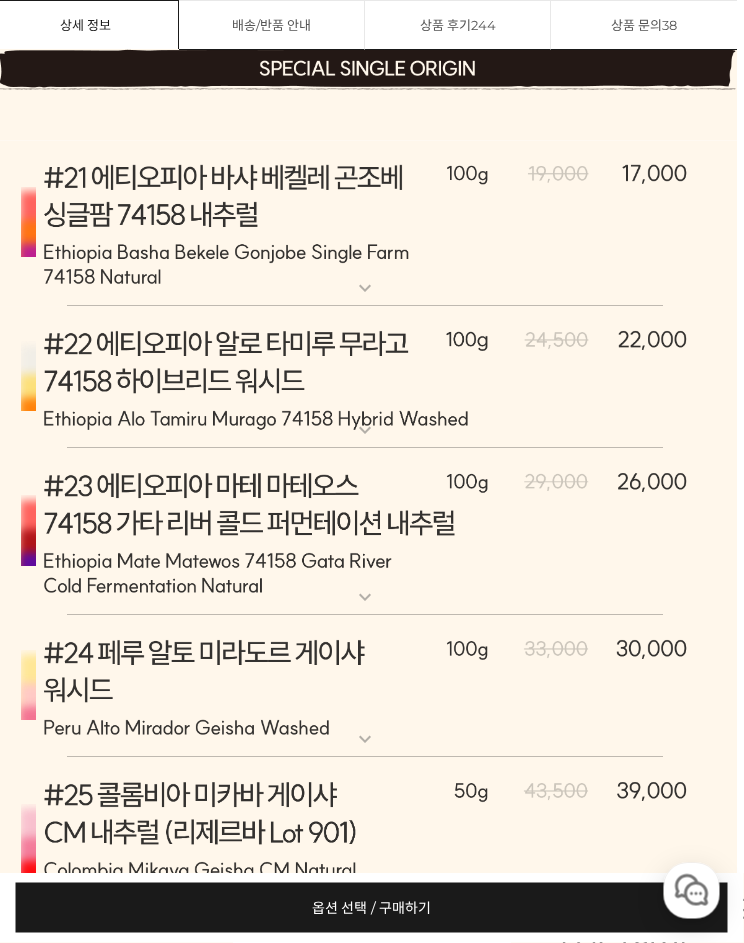 click at bounding box center [366, -500] 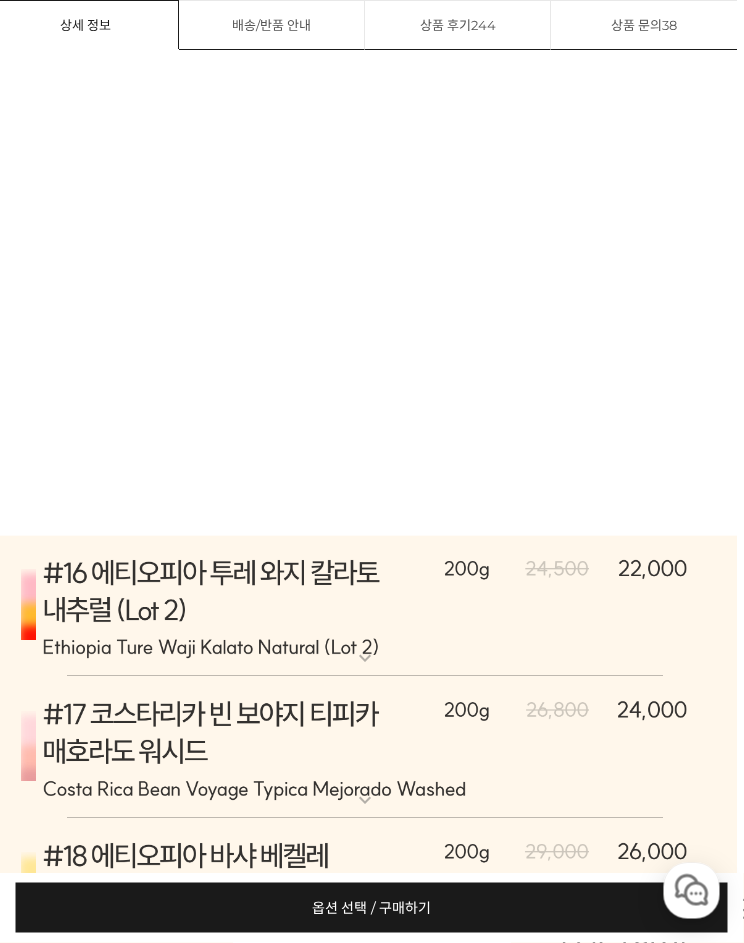 scroll, scrollTop: 10283, scrollLeft: 7, axis: both 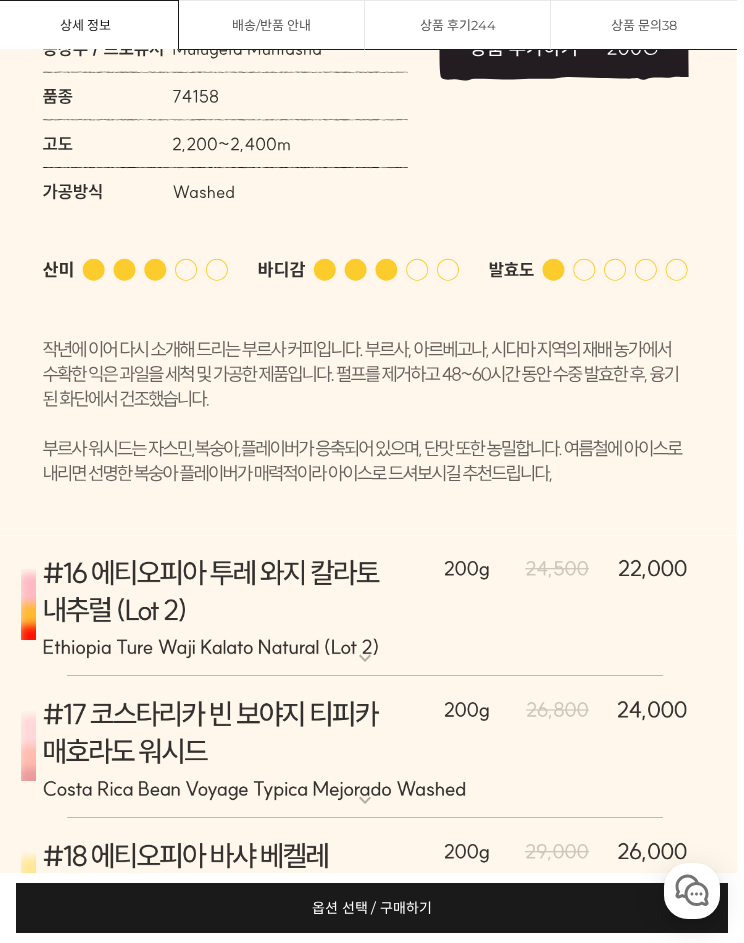 click at bounding box center (365, -501) 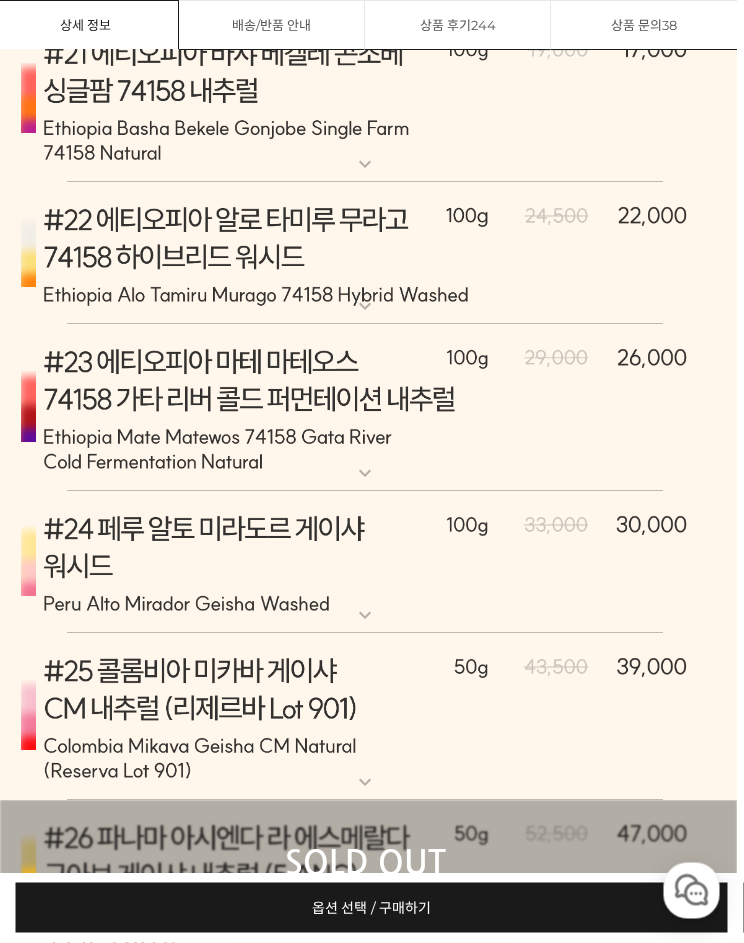 click at bounding box center [366, -483] 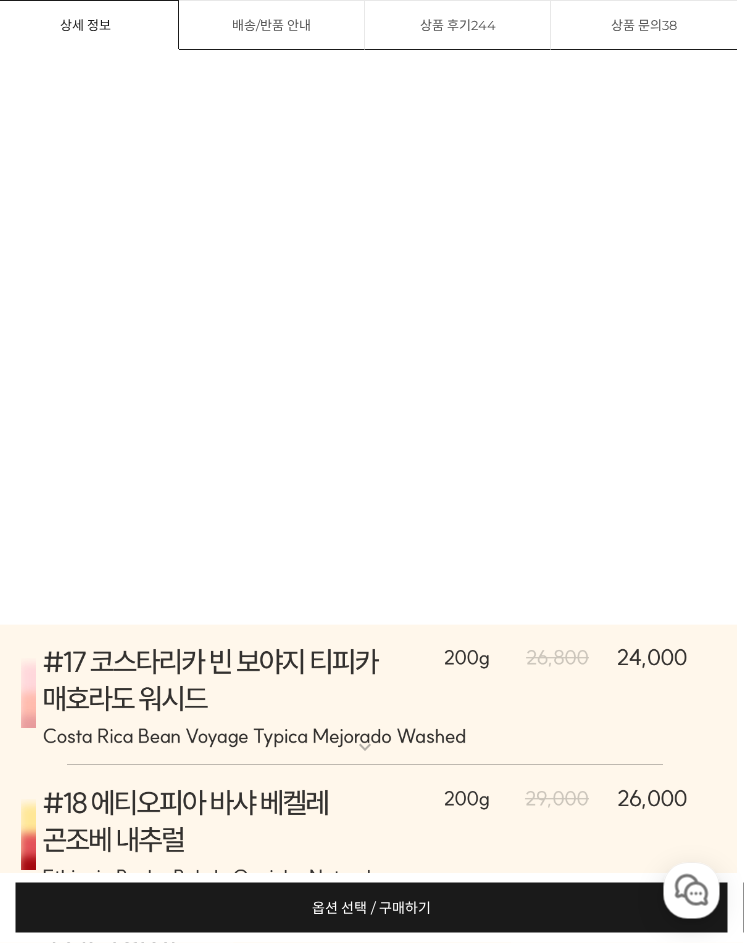 scroll, scrollTop: 10407, scrollLeft: 7, axis: both 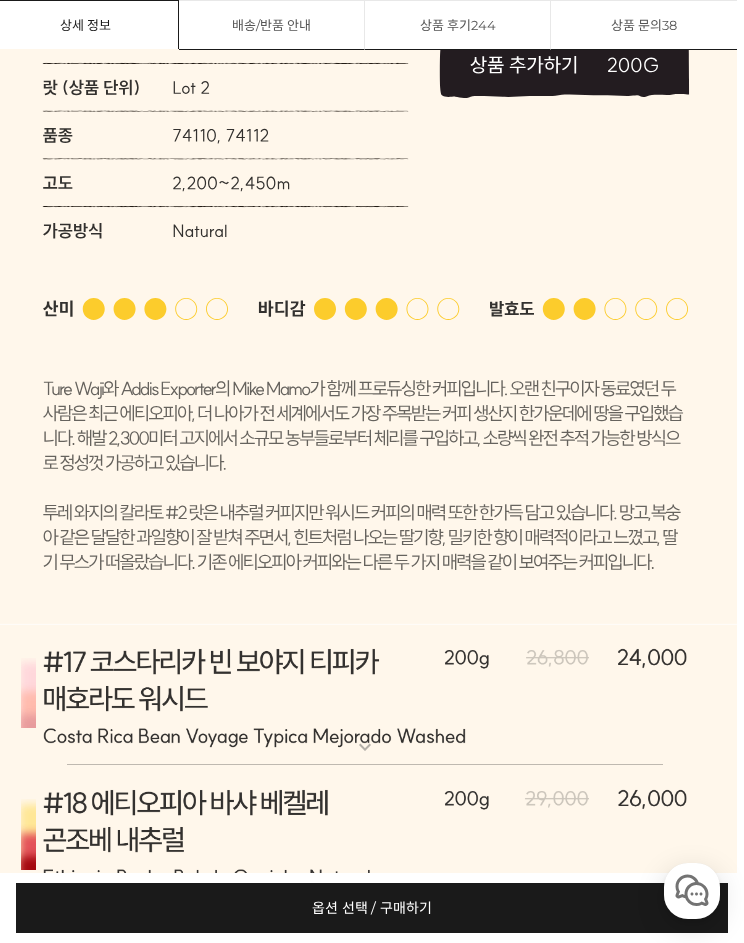 click at bounding box center (365, -484) 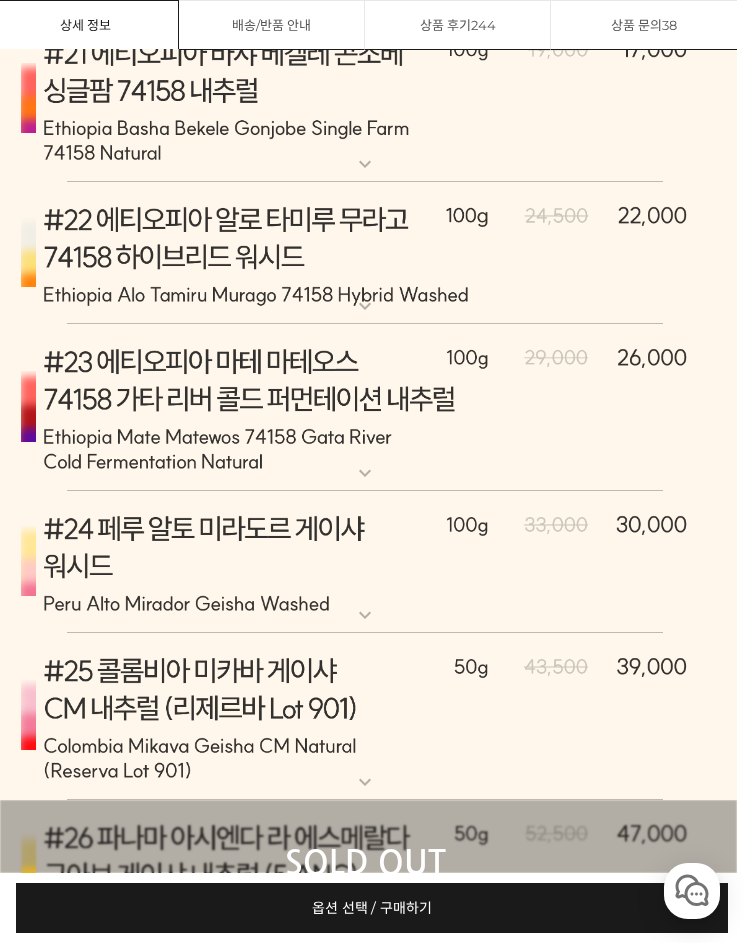click on "옵션 선택 / 구매하기 예약주문 REGULAR DELIVERY" at bounding box center [372, 908] 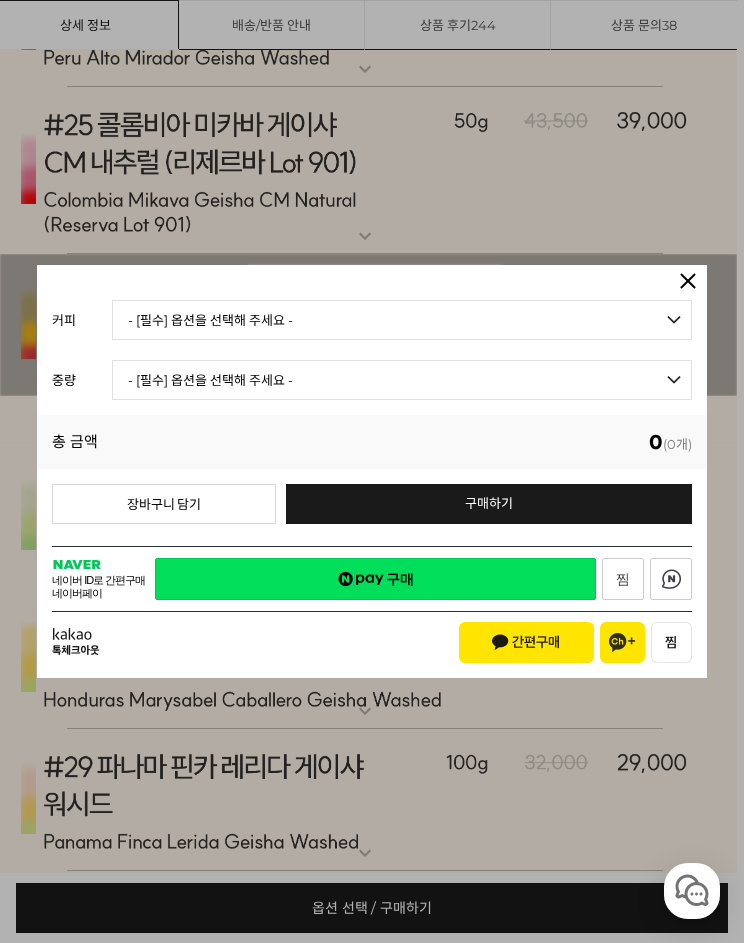 click on "- [필수] 옵션을 선택해 주세요 - ------------------- 언스페셜티 분쇄도 가이드 종이(주문 1개당 최대 1개 제공) 그레이프 쥬스 (언스페셜티 블렌드) 애플 쥬스 (언스페셜티 블렌드) 허니 자몽 쥬스 (언스페셜티 블렌드) [7.14 오픈] 베르가못 워터 (언스페셜티 블렌드) [기획상품] 2024 Best of Panama 3종 10g 레시피팩 프루티 블렌드 마일드 블렌드 모닝 블렌드 #1 탄자니아 아카시아 힐스 게이샤 AA 풀리 워시드 [품절] #2 콜롬비아 포파얀 슈가케인 디카페인 #3 에티오피아 알로 타미루 미리가 74158 워시드 #4 에티오피아 첼베사 워시드 디카페인 #5 케냐 뚱구리 AB 풀리 워시드 [품절] #6 에티오피아 버그 우 셀렉션 에얼룸 내추럴 (Lot2) [품절] #7 에티오피아 알로 타미루 무라고 74158 클래식 워시드 #8 케냐 은가라투아 AB 워시드 (Lot 159) [품절] [7.14 오픈] #10 온두라스 미 푸투로 파카스 워시드" at bounding box center [402, 320] 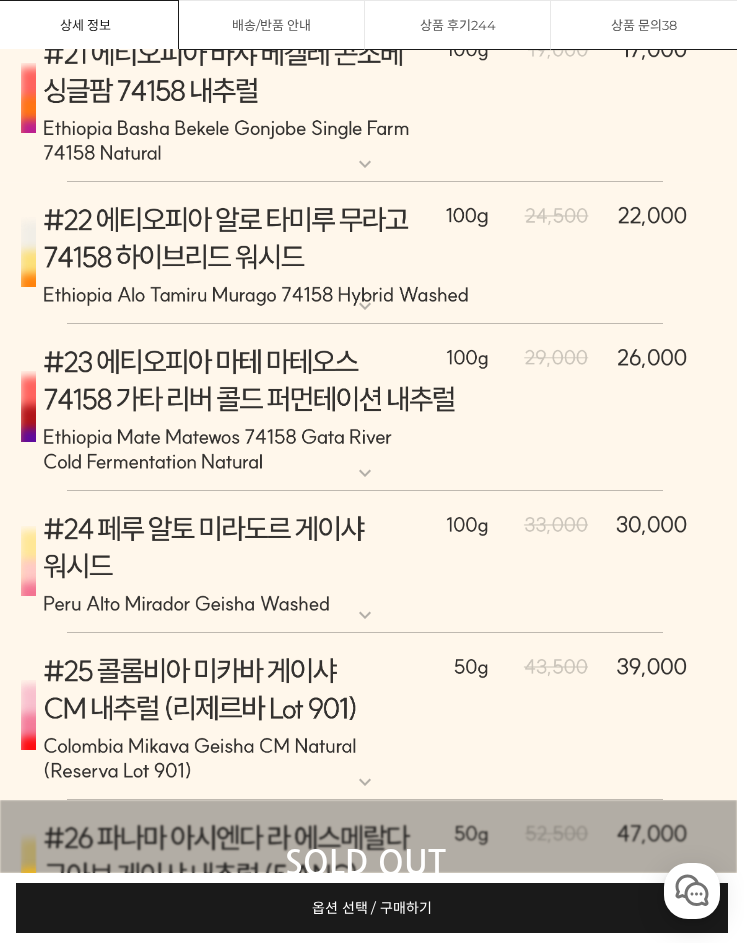 click on "옵션 선택 / 구매하기 예약주문 REGULAR DELIVERY" at bounding box center [372, 908] 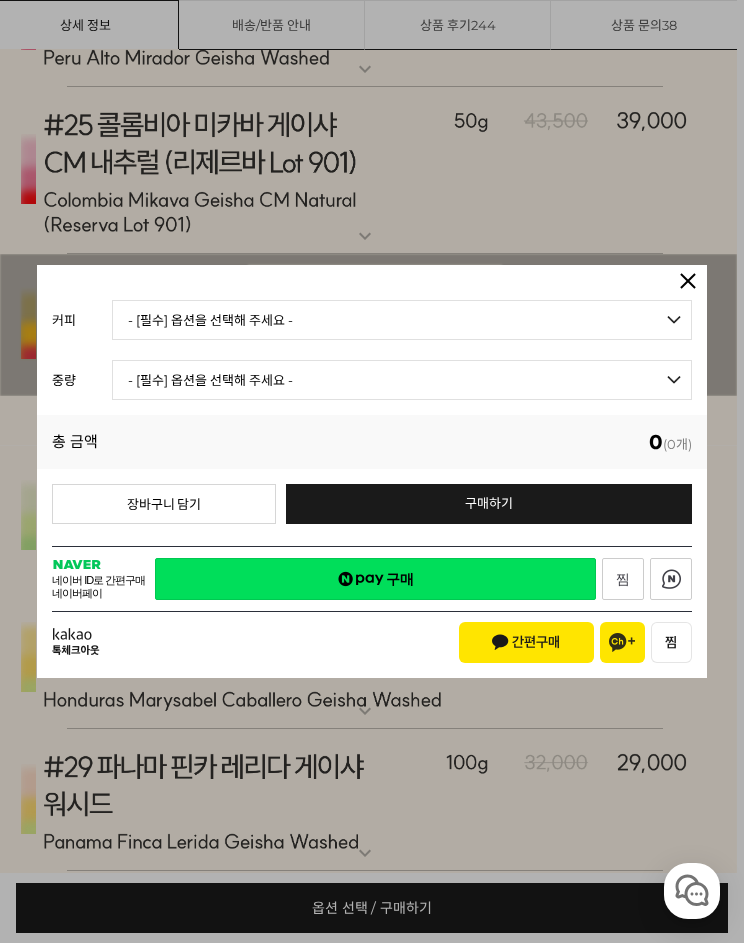 click on "- [필수] 옵션을 선택해 주세요 - ------------------- 언스페셜티 분쇄도 가이드 종이(주문 1개당 최대 1개 제공) 그레이프 쥬스 (언스페셜티 블렌드) 애플 쥬스 (언스페셜티 블렌드) 허니 자몽 쥬스 (언스페셜티 블렌드) [7.14 오픈] 베르가못 워터 (언스페셜티 블렌드) [기획상품] 2024 Best of Panama 3종 10g 레시피팩 프루티 블렌드 마일드 블렌드 모닝 블렌드 #1 탄자니아 아카시아 힐스 게이샤 AA 풀리 워시드 [품절] #2 콜롬비아 포파얀 슈가케인 디카페인 #3 에티오피아 알로 타미루 미리가 74158 워시드 #4 에티오피아 첼베사 워시드 디카페인 #5 케냐 뚱구리 AB 풀리 워시드 [품절] #6 에티오피아 버그 우 셀렉션 에얼룸 내추럴 (Lot2) [품절] #7 에티오피아 알로 타미루 무라고 74158 클래식 워시드 #8 케냐 은가라투아 AB 워시드 (Lot 159) [품절] [7.14 오픈] #10 온두라스 미 푸투로 파카스 워시드" at bounding box center (402, 320) 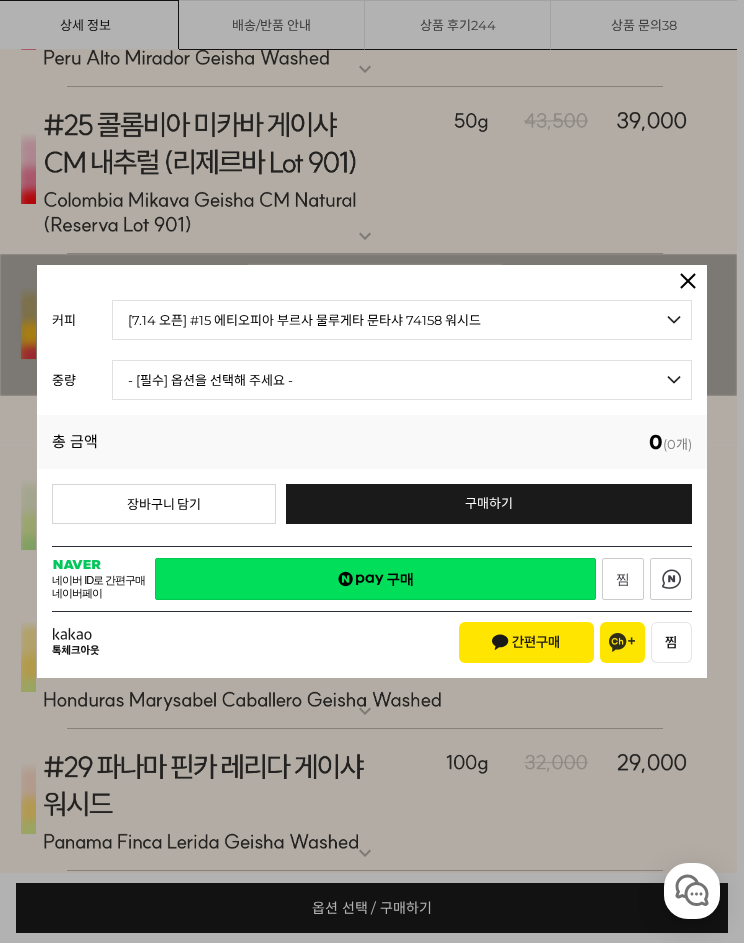 click on "- [필수] 옵션을 선택해 주세요 - ------------------- 200g" at bounding box center [402, 380] 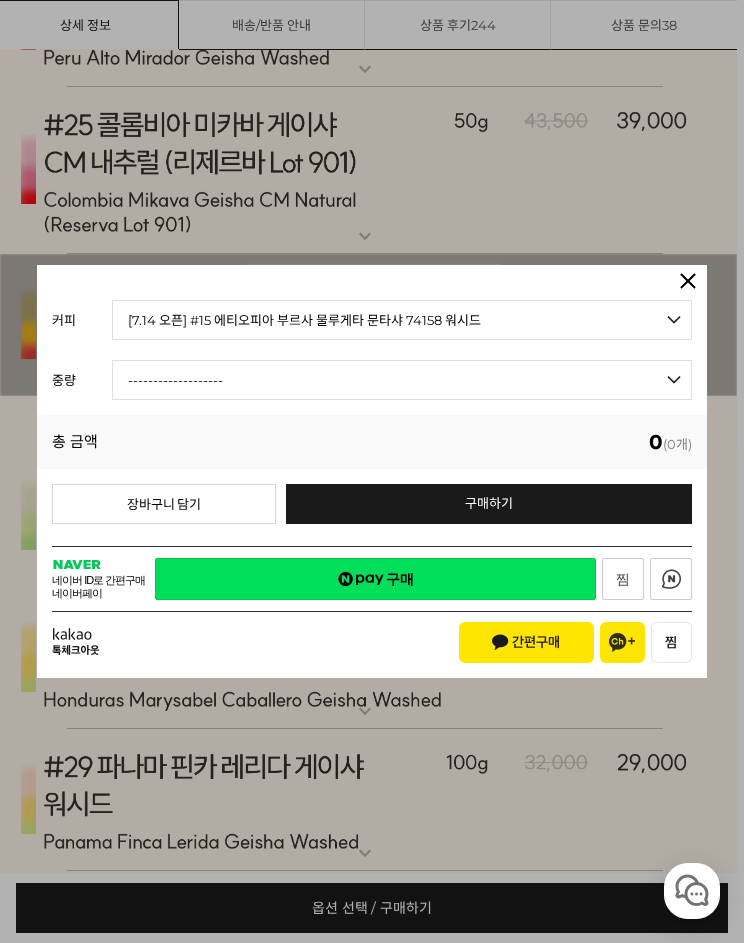 select on "*" 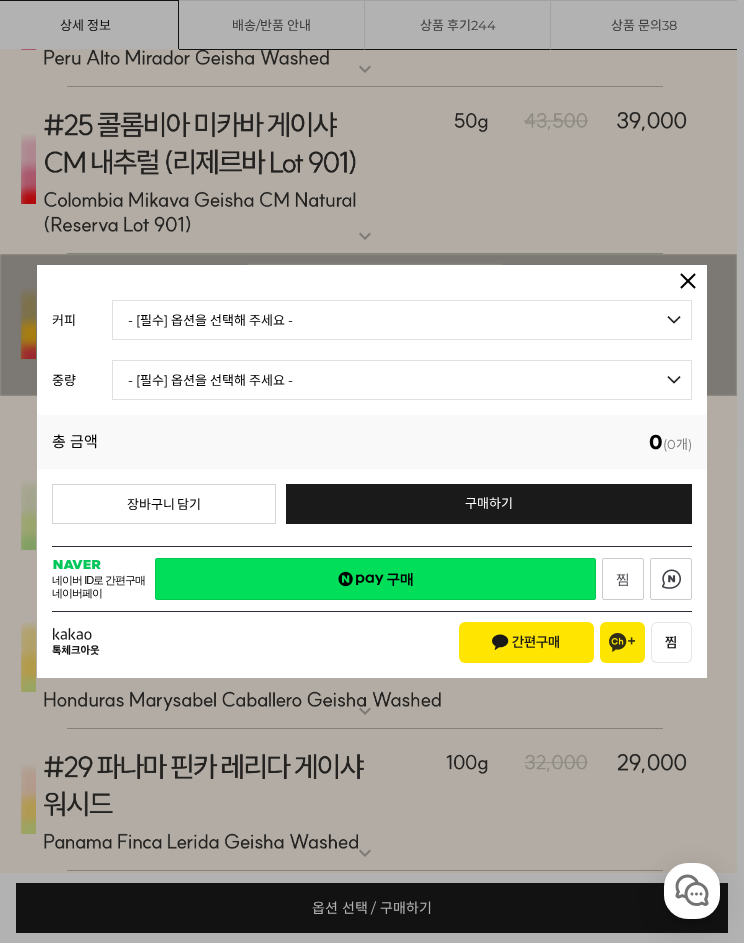 click at bounding box center (688, 290) 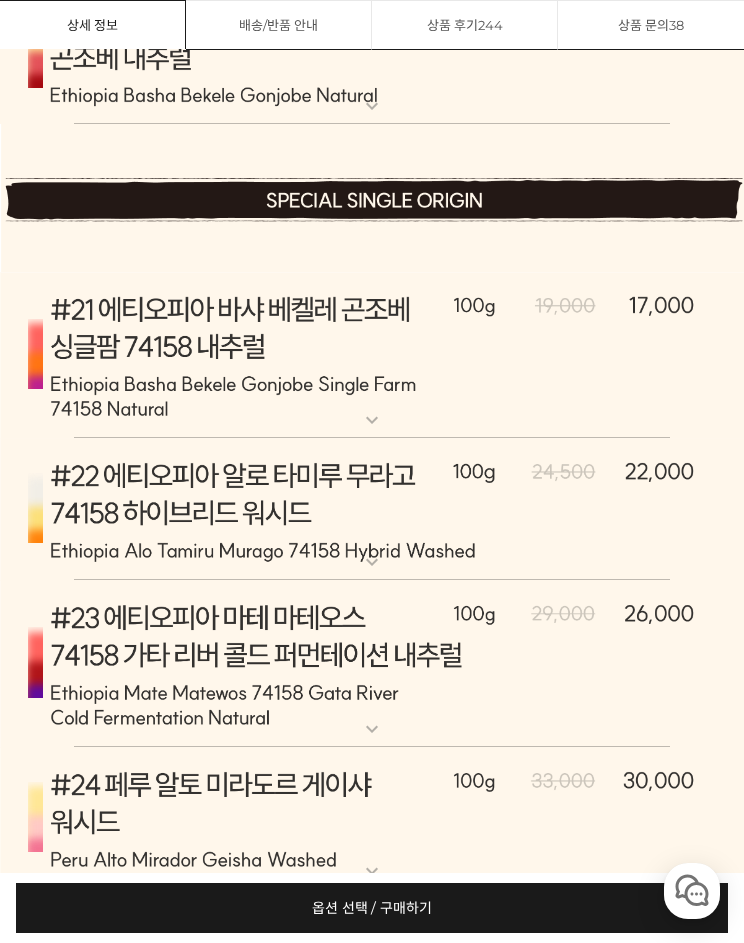 scroll, scrollTop: 10309, scrollLeft: 0, axis: vertical 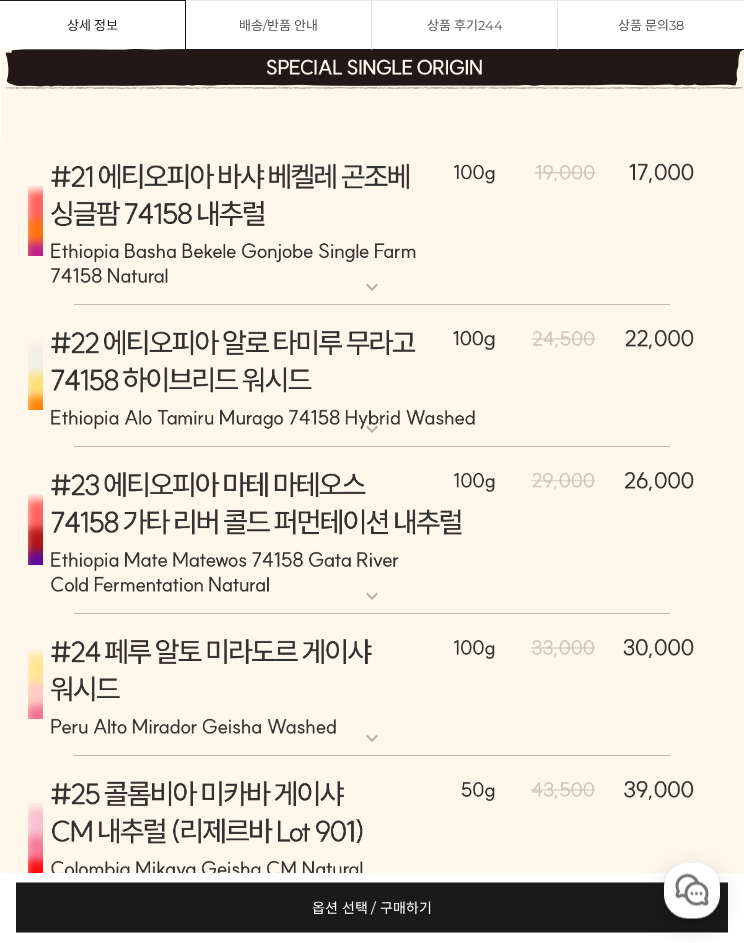 click at bounding box center [372, -360] 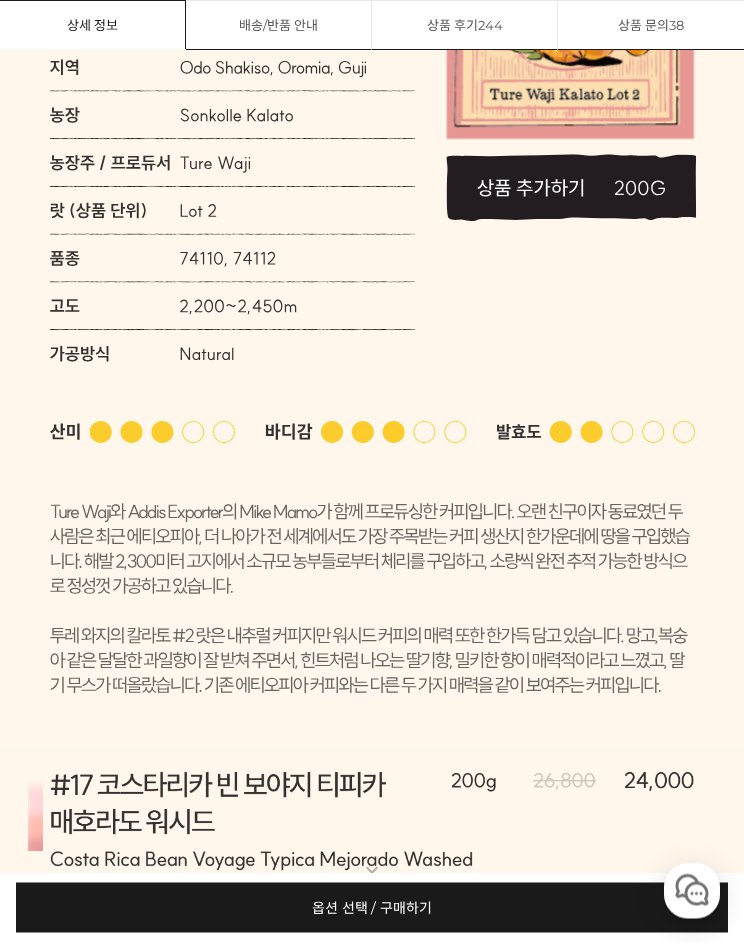 scroll, scrollTop: 10310, scrollLeft: 0, axis: vertical 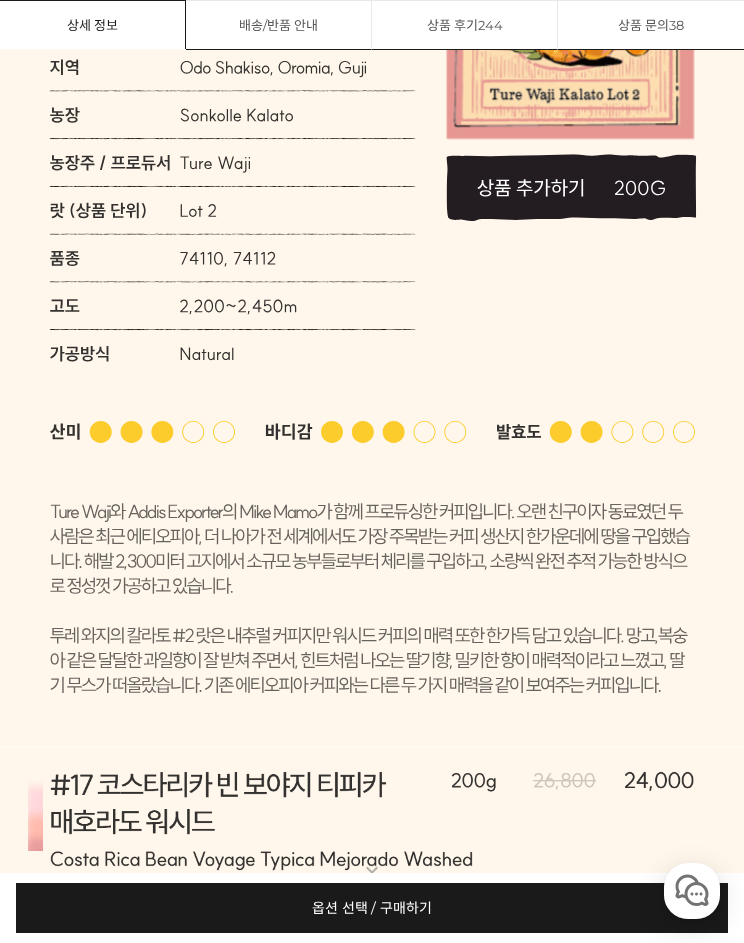 click at bounding box center [372, -361] 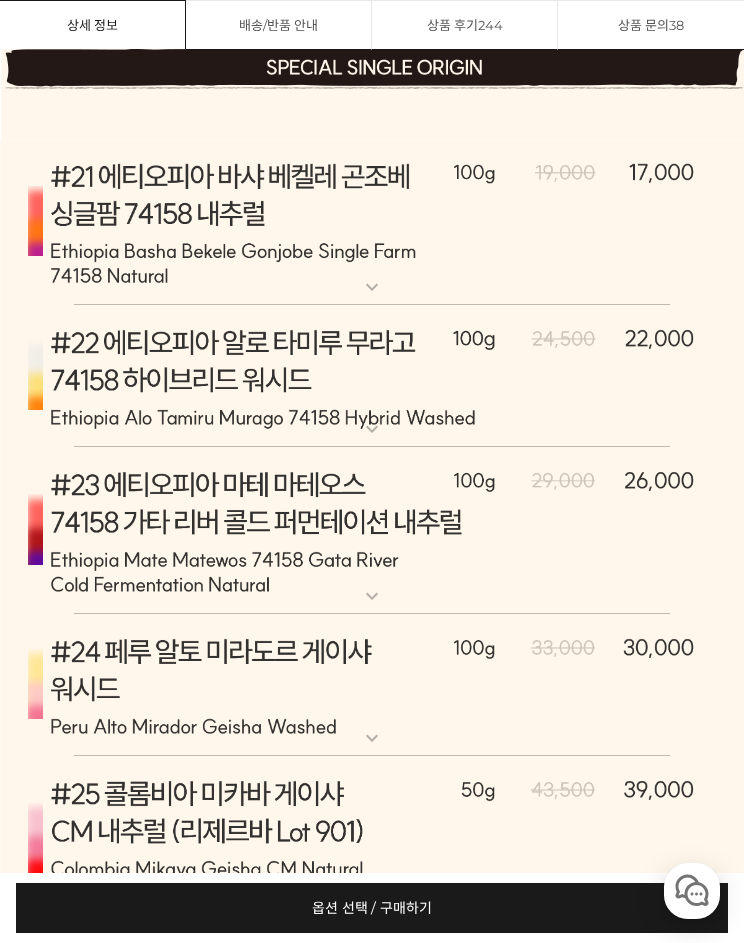 click on "옵션 선택 / 구매하기 예약주문 REGULAR DELIVERY" at bounding box center [372, 908] 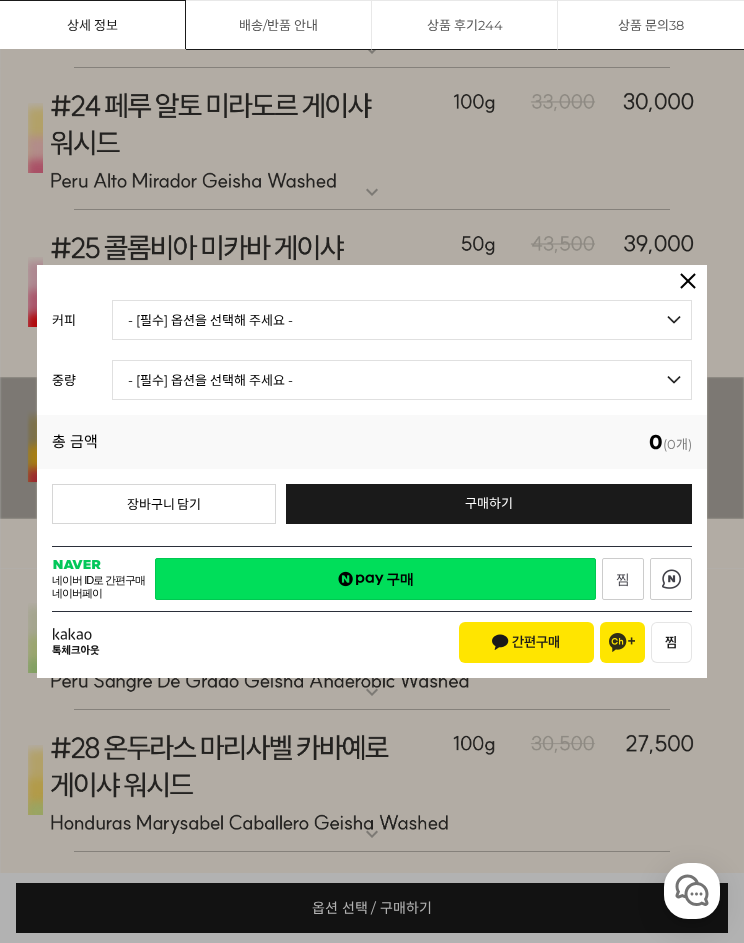 click on "- [필수] 옵션을 선택해 주세요 - ------------------- 언스페셜티 분쇄도 가이드 종이(주문 1개당 최대 1개 제공) 그레이프 쥬스 (언스페셜티 블렌드) 애플 쥬스 (언스페셜티 블렌드) 허니 자몽 쥬스 (언스페셜티 블렌드) [7.14 오픈] 베르가못 워터 (언스페셜티 블렌드) [기획상품] 2024 Best of Panama 3종 10g 레시피팩 프루티 블렌드 마일드 블렌드 모닝 블렌드 #1 탄자니아 아카시아 힐스 게이샤 AA 풀리 워시드 [품절] #2 콜롬비아 포파얀 슈가케인 디카페인 #3 에티오피아 알로 타미루 미리가 74158 워시드 #4 에티오피아 첼베사 워시드 디카페인 #5 케냐 뚱구리 AB 풀리 워시드 [품절] #6 에티오피아 버그 우 셀렉션 에얼룸 내추럴 (Lot2) [품절] #7 에티오피아 알로 타미루 무라고 74158 클래식 워시드 #8 케냐 은가라투아 AB 워시드 (Lot 159) [품절] [7.14 오픈] #10 온두라스 미 푸투로 파카스 워시드" at bounding box center [402, 320] 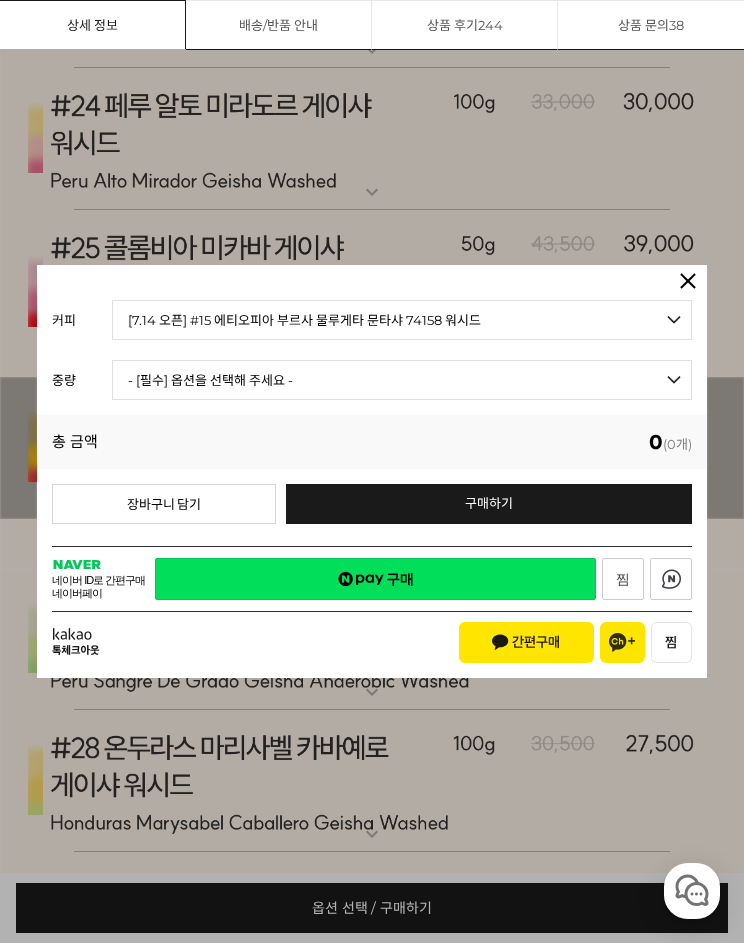 click on "- [필수] 옵션을 선택해 주세요 - ------------------- 200g" at bounding box center (402, 380) 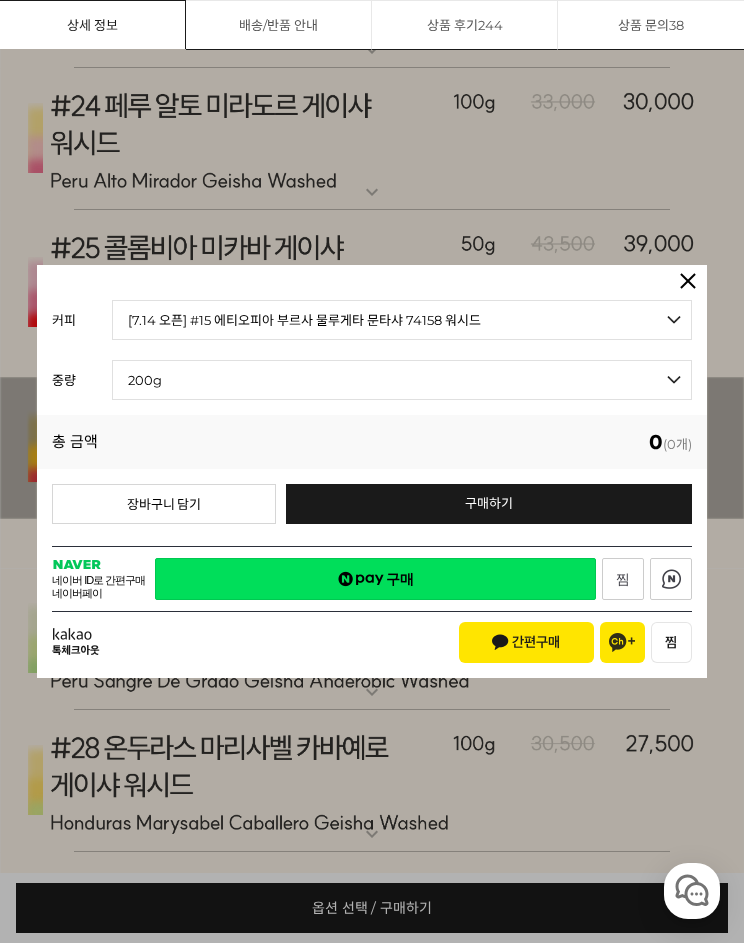 select on "*" 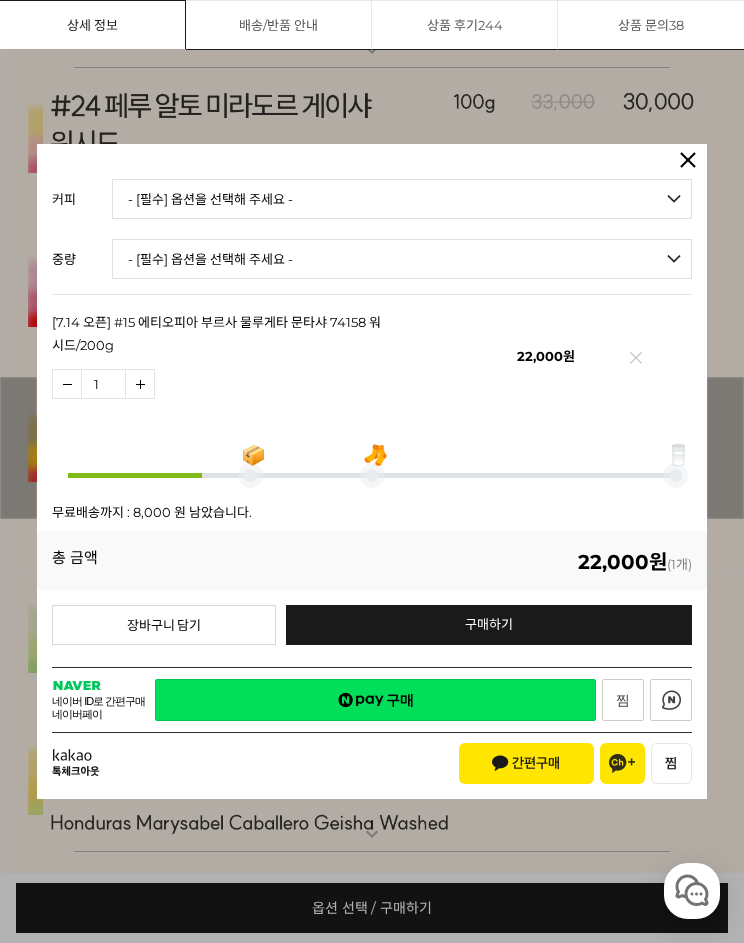 click on "- [필수] 옵션을 선택해 주세요 - ------------------- 언스페셜티 분쇄도 가이드 종이(주문 1개당 최대 1개 제공) 그레이프 쥬스 (언스페셜티 블렌드) 애플 쥬스 (언스페셜티 블렌드) 허니 자몽 쥬스 (언스페셜티 블렌드) [7.14 오픈] 베르가못 워터 (언스페셜티 블렌드) [기획상품] 2024 Best of Panama 3종 10g 레시피팩 프루티 블렌드 마일드 블렌드 모닝 블렌드 #1 탄자니아 아카시아 힐스 게이샤 AA 풀리 워시드 [품절] #2 콜롬비아 포파얀 슈가케인 디카페인 #3 에티오피아 알로 타미루 미리가 74158 워시드 #4 에티오피아 첼베사 워시드 디카페인 #5 케냐 뚱구리 AB 풀리 워시드 [품절] #6 에티오피아 버그 우 셀렉션 에얼룸 내추럴 (Lot2) [품절] #7 에티오피아 알로 타미루 무라고 74158 클래식 워시드 #8 케냐 은가라투아 AB 워시드 (Lot 159) [품절] [7.14 오픈] #10 온두라스 미 푸투로 파카스 워시드" at bounding box center [402, 199] 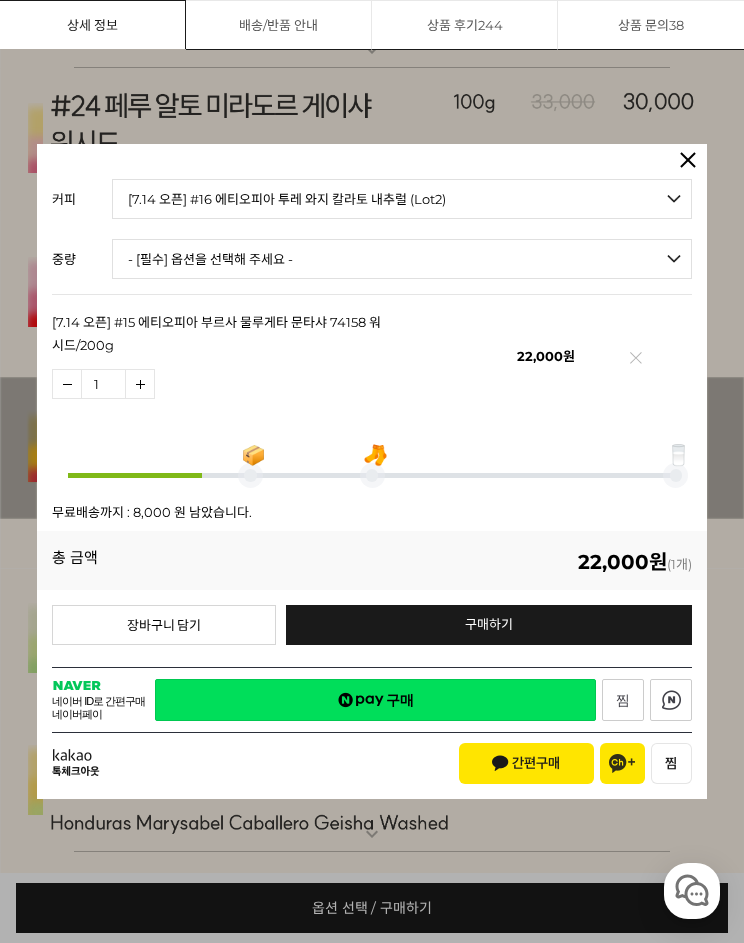 click on "- [필수] 옵션을 선택해 주세요 - ------------------- 200g" at bounding box center (402, 259) 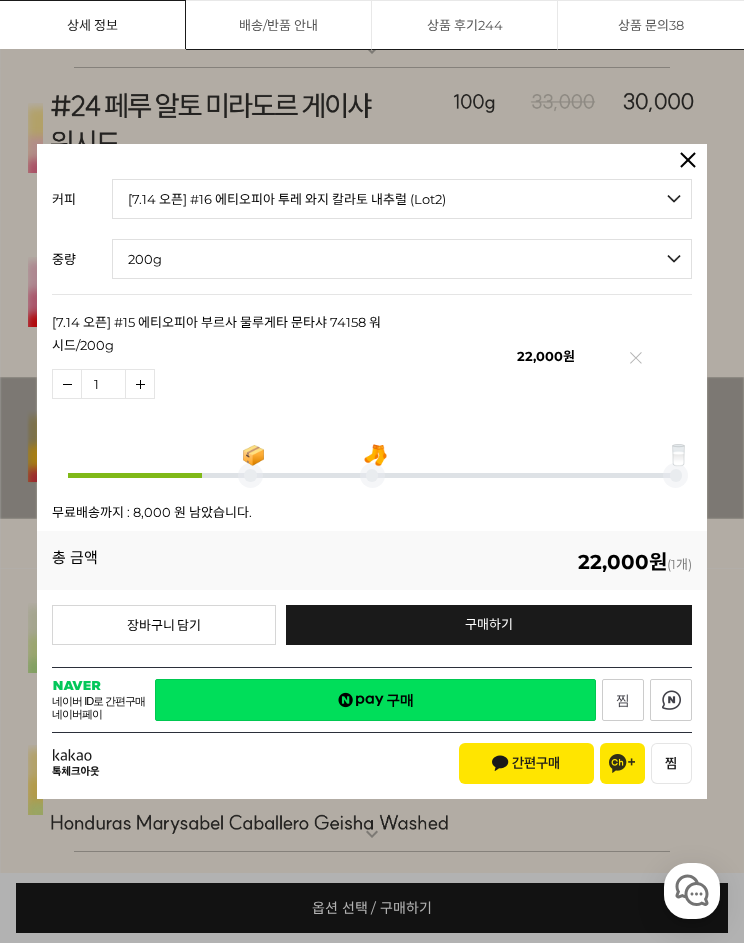 select on "*" 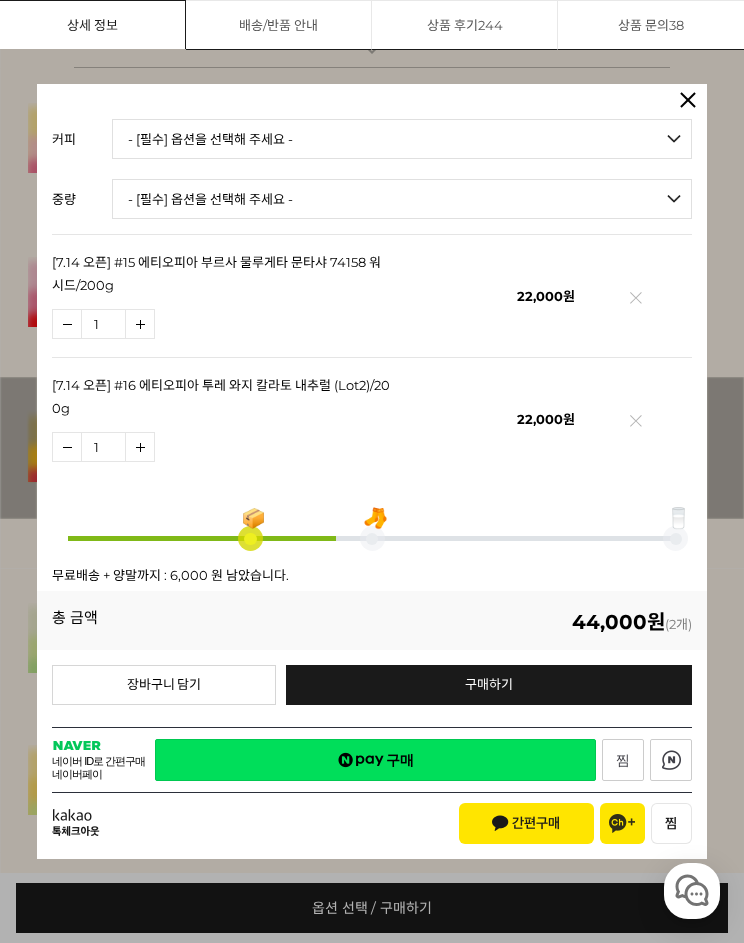 click on "- [필수] 옵션을 선택해 주세요 - ------------------- 언스페셜티 분쇄도 가이드 종이(주문 1개당 최대 1개 제공) 그레이프 쥬스 (언스페셜티 블렌드) 애플 쥬스 (언스페셜티 블렌드) 허니 자몽 쥬스 (언스페셜티 블렌드) [7.14 오픈] 베르가못 워터 (언스페셜티 블렌드) [기획상품] 2024 Best of Panama 3종 10g 레시피팩 프루티 블렌드 마일드 블렌드 모닝 블렌드 #1 탄자니아 아카시아 힐스 게이샤 AA 풀리 워시드 [품절] #2 콜롬비아 포파얀 슈가케인 디카페인 #3 에티오피아 알로 타미루 미리가 74158 워시드 #4 에티오피아 첼베사 워시드 디카페인 #5 케냐 뚱구리 AB 풀리 워시드 [품절] #6 에티오피아 버그 우 셀렉션 에얼룸 내추럴 (Lot2) [품절] #7 에티오피아 알로 타미루 무라고 74158 클래식 워시드 #8 케냐 은가라투아 AB 워시드 (Lot 159) [품절] [7.14 오픈] #10 온두라스 미 푸투로 파카스 워시드" at bounding box center [402, 139] 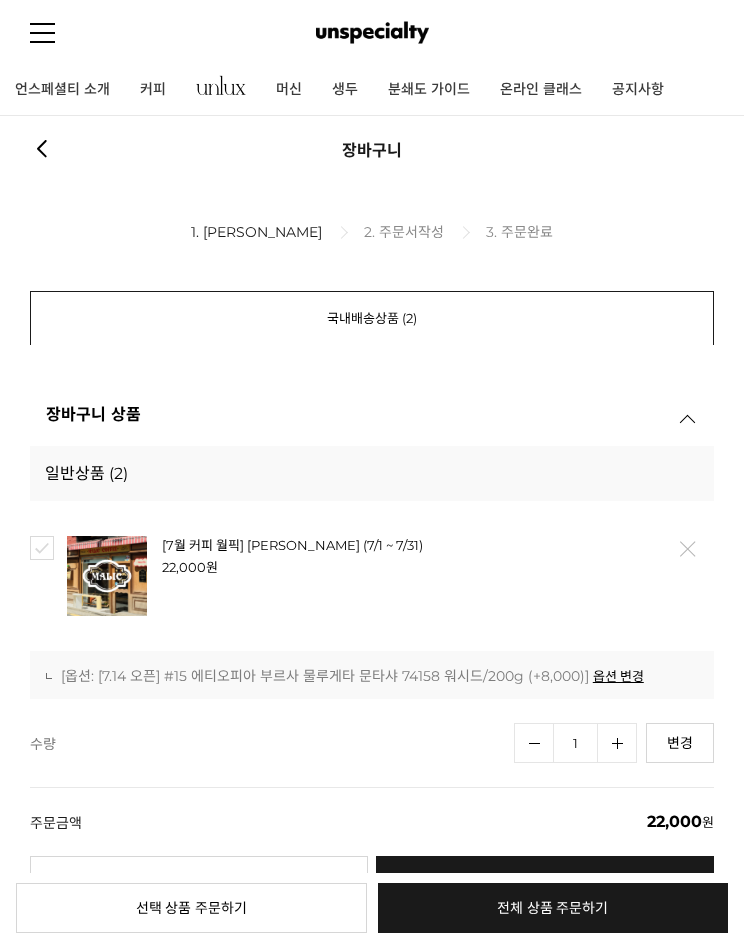 scroll, scrollTop: 0, scrollLeft: 0, axis: both 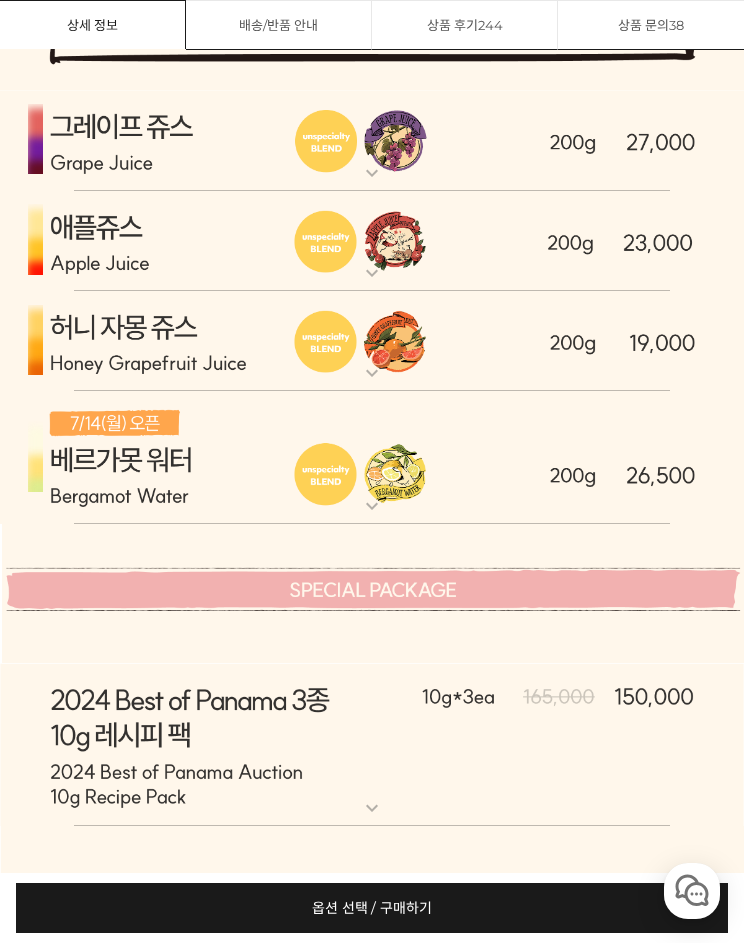 click at bounding box center [372, 458] 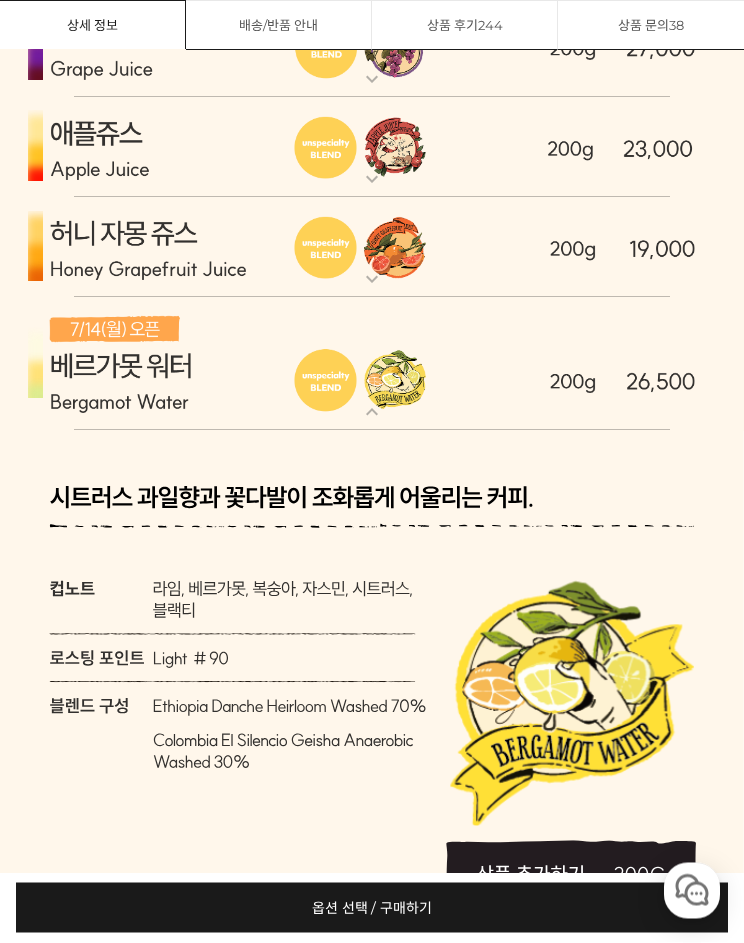 scroll, scrollTop: 6046, scrollLeft: 0, axis: vertical 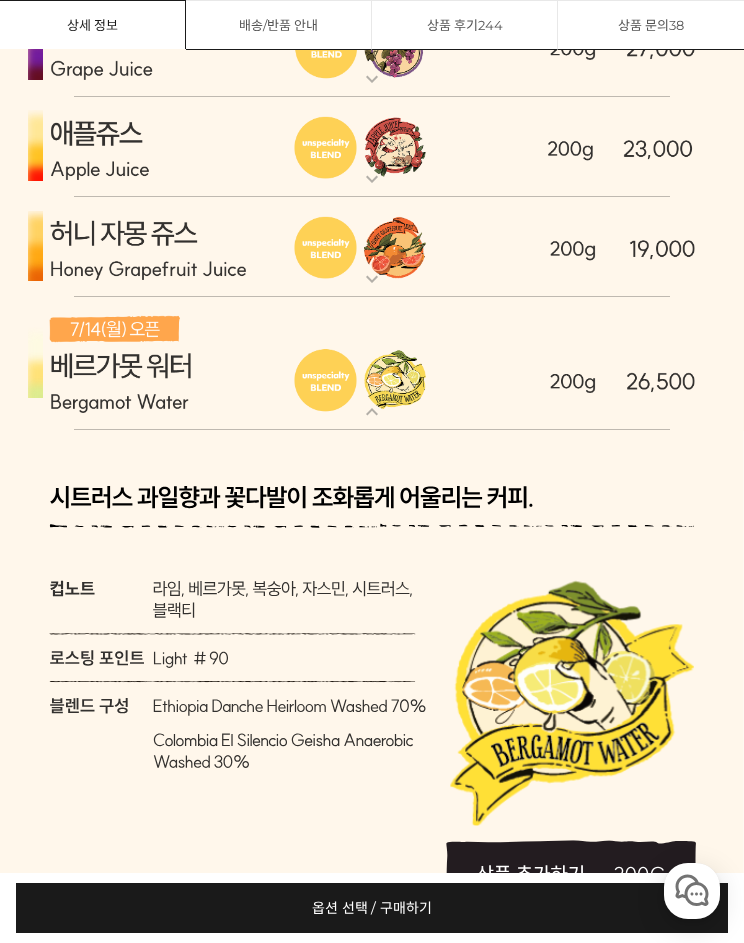 click at bounding box center (372, 364) 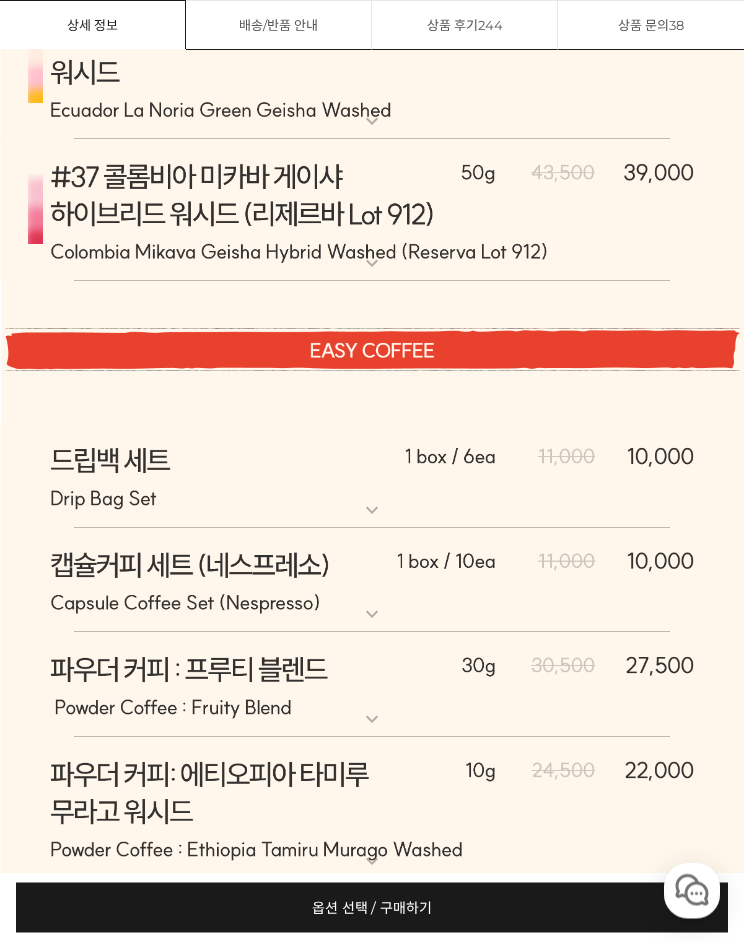 click on "옵션 선택 / 구매하기 예약주문 REGULAR DELIVERY" at bounding box center [372, 908] 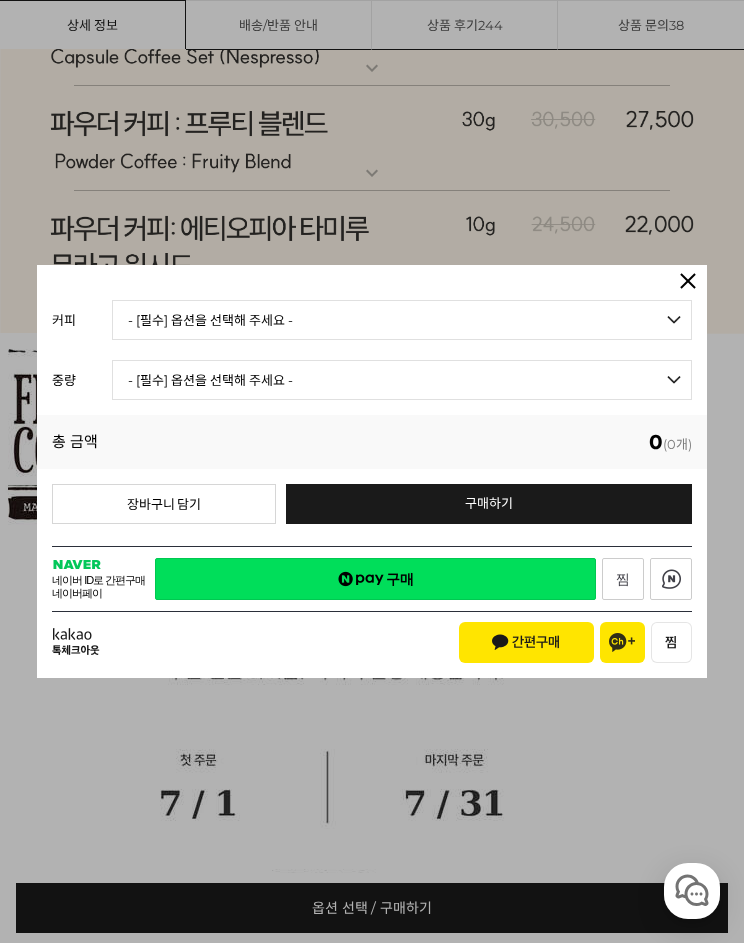 click on "- [필수] 옵션을 선택해 주세요 - ------------------- 언스페셜티 분쇄도 가이드 종이(주문 1개당 최대 1개 제공) 그레이프 쥬스 (언스페셜티 블렌드) 애플 쥬스 (언스페셜티 블렌드) 허니 자몽 쥬스 (언스페셜티 블렌드) [7.14 오픈] 베르가못 워터 (언스페셜티 블렌드) [기획상품] 2024 Best of Panama 3종 10g 레시피팩 프루티 블렌드 마일드 블렌드 모닝 블렌드 #1 탄자니아 아카시아 힐스 게이샤 AA 풀리 워시드 [품절] #2 콜롬비아 포파얀 슈가케인 디카페인 #3 에티오피아 알로 타미루 미리가 74158 워시드 #4 에티오피아 첼베사 워시드 디카페인 #5 케냐 뚱구리 AB 풀리 워시드 [품절] #6 에티오피아 버그 우 셀렉션 에얼룸 내추럴 (Lot2) [품절] #7 에티오피아 알로 타미루 무라고 74158 클래식 워시드 #8 케냐 은가라투아 AB 워시드 (Lot 159) [품절] [7.14 오픈] #10 온두라스 미 푸투로 파카스 워시드" at bounding box center (402, 320) 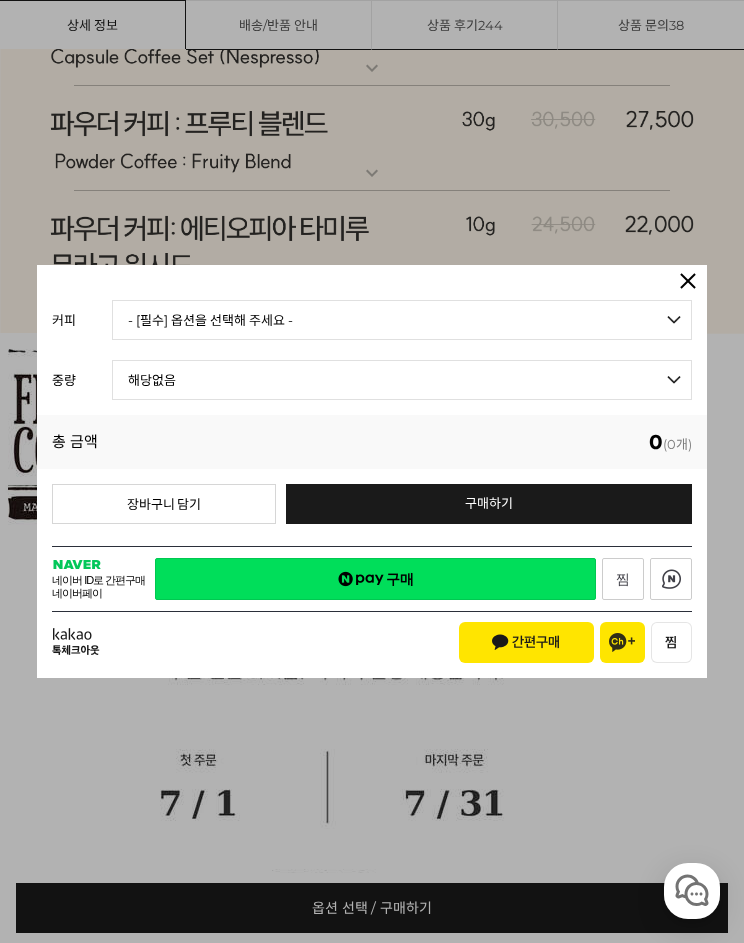 select on "*" 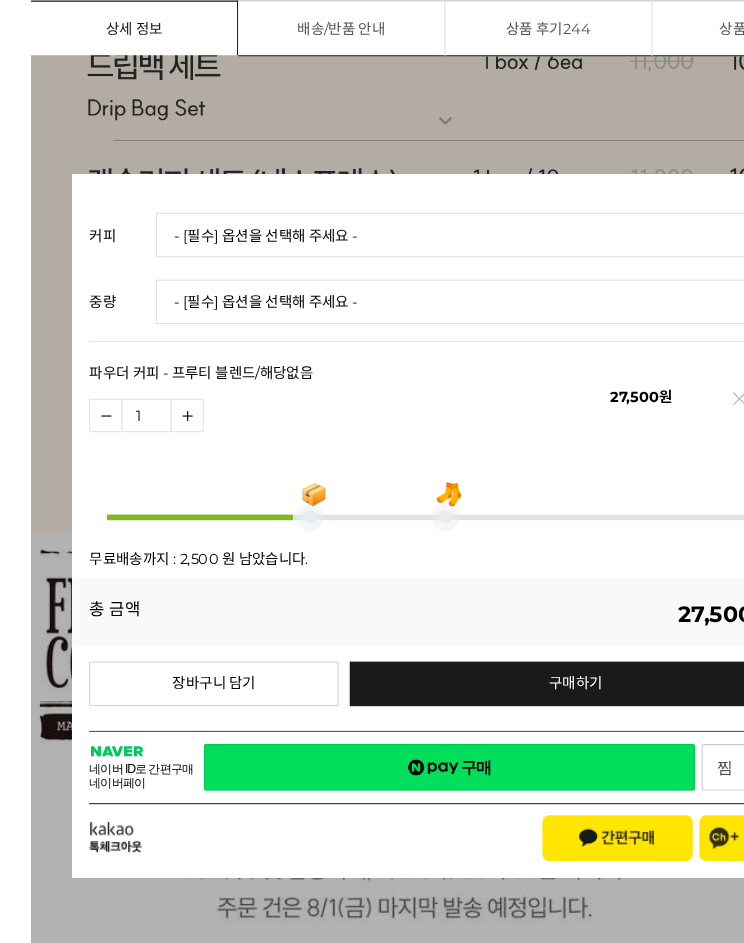 scroll, scrollTop: 13900, scrollLeft: 0, axis: vertical 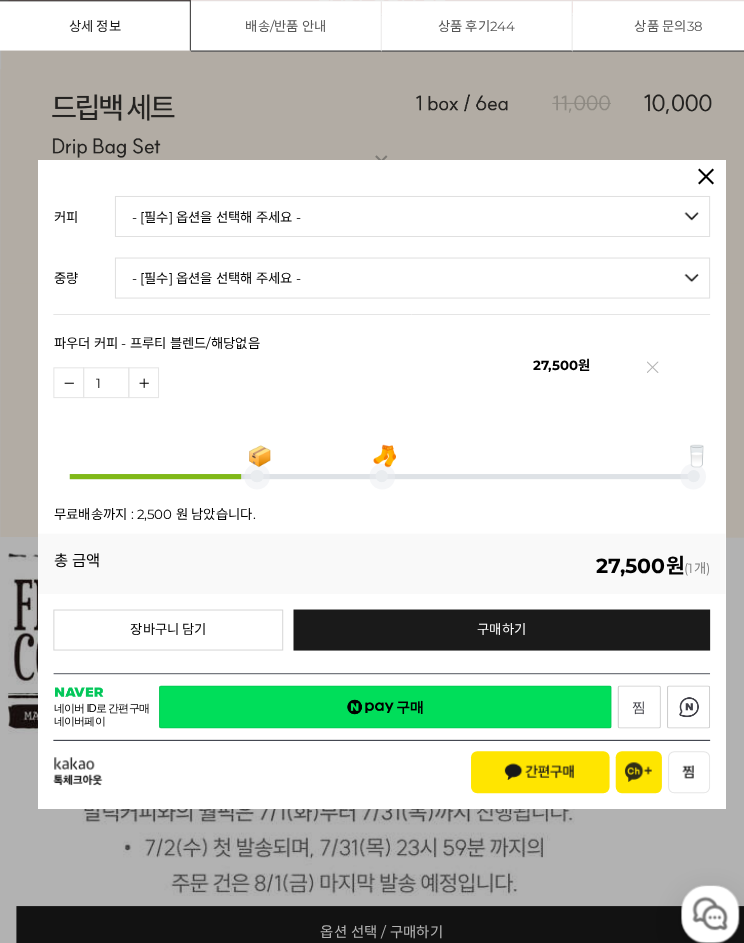 click on "- [필수] 옵션을 선택해 주세요 - ------------------- 언스페셜티 분쇄도 가이드 종이(주문 1개당 최대 1개 제공) 그레이프 쥬스 (언스페셜티 블렌드) 애플 쥬스 (언스페셜티 블렌드) 허니 자몽 쥬스 (언스페셜티 블렌드) [7.14 오픈] 베르가못 워터 (언스페셜티 블렌드) [기획상품] 2024 Best of Panama 3종 10g 레시피팩 프루티 블렌드 마일드 블렌드 모닝 블렌드 #1 탄자니아 아카시아 힐스 게이샤 AA 풀리 워시드 [품절] #2 콜롬비아 포파얀 슈가케인 디카페인 #3 에티오피아 알로 타미루 미리가 74158 워시드 #4 에티오피아 첼베사 워시드 디카페인 #5 케냐 뚱구리 AB 풀리 워시드 [품절] #6 에티오피아 버그 우 셀렉션 에얼룸 내추럴 (Lot2) [품절] #7 에티오피아 알로 타미루 무라고 74158 클래식 워시드 #8 케냐 은가라투아 AB 워시드 (Lot 159) [품절] [7.14 오픈] #10 온두라스 미 푸투로 파카스 워시드" at bounding box center (402, 211) 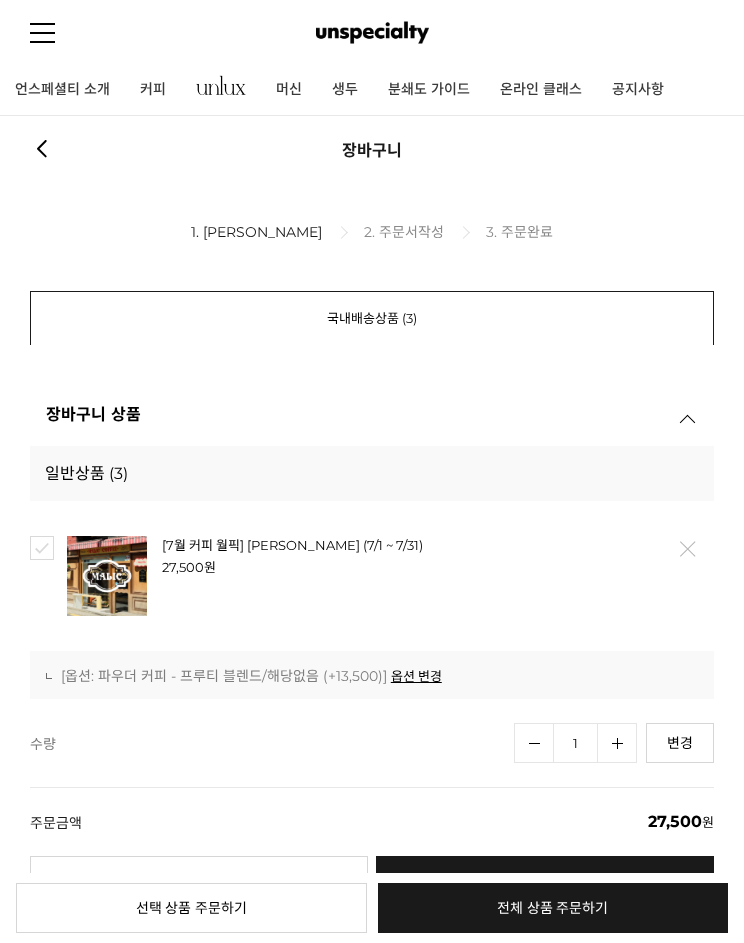 scroll, scrollTop: 0, scrollLeft: 0, axis: both 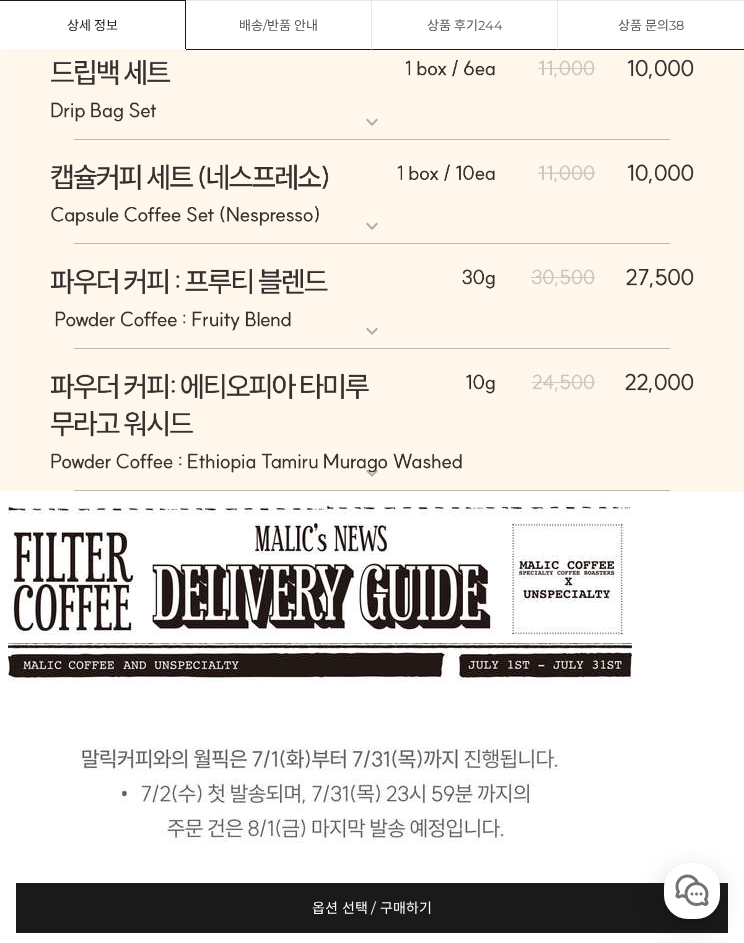 click at bounding box center [372, -1059] 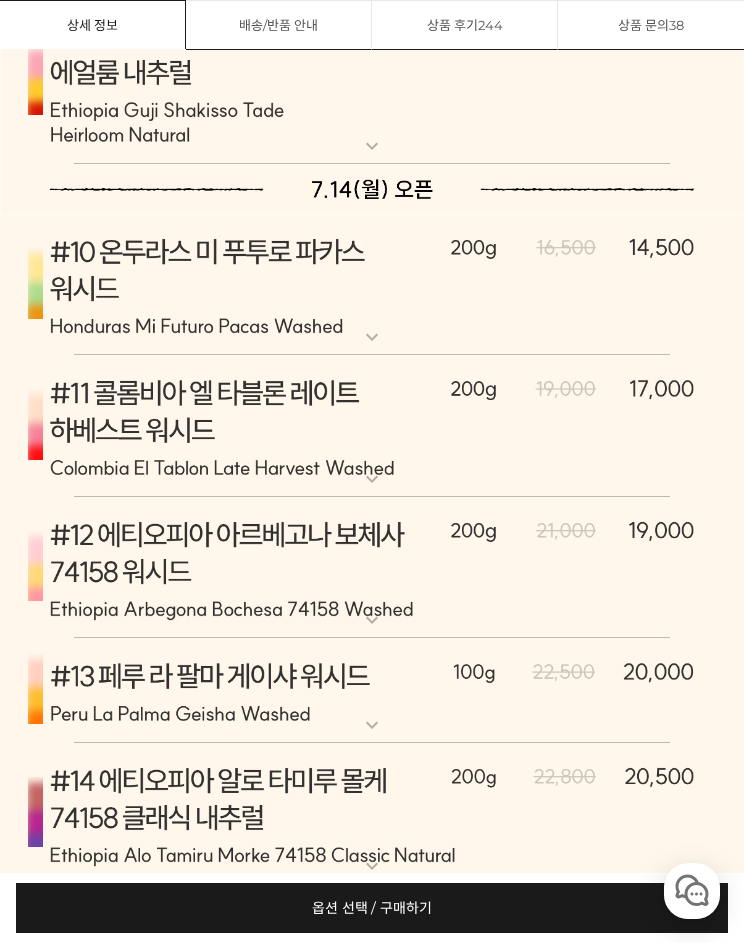 scroll, scrollTop: 8933, scrollLeft: 0, axis: vertical 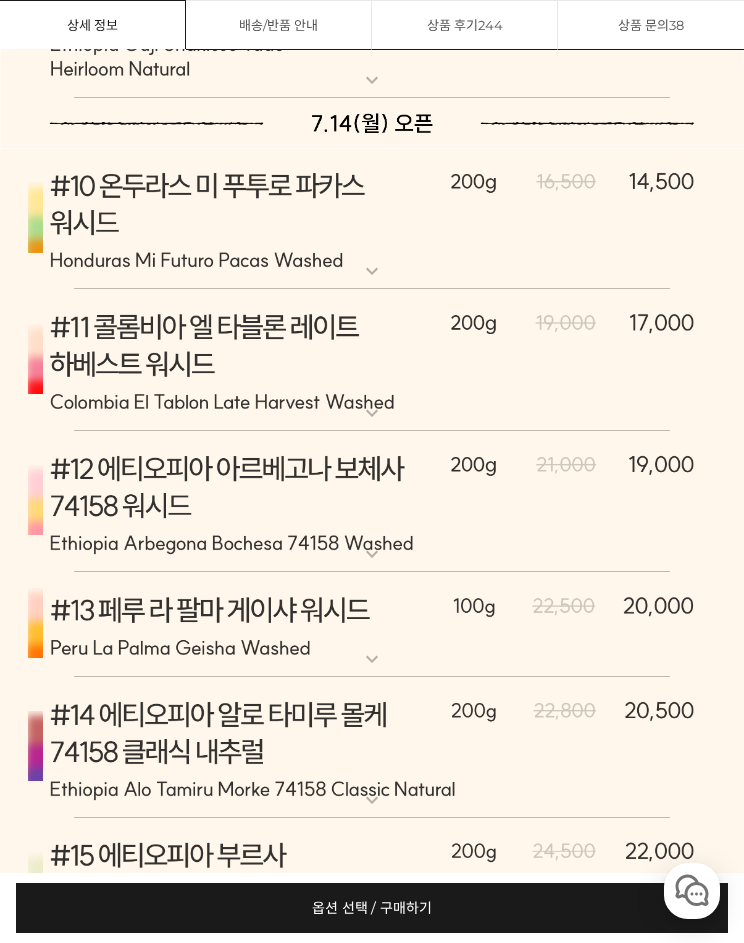 click at bounding box center (372, -1218) 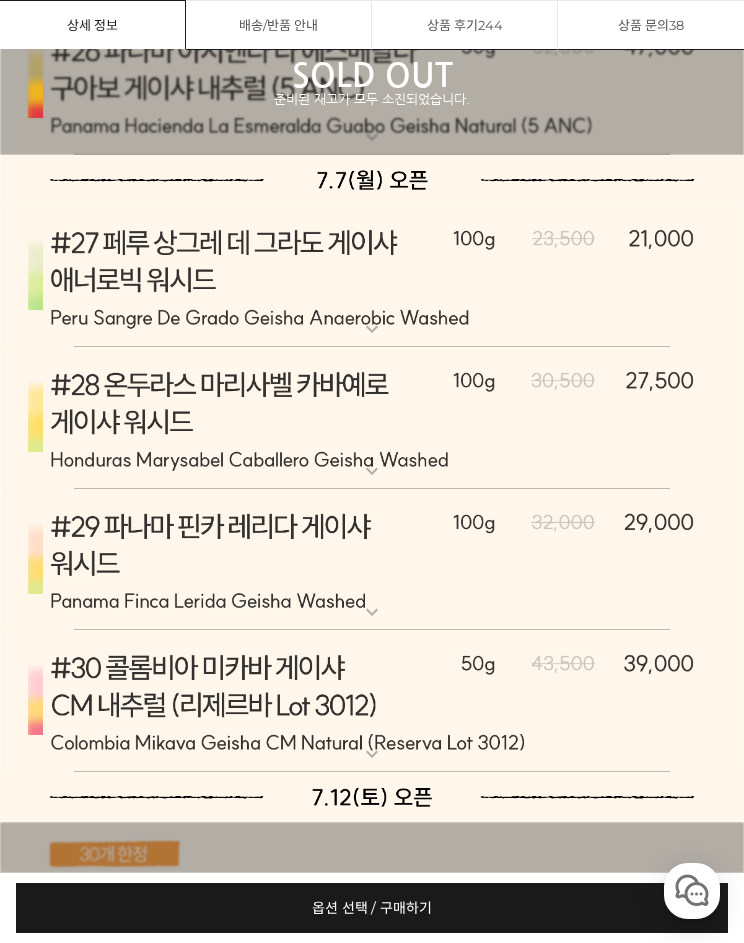 scroll, scrollTop: 10278, scrollLeft: 0, axis: vertical 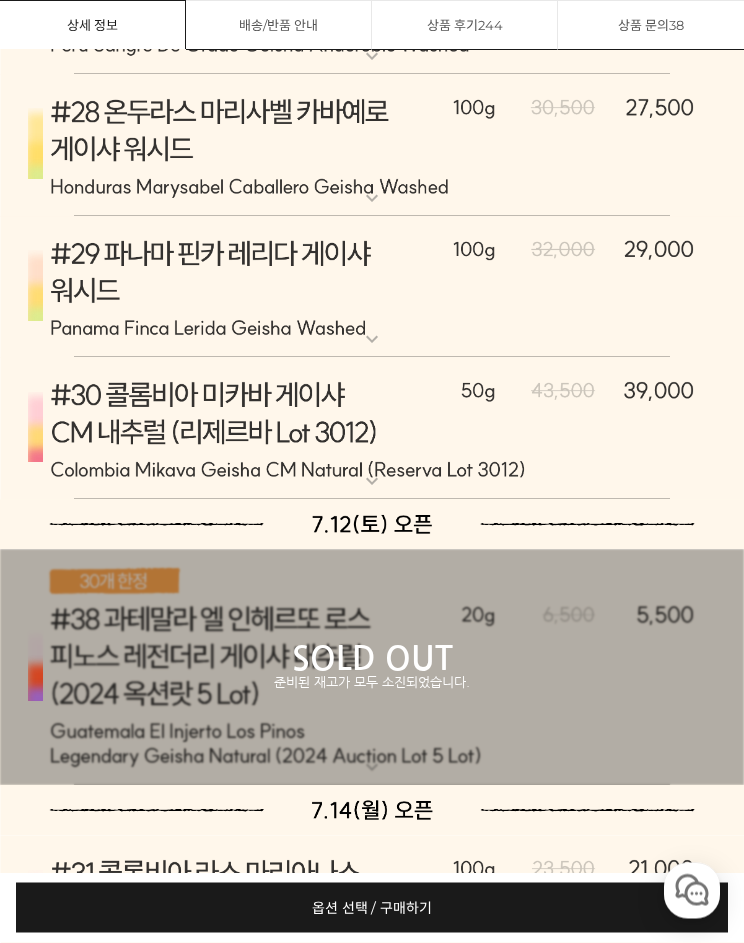 click at bounding box center [372, -1402] 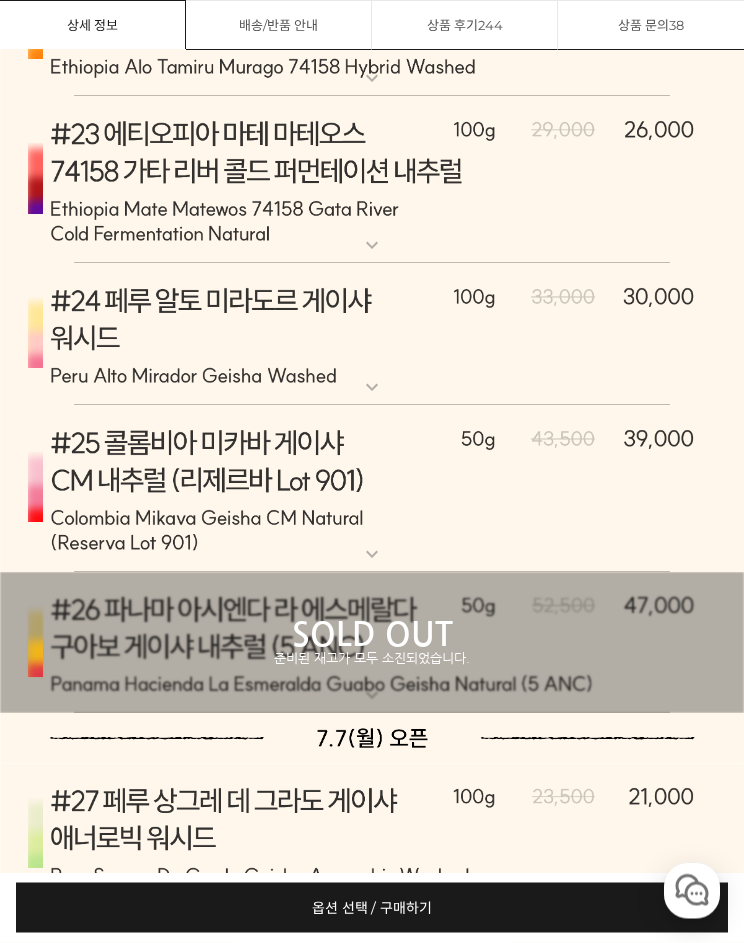 click at bounding box center (372, -1513) 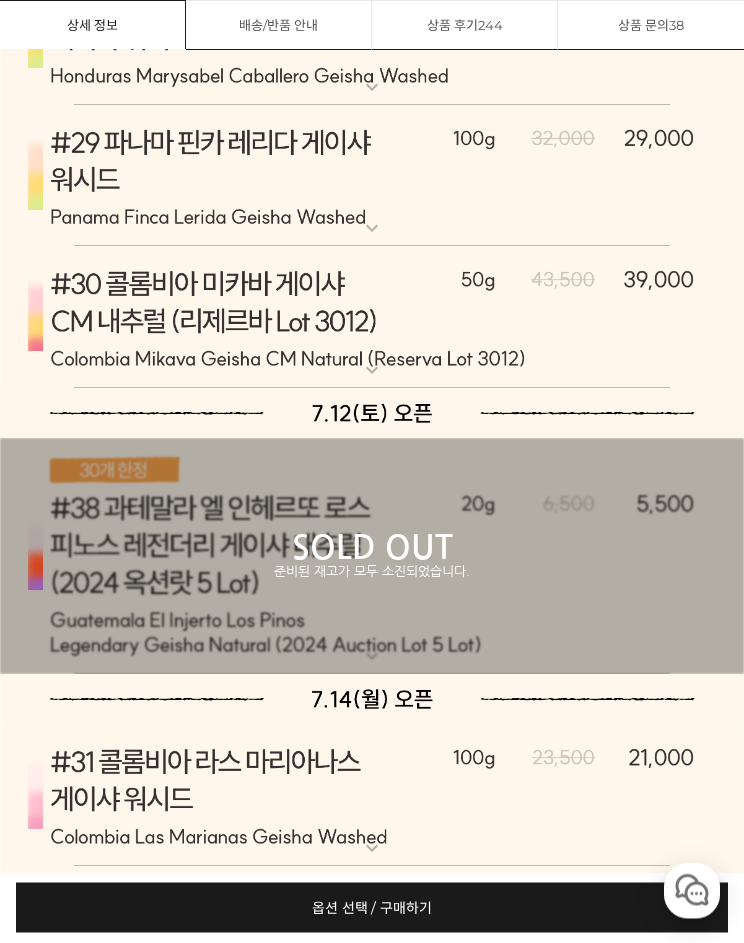 scroll, scrollTop: 10603, scrollLeft: 0, axis: vertical 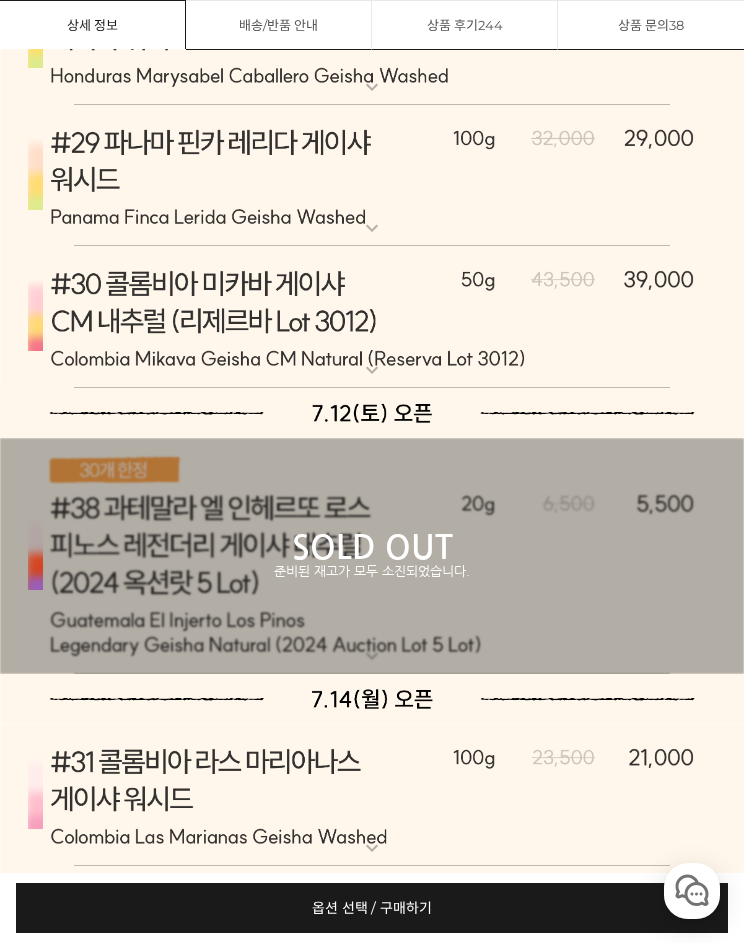 click at bounding box center (372, -1372) 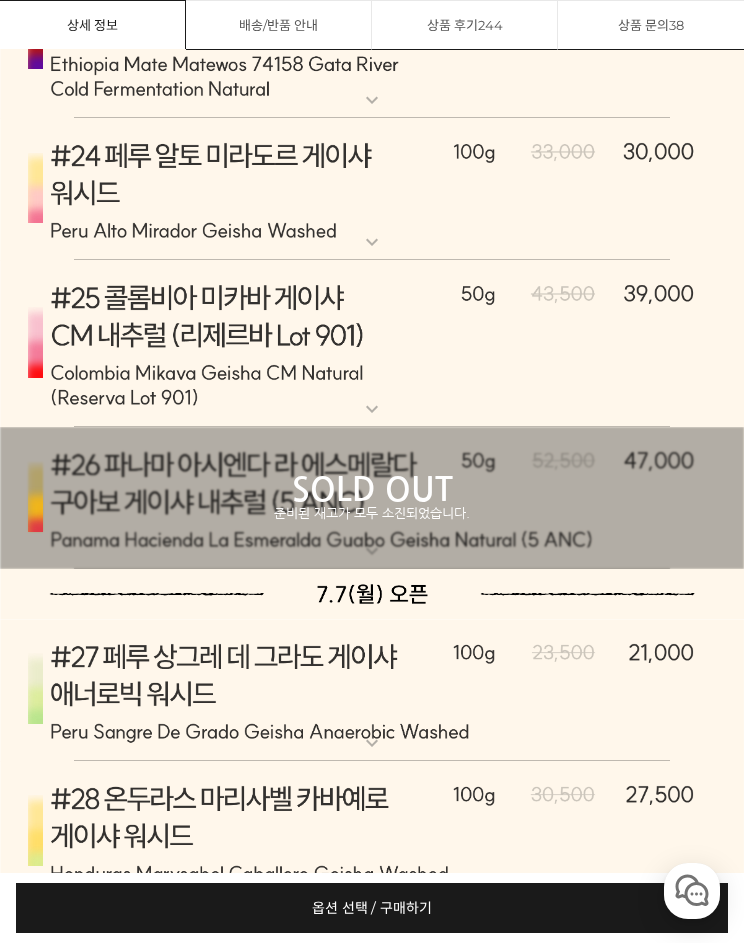 scroll, scrollTop: 10713, scrollLeft: 0, axis: vertical 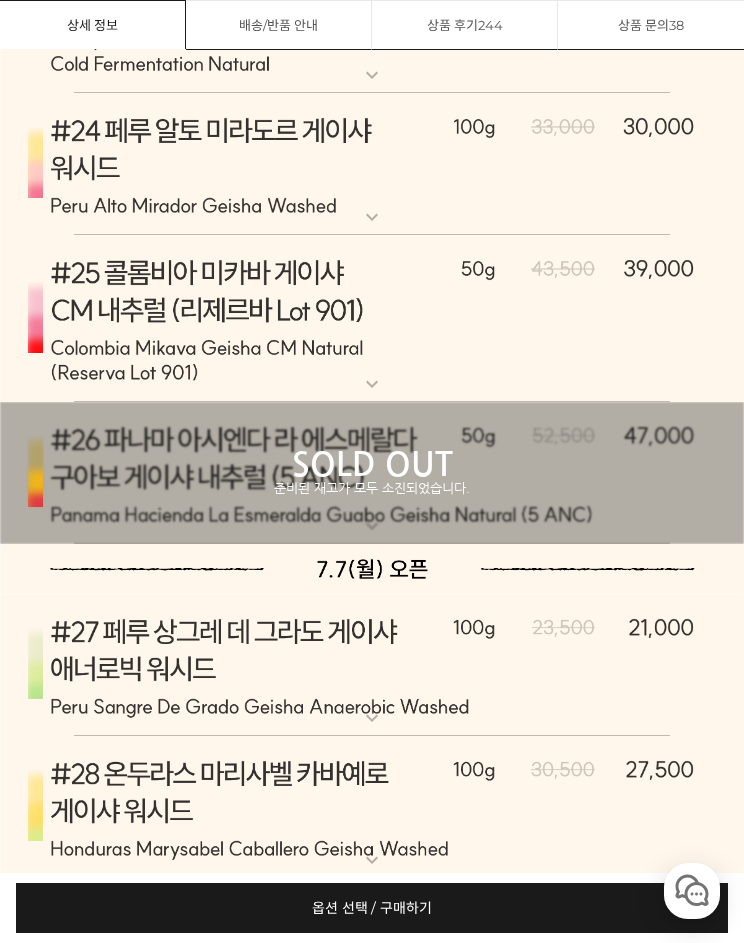 click at bounding box center (372, -1482) 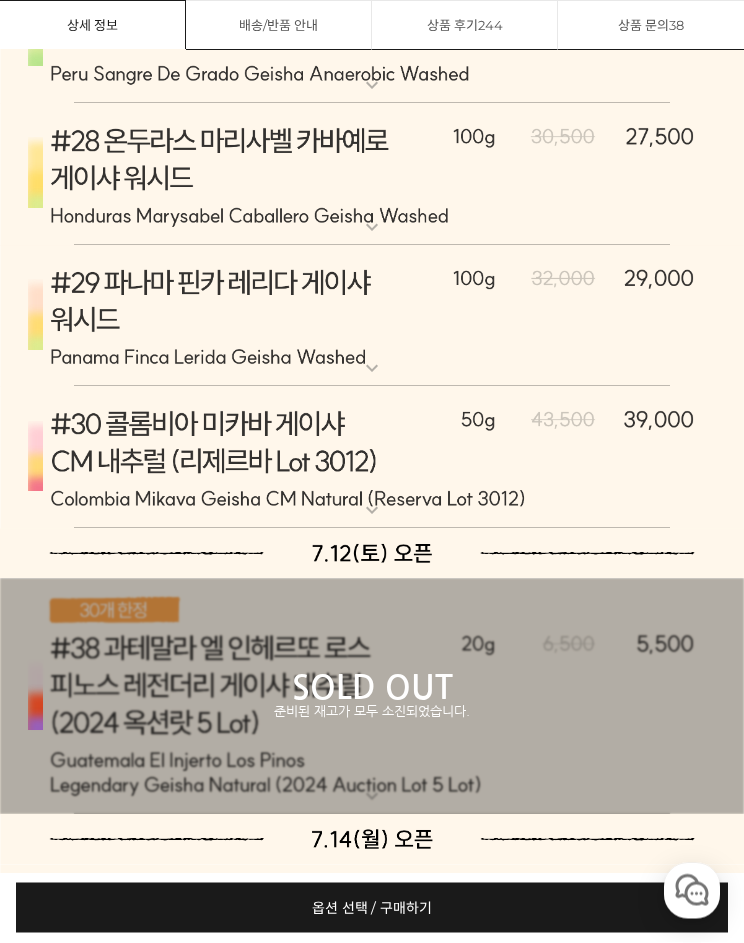 scroll, scrollTop: 10835, scrollLeft: 0, axis: vertical 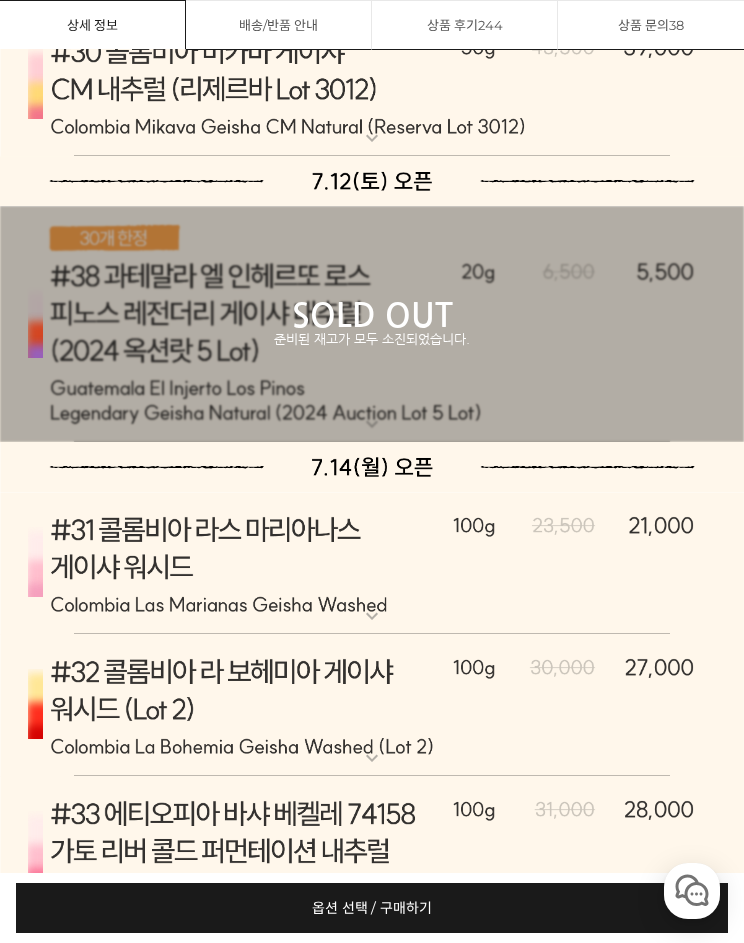 click at bounding box center (372, -1604) 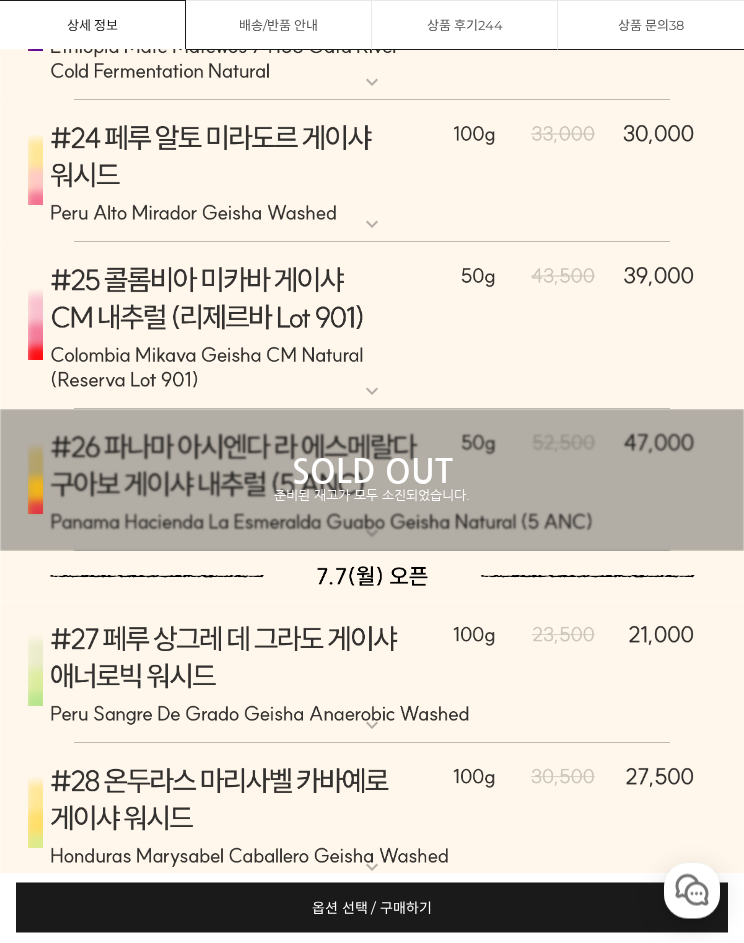 click at bounding box center [372, -1474] 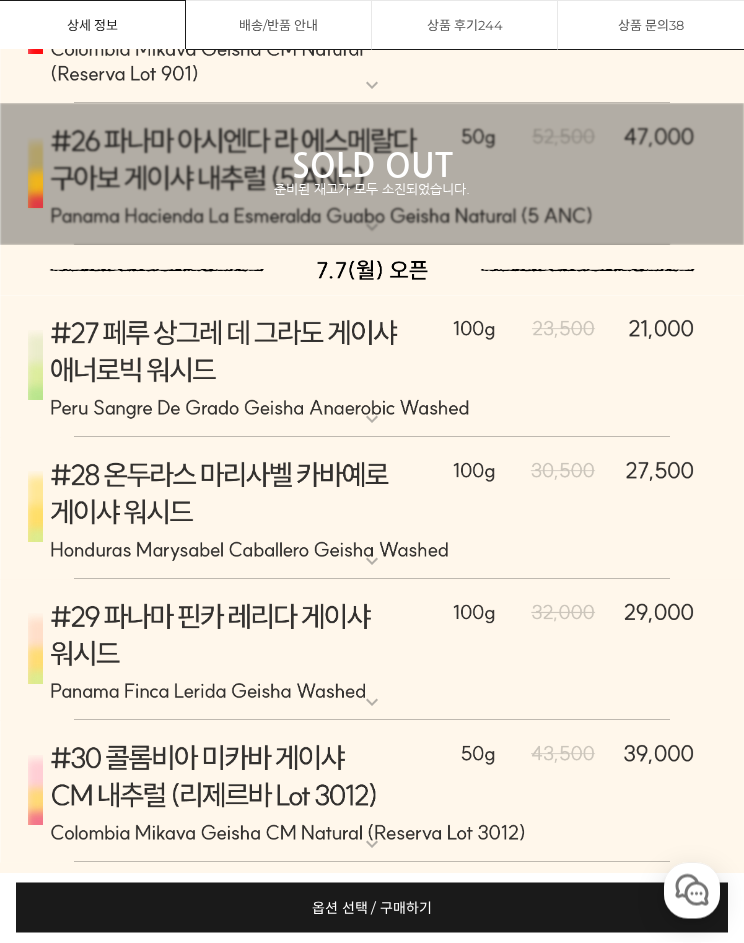 scroll, scrollTop: 10055, scrollLeft: 0, axis: vertical 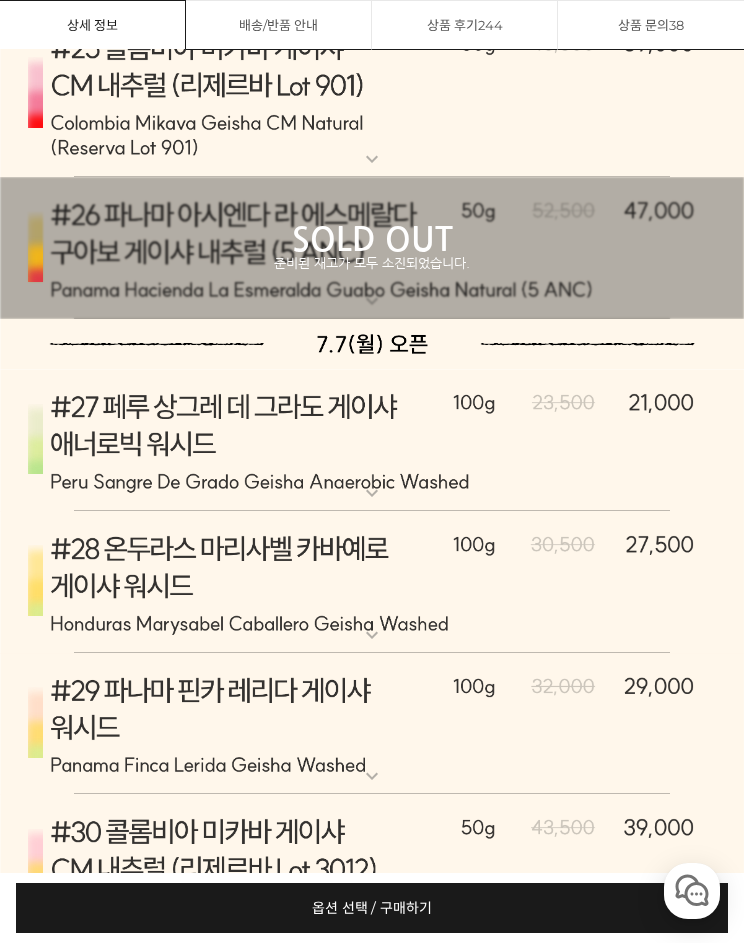 click at bounding box center [372, -1512] 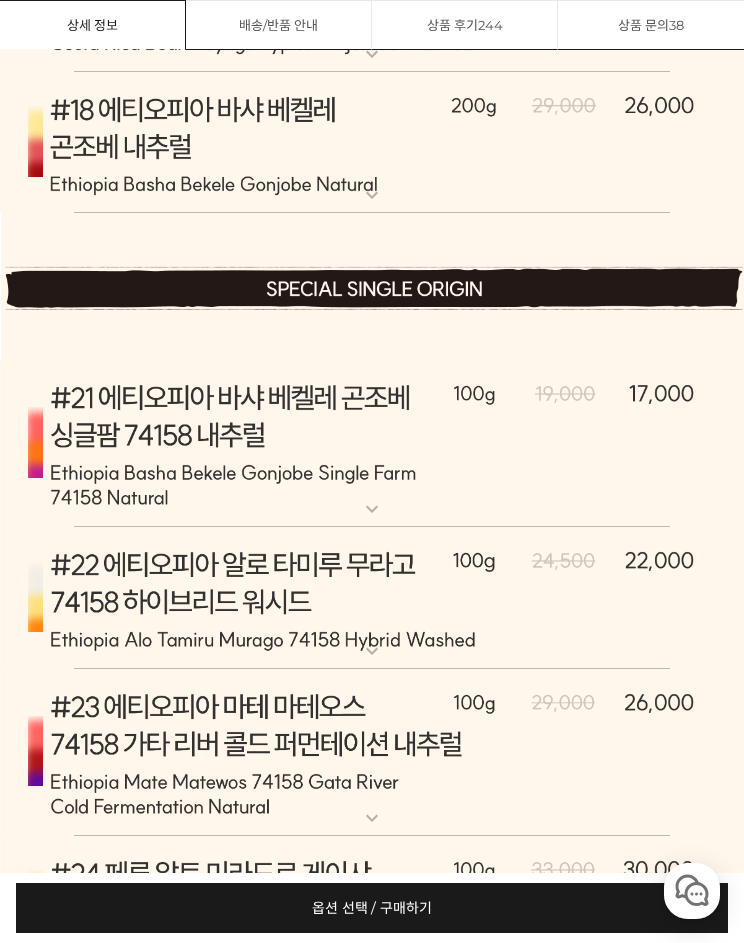 click at bounding box center [372, -1512] 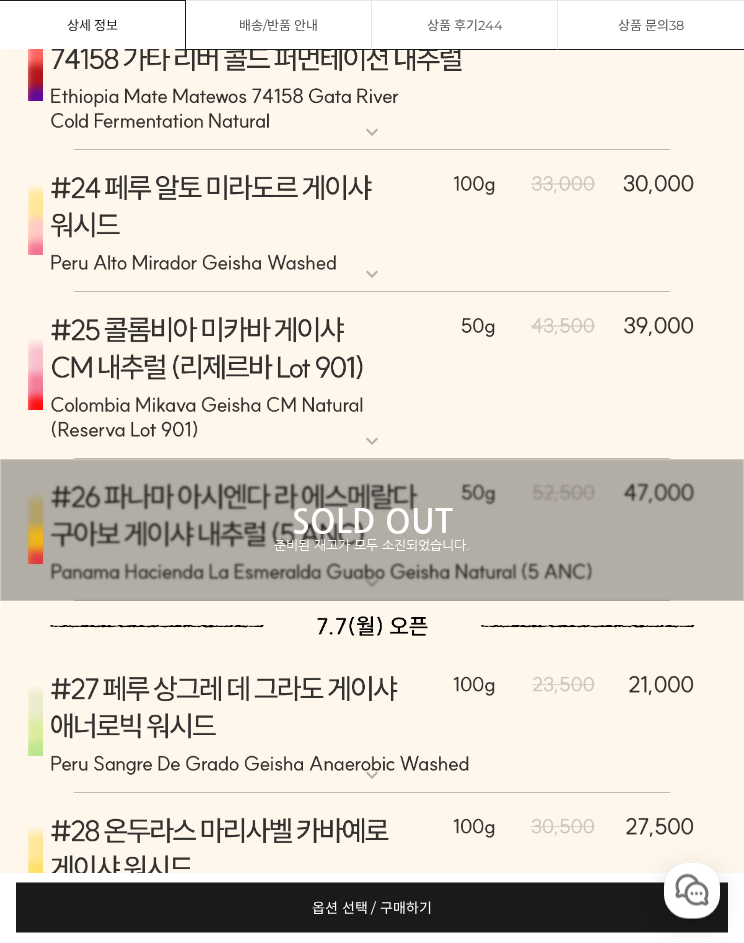 click at bounding box center [372, -1494] 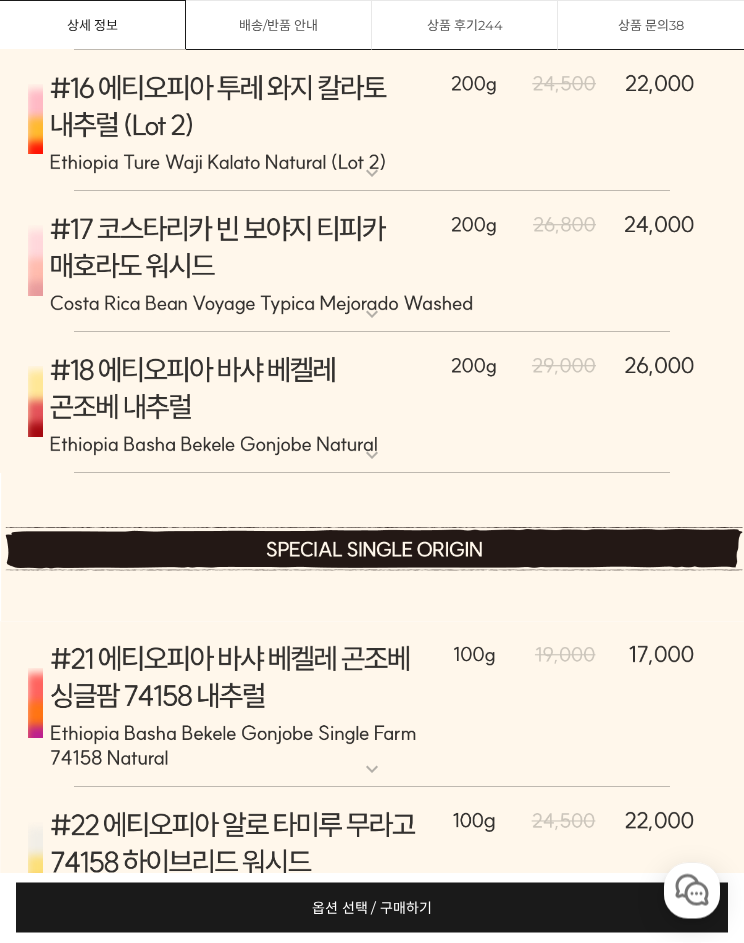 scroll, scrollTop: 9773, scrollLeft: 0, axis: vertical 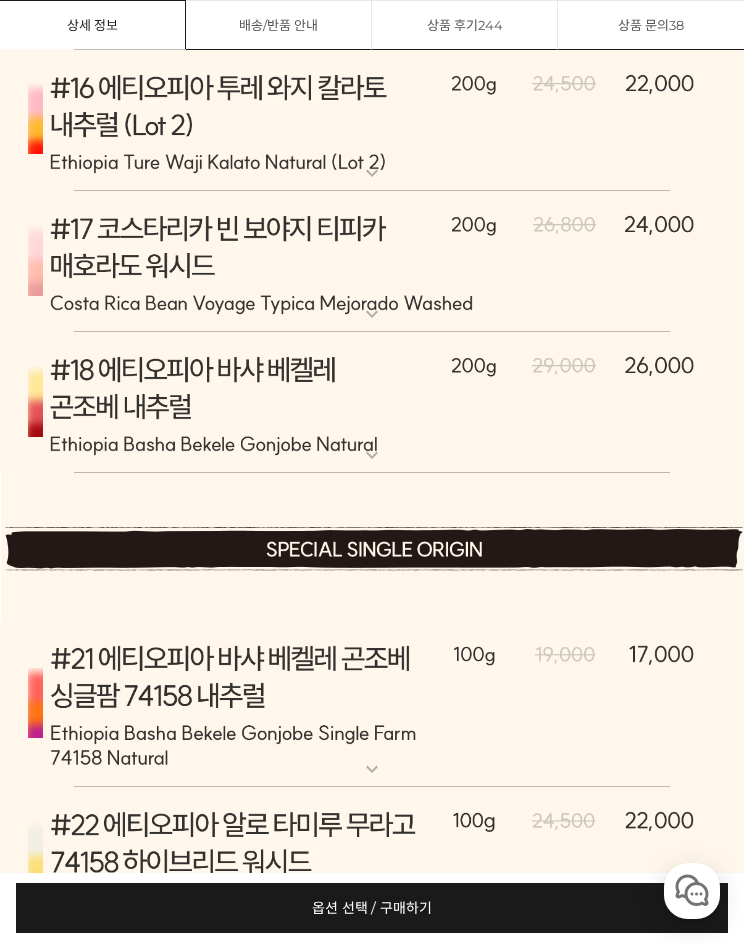 click at bounding box center [372, -1495] 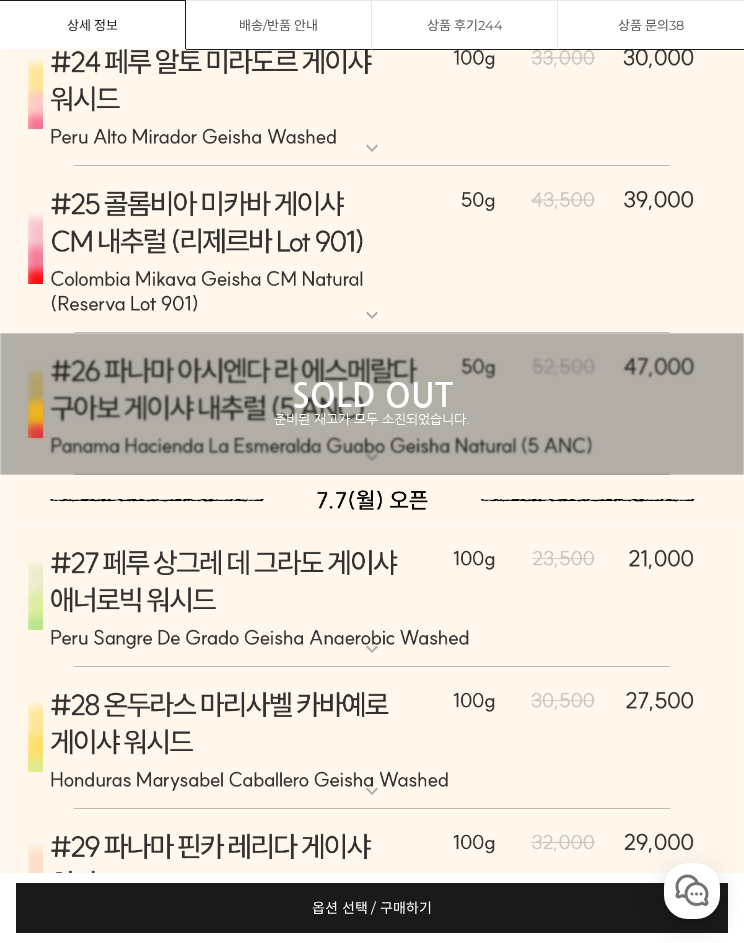 scroll, scrollTop: 9910, scrollLeft: 0, axis: vertical 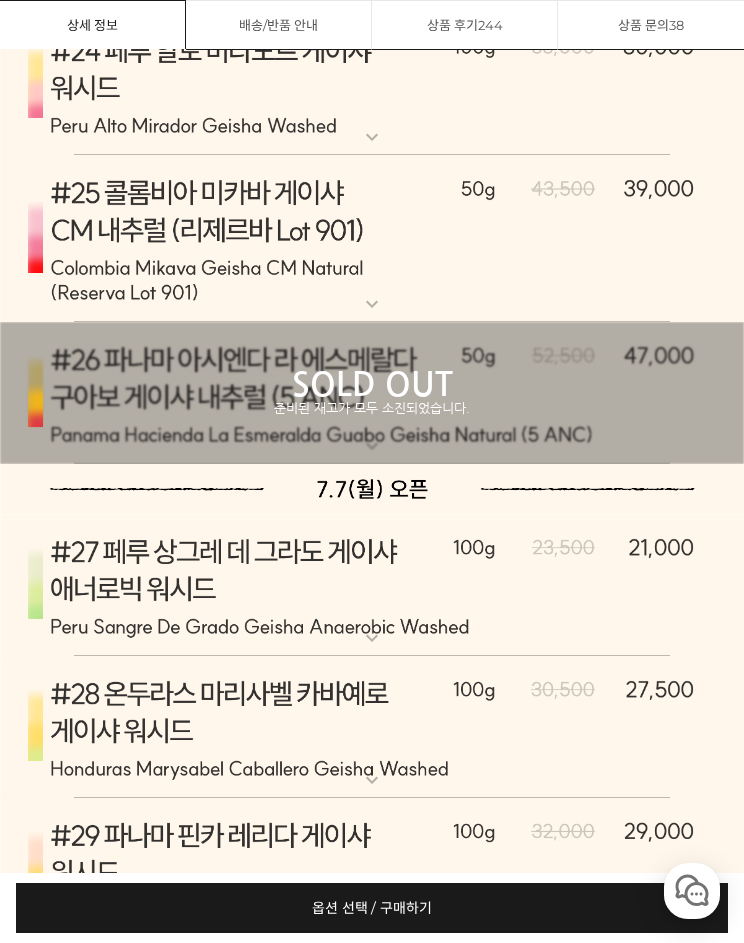 click at bounding box center (372, -1632) 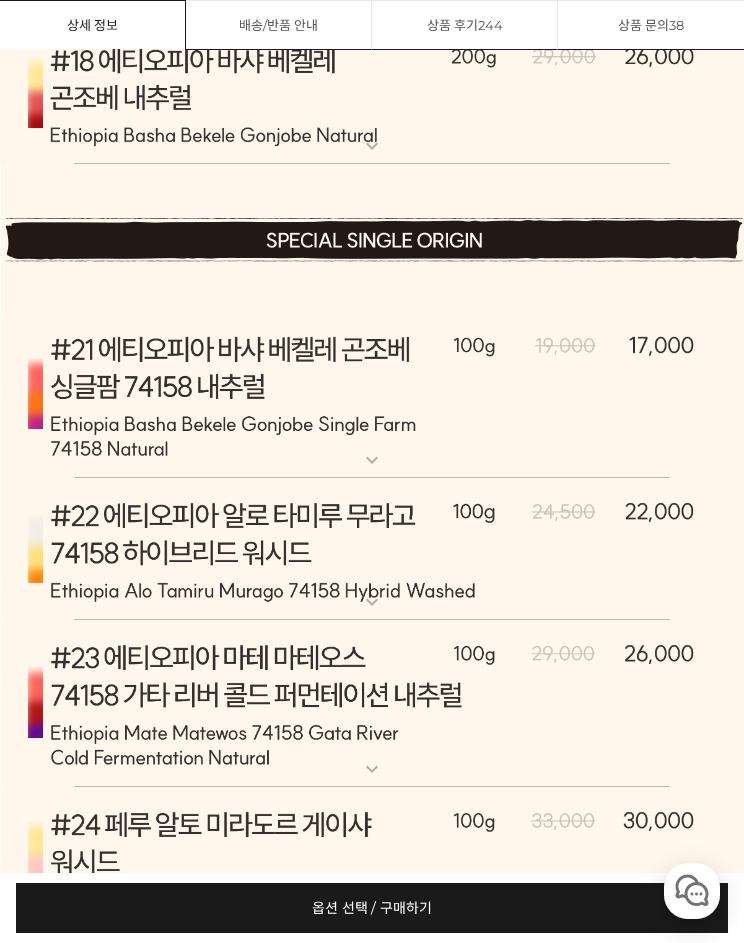 scroll, scrollTop: 10107, scrollLeft: 0, axis: vertical 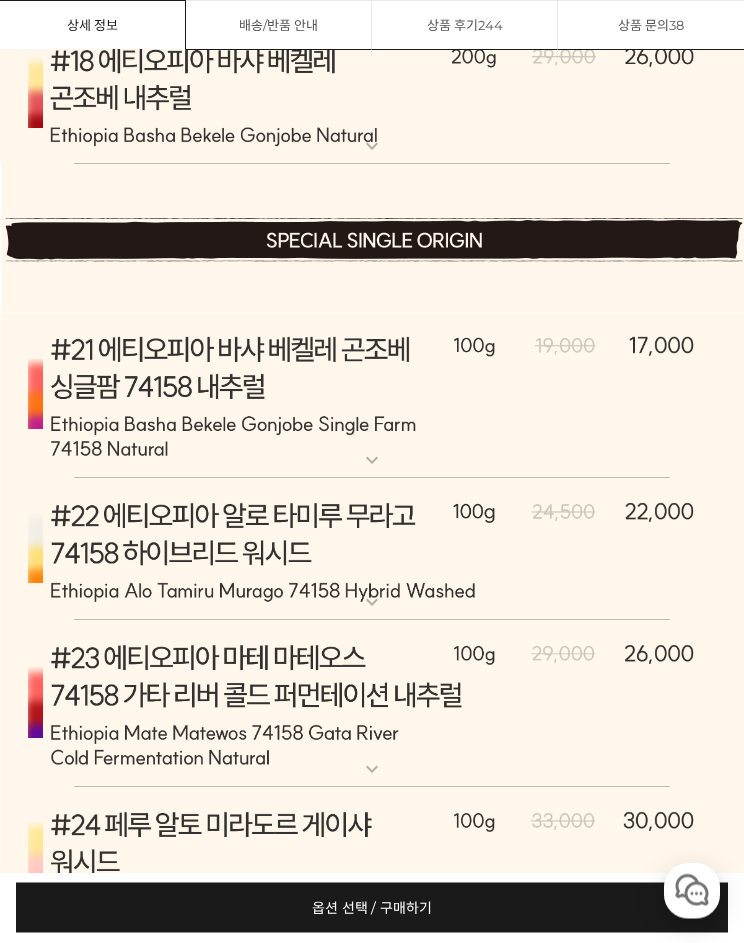 click at bounding box center [372, -1803] 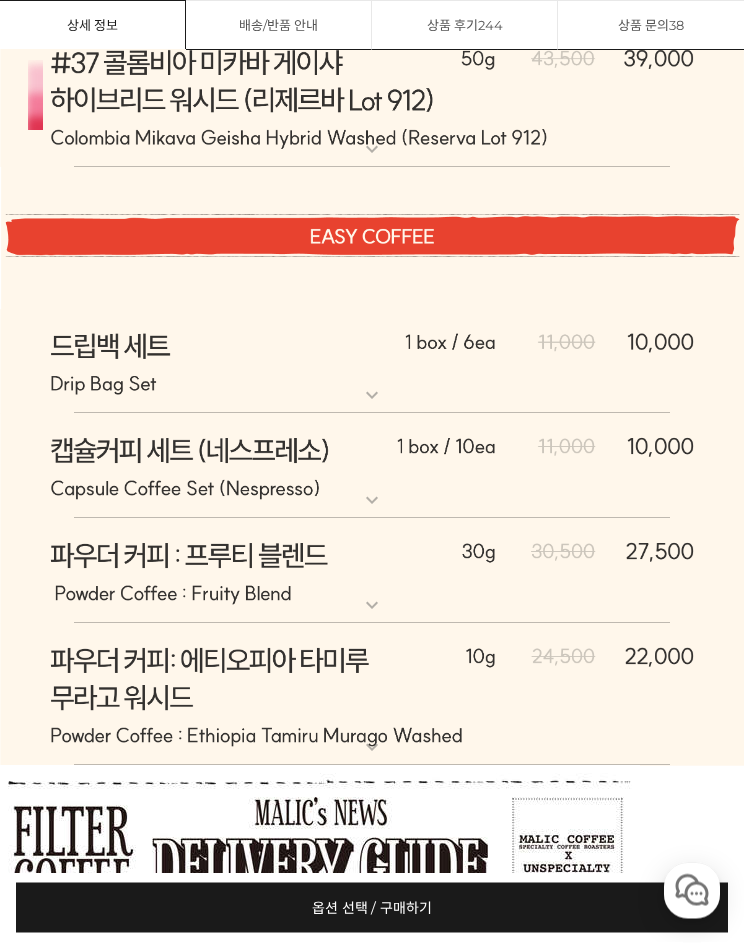 scroll, scrollTop: 12219, scrollLeft: 0, axis: vertical 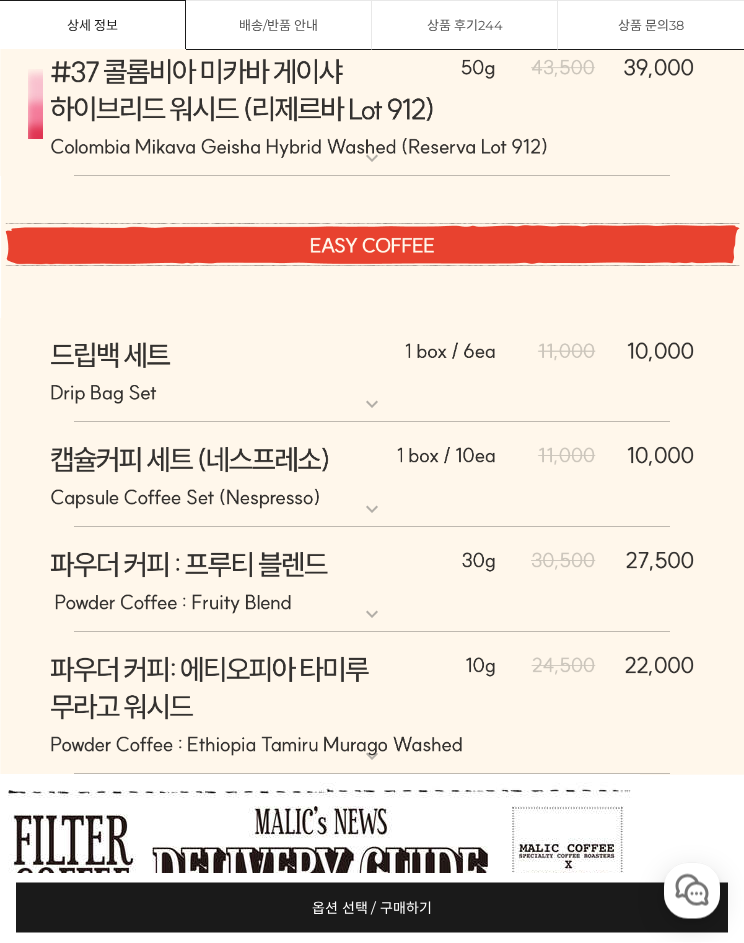 click at bounding box center (372, -1698) 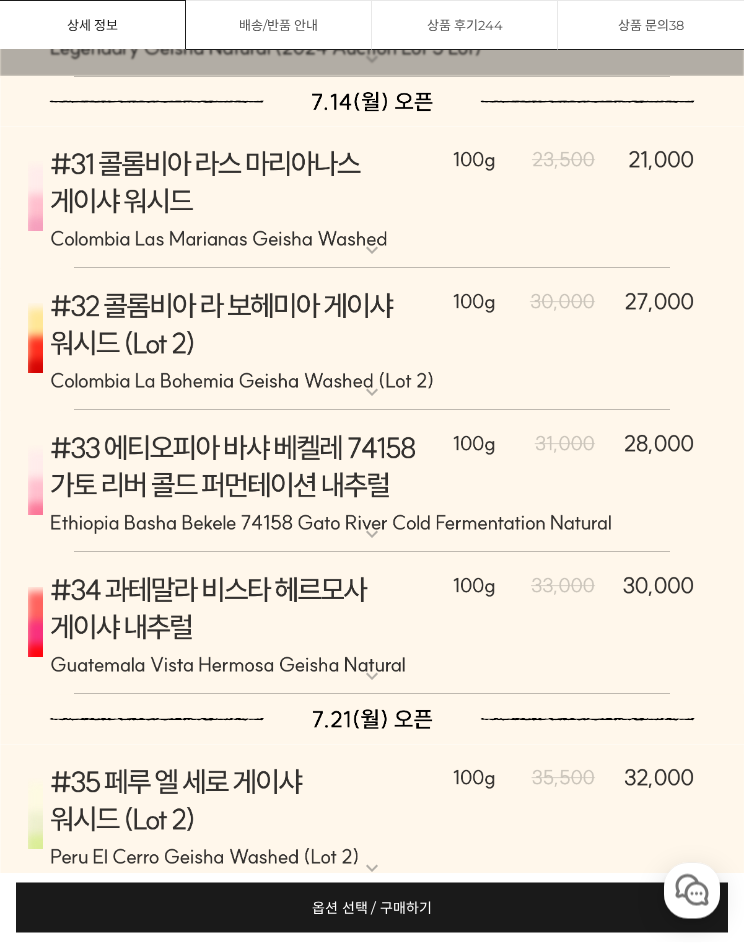 scroll, scrollTop: 12220, scrollLeft: 0, axis: vertical 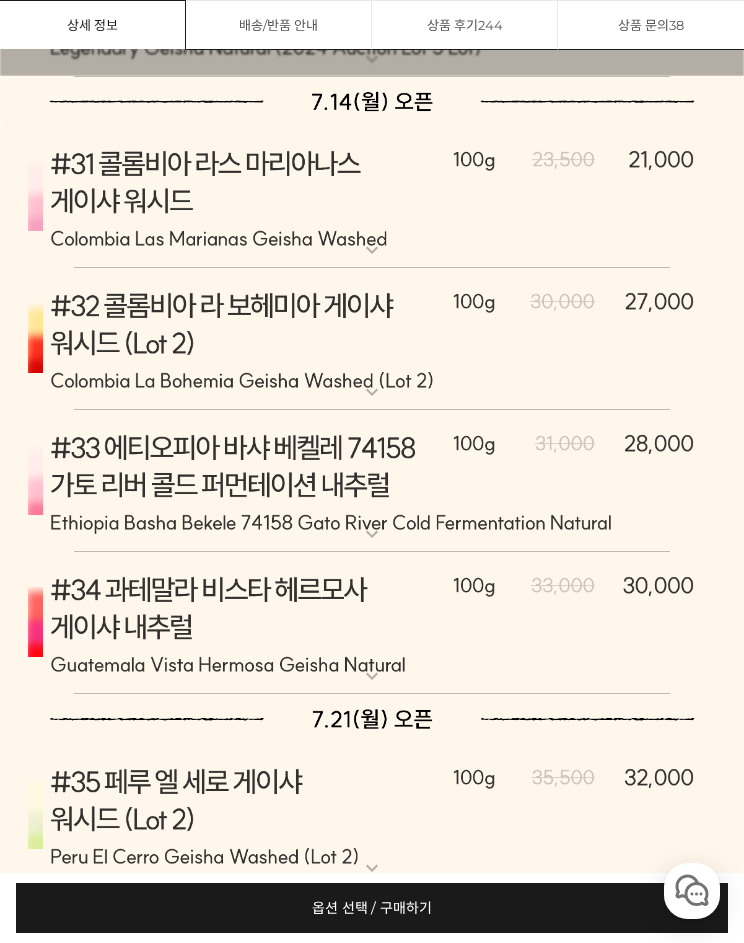 click at bounding box center [372, -1699] 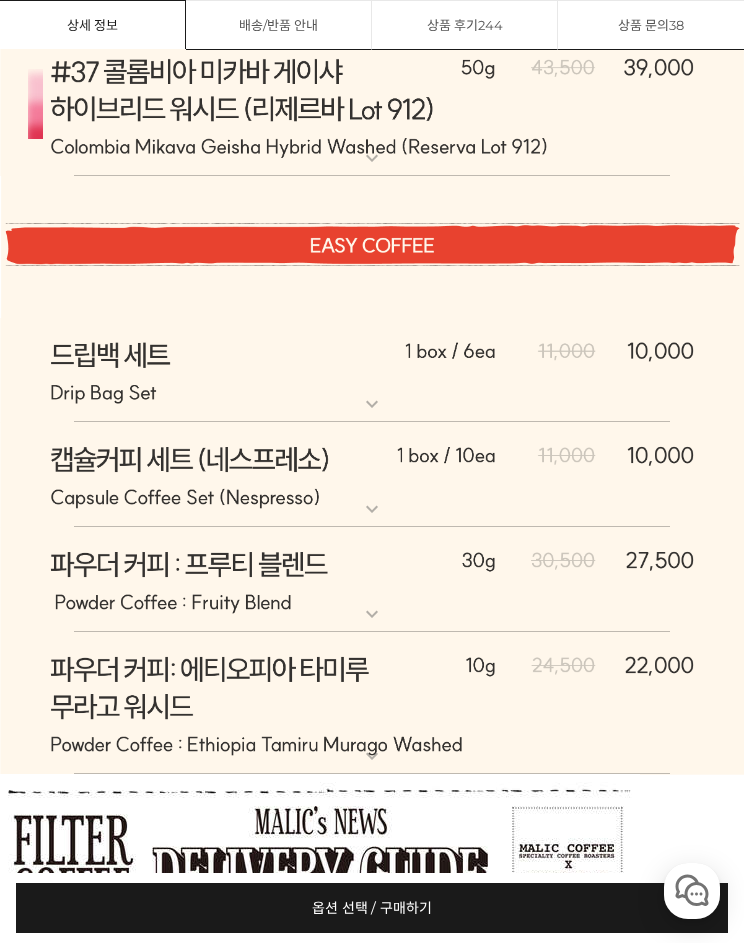 click at bounding box center [372, -1699] 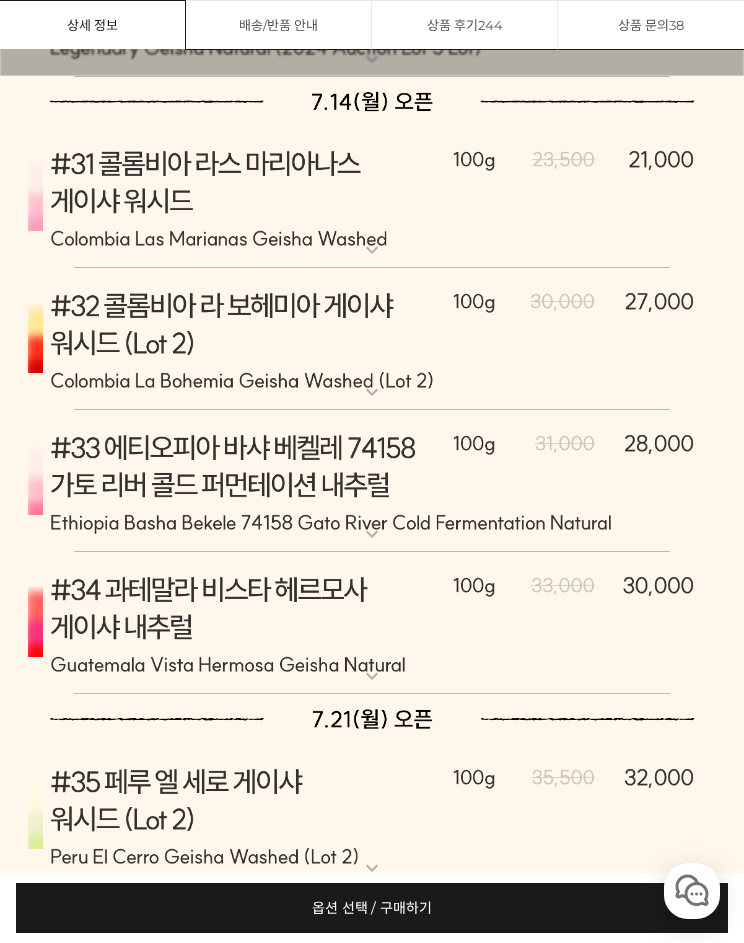 click at bounding box center (372, -1699) 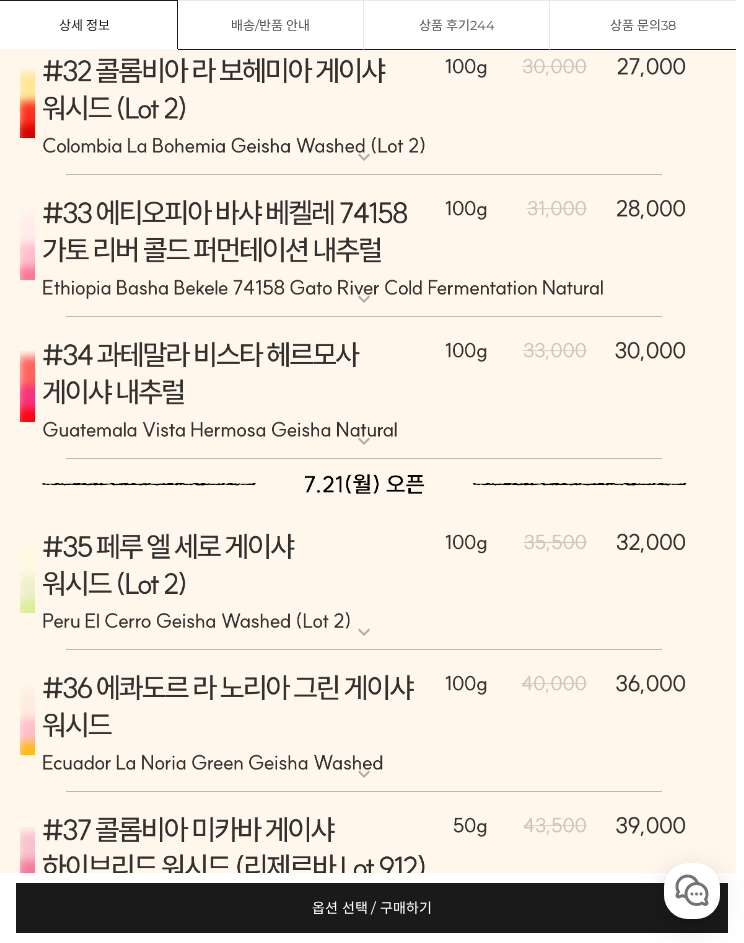 scroll, scrollTop: 11461, scrollLeft: 8, axis: both 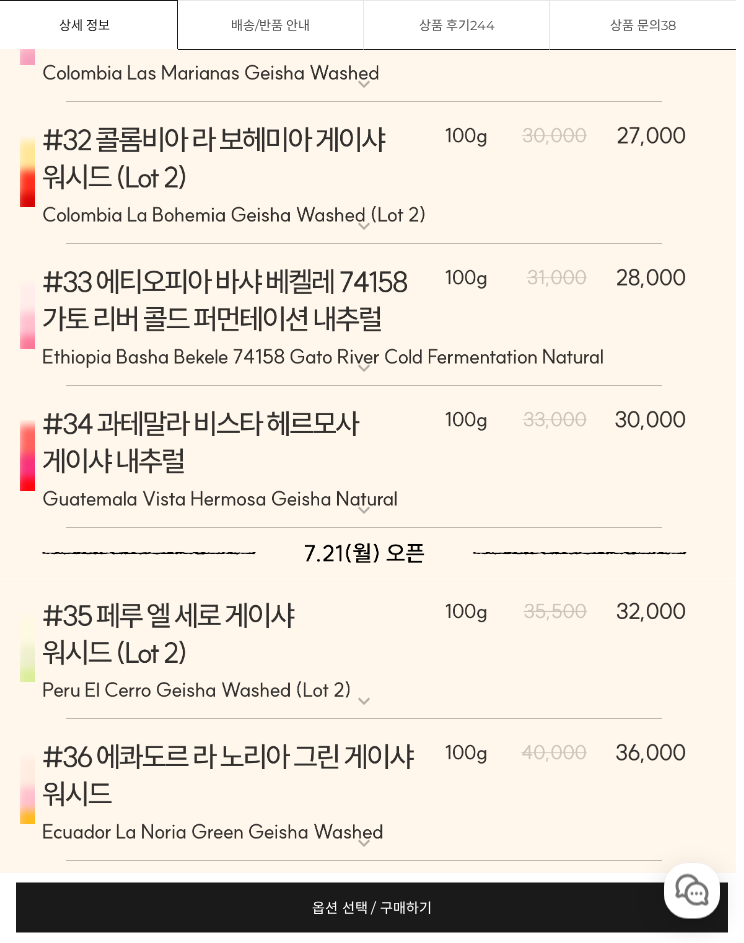 click at bounding box center (364, -1680) 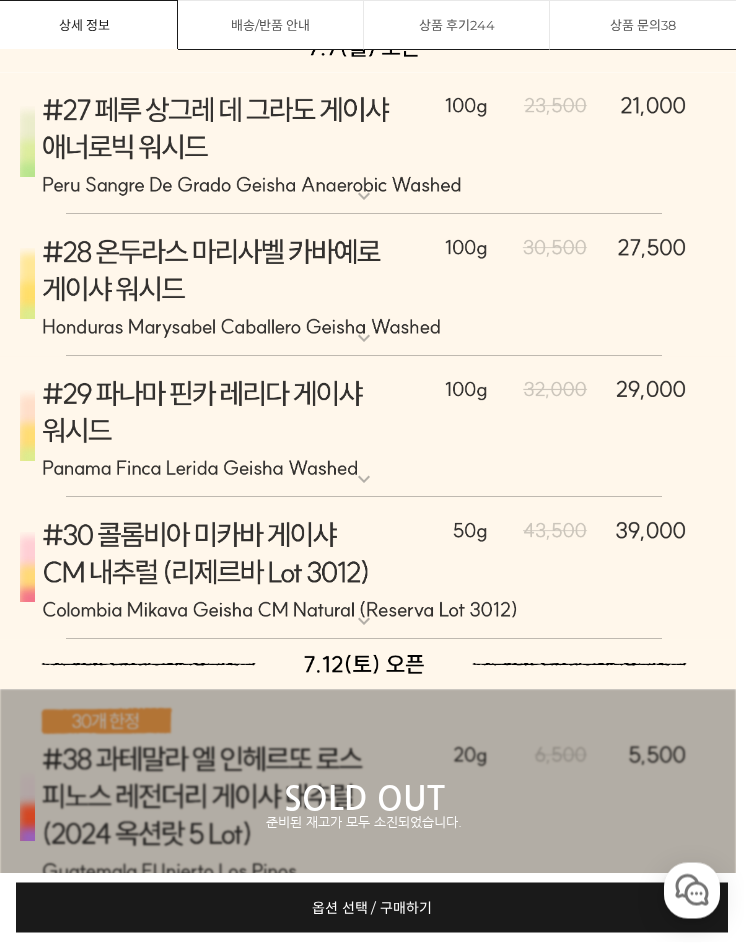 scroll, scrollTop: 11393, scrollLeft: 8, axis: both 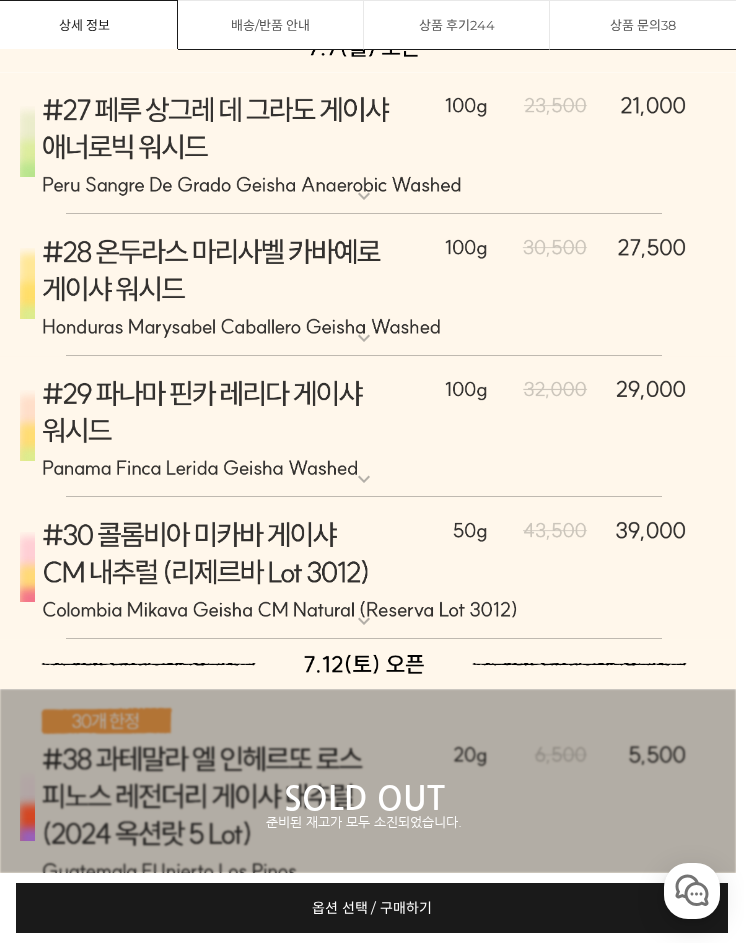 click at bounding box center [364, -1681] 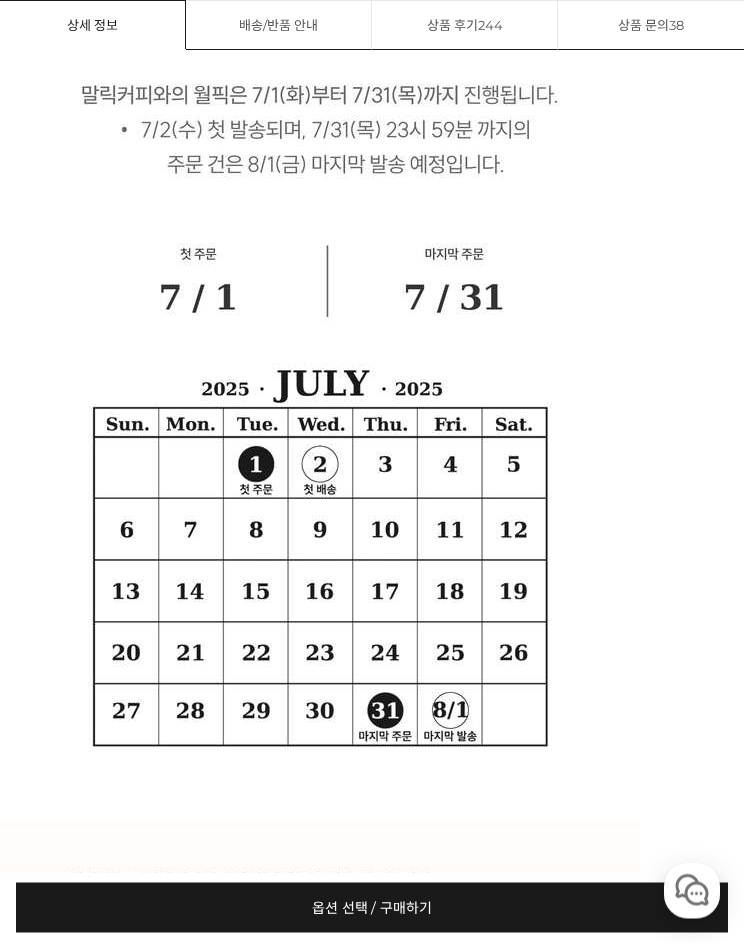 scroll, scrollTop: 13005, scrollLeft: 0, axis: vertical 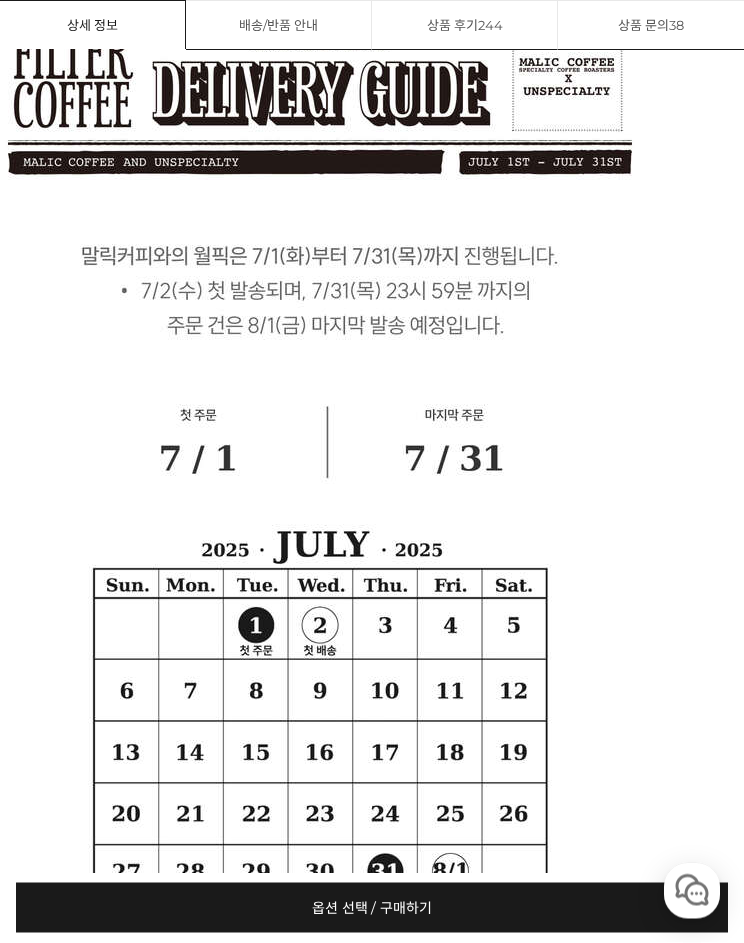 click at bounding box center (372, -1581) 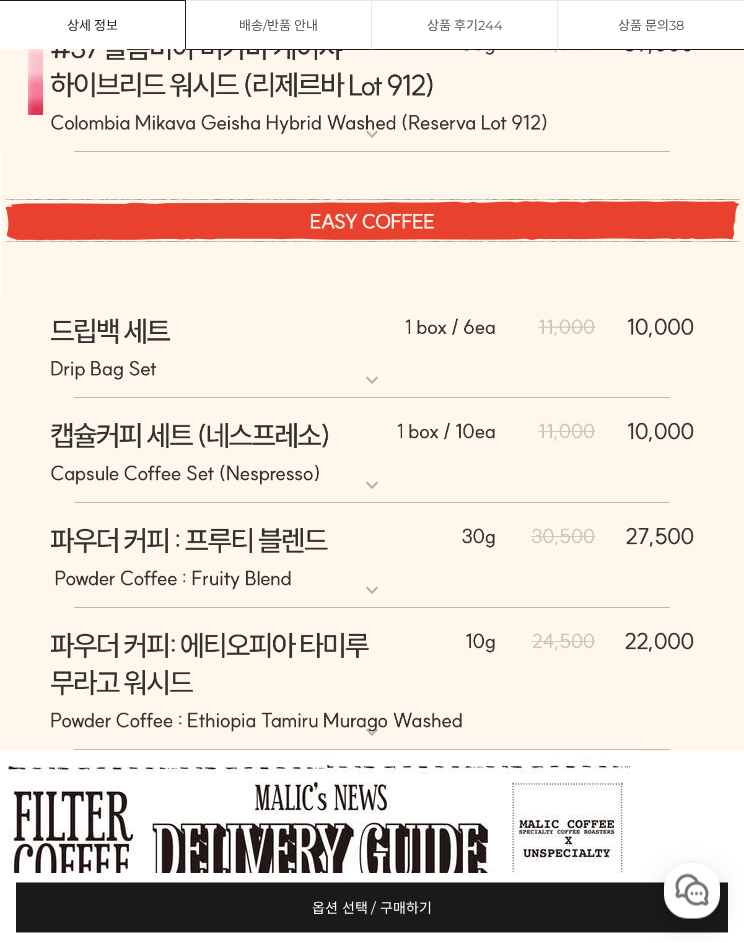 scroll, scrollTop: 13006, scrollLeft: 0, axis: vertical 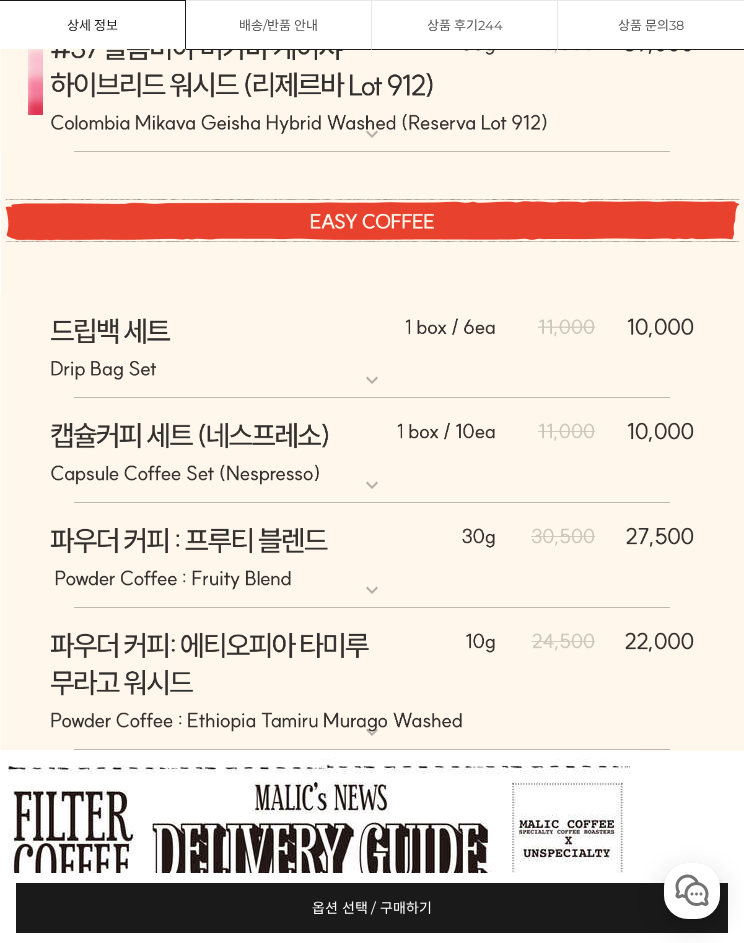 click at bounding box center [372, -1582] 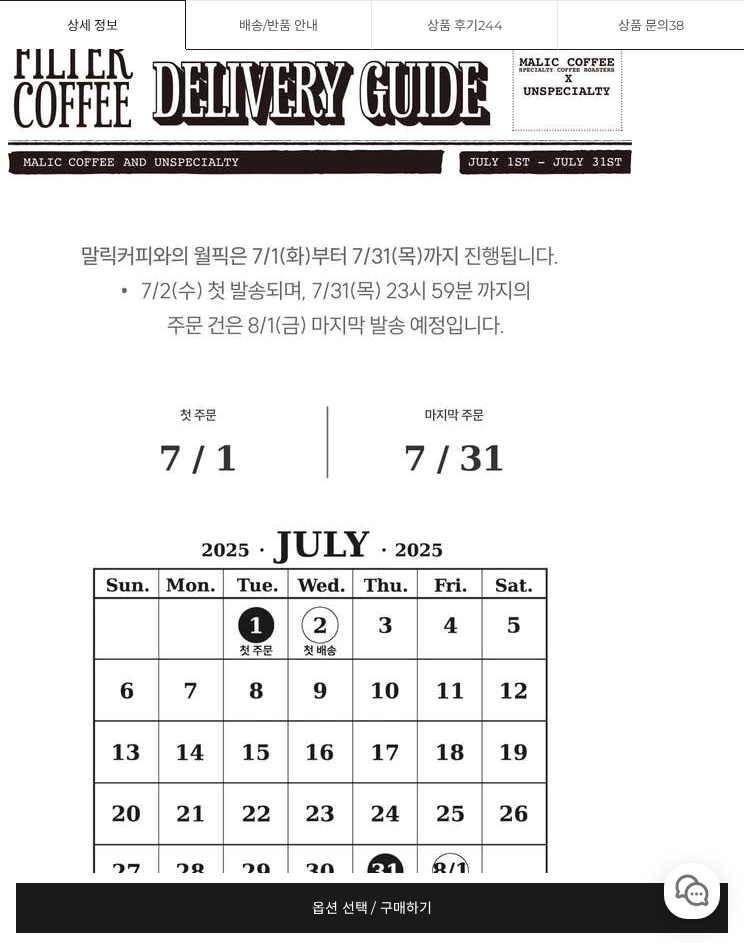 click on "옵션 선택 / 구매하기 예약주문 REGULAR DELIVERY" at bounding box center [372, 908] 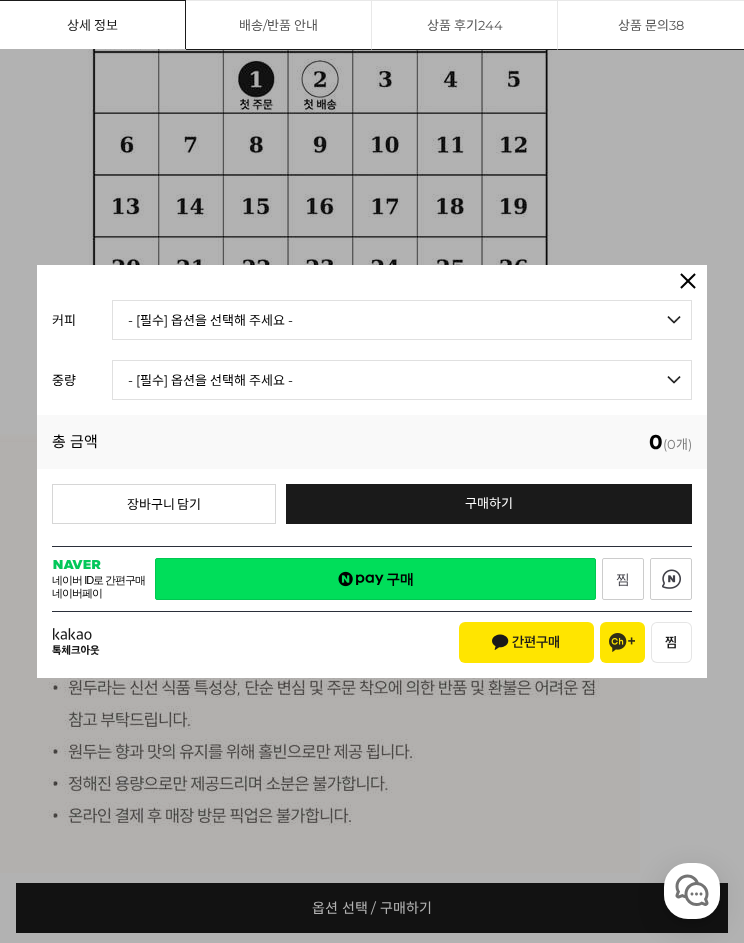 click on "- [필수] 옵션을 선택해 주세요 - ------------------- 언스페셜티 분쇄도 가이드 종이(주문 1개당 최대 1개 제공) 그레이프 쥬스 (언스페셜티 블렌드) 애플 쥬스 (언스페셜티 블렌드) 허니 자몽 쥬스 (언스페셜티 블렌드) [7.14 오픈] 베르가못 워터 (언스페셜티 블렌드) [기획상품] 2024 Best of Panama 3종 10g 레시피팩 프루티 블렌드 마일드 블렌드 모닝 블렌드 #1 탄자니아 아카시아 힐스 게이샤 AA 풀리 워시드 [품절] #2 콜롬비아 포파얀 슈가케인 디카페인 #3 에티오피아 알로 타미루 미리가 74158 워시드 #4 에티오피아 첼베사 워시드 디카페인 #5 케냐 뚱구리 AB 풀리 워시드 [품절] #6 에티오피아 버그 우 셀렉션 에얼룸 내추럴 (Lot2) [품절] #7 에티오피아 알로 타미루 무라고 74158 클래식 워시드 #8 케냐 은가라투아 AB 워시드 (Lot 159) [품절] [7.14 오픈] #10 온두라스 미 푸투로 파카스 워시드" at bounding box center [402, 320] 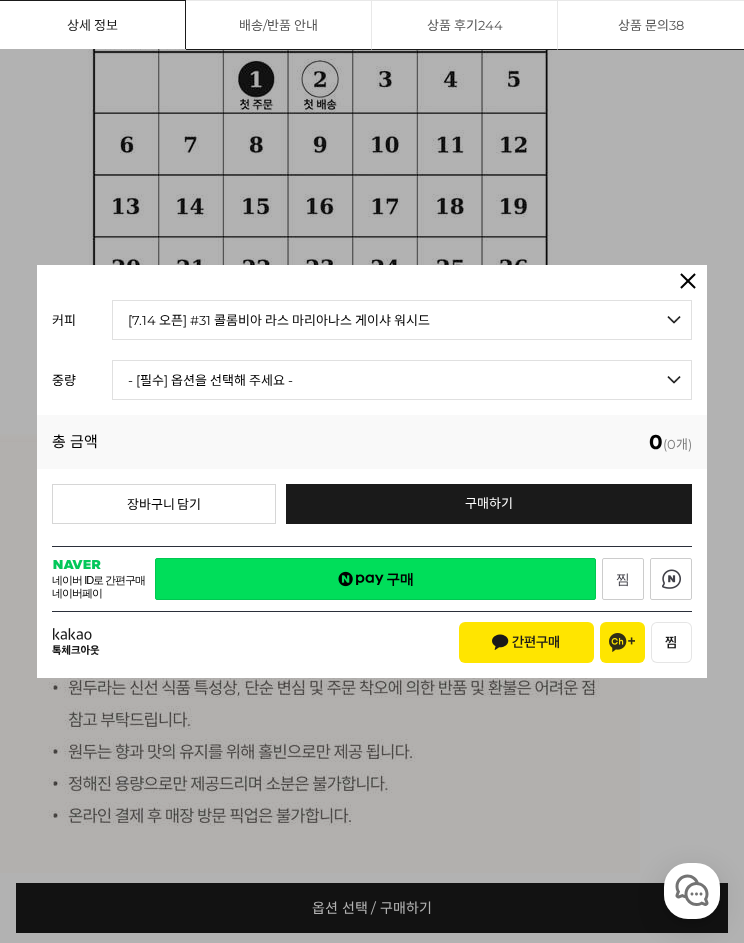 click on "- [필수] 옵션을 선택해 주세요 - ------------------- 100g" at bounding box center (402, 380) 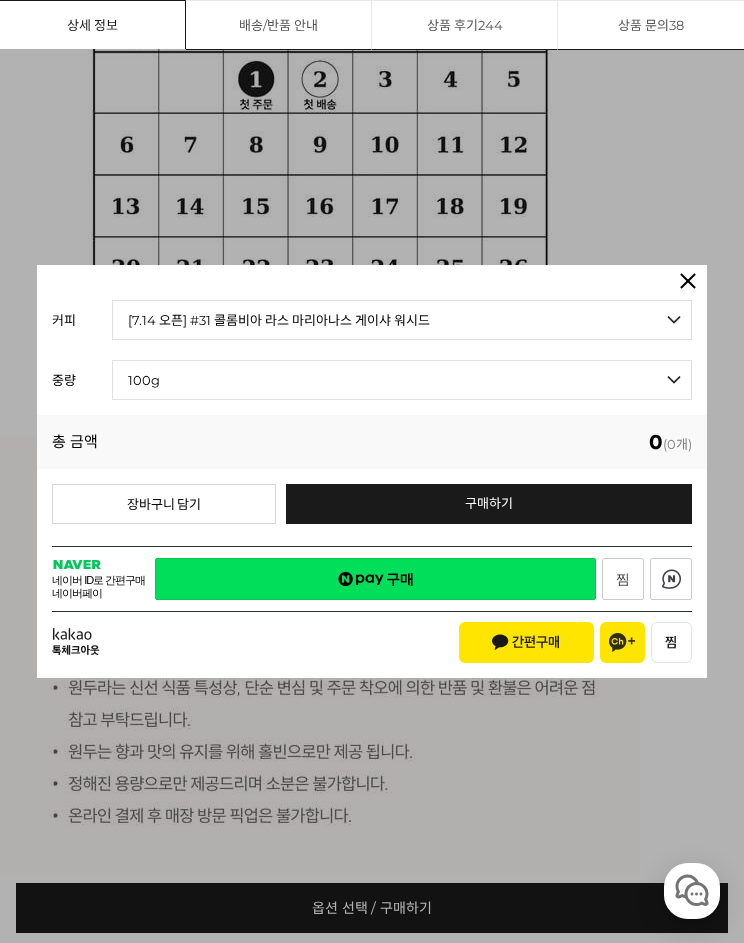 select on "*" 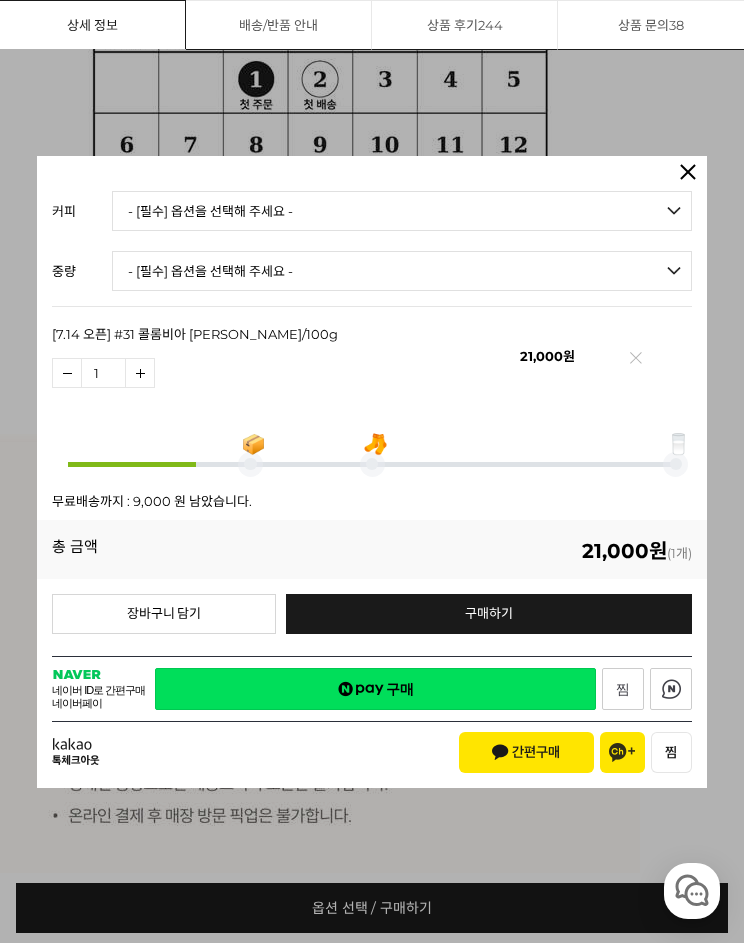click on "장바구니 담기" at bounding box center (164, 614) 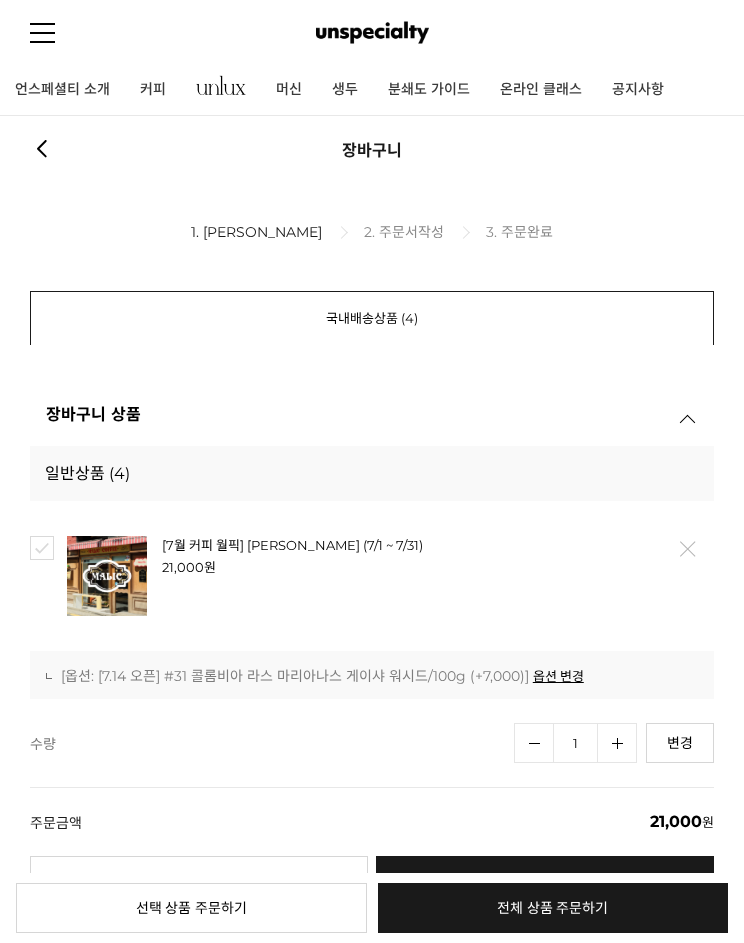 scroll, scrollTop: 0, scrollLeft: 0, axis: both 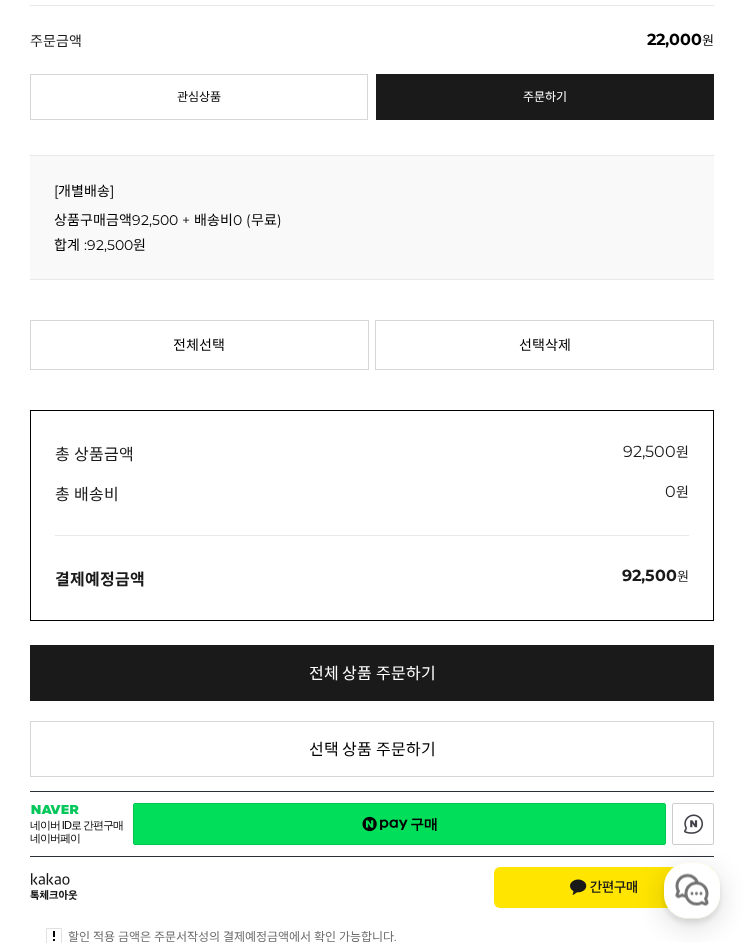click on "전체선택" at bounding box center [199, 346] 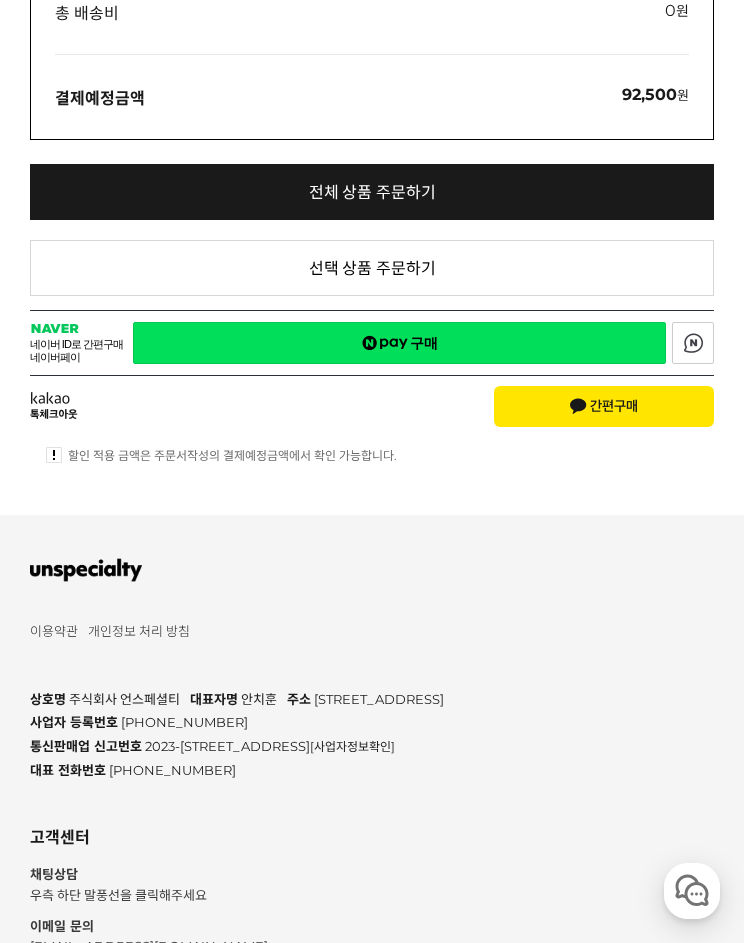 scroll, scrollTop: 2623, scrollLeft: 0, axis: vertical 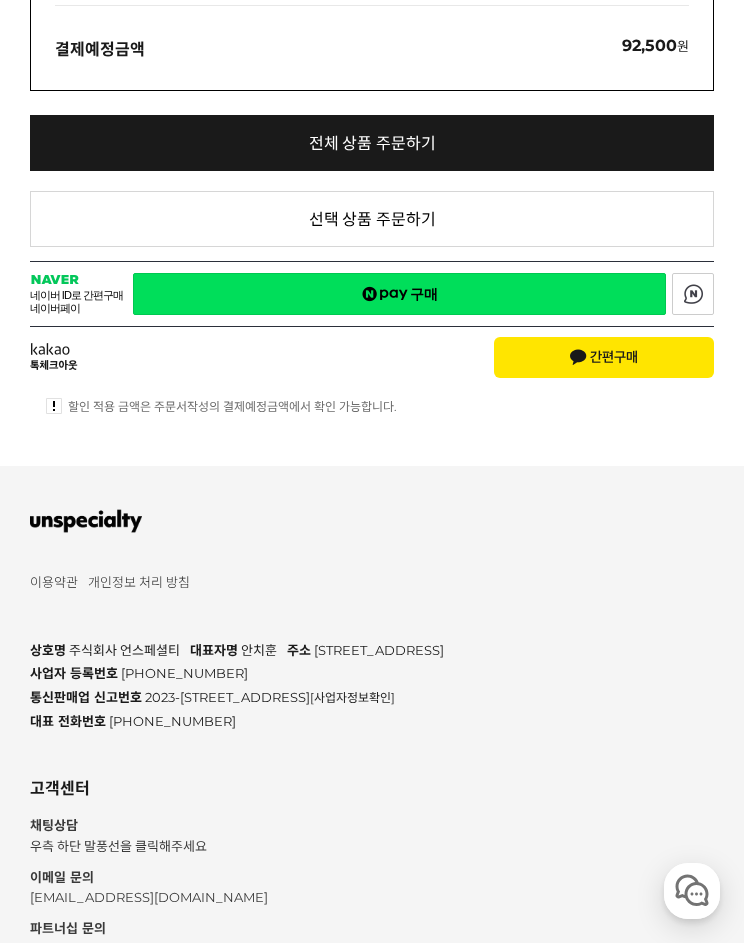 click on "네이버페이 구매" at bounding box center (399, 294) 